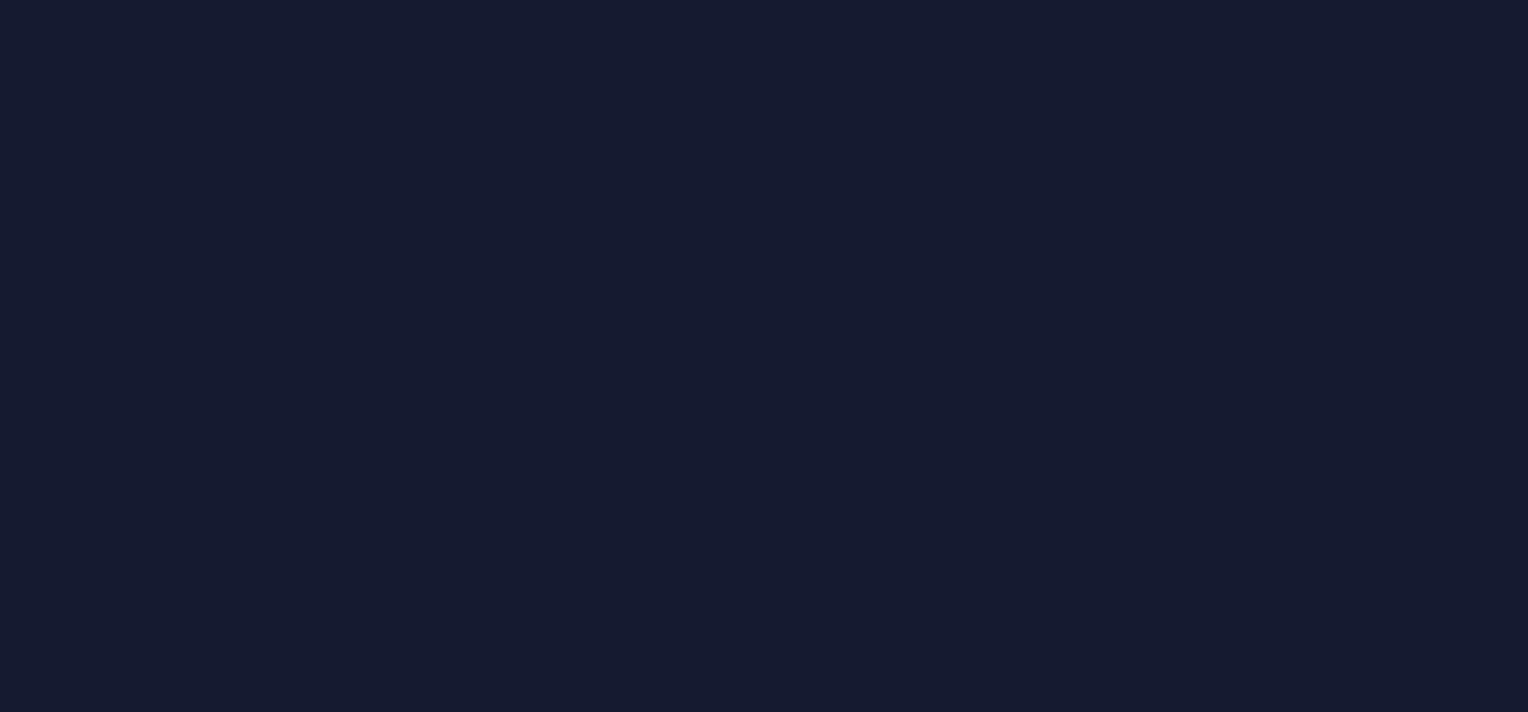 scroll, scrollTop: 0, scrollLeft: 0, axis: both 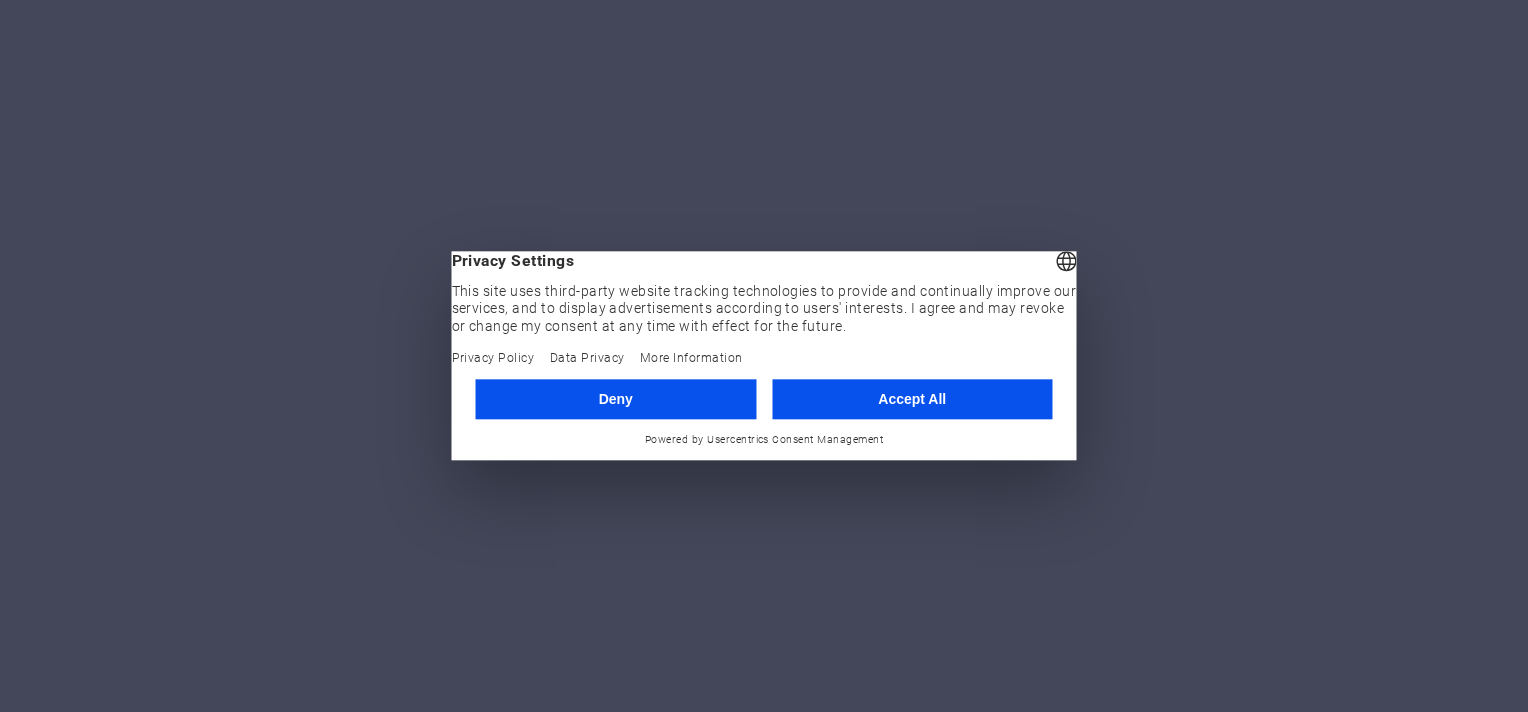 click on "Deny" at bounding box center [616, 399] 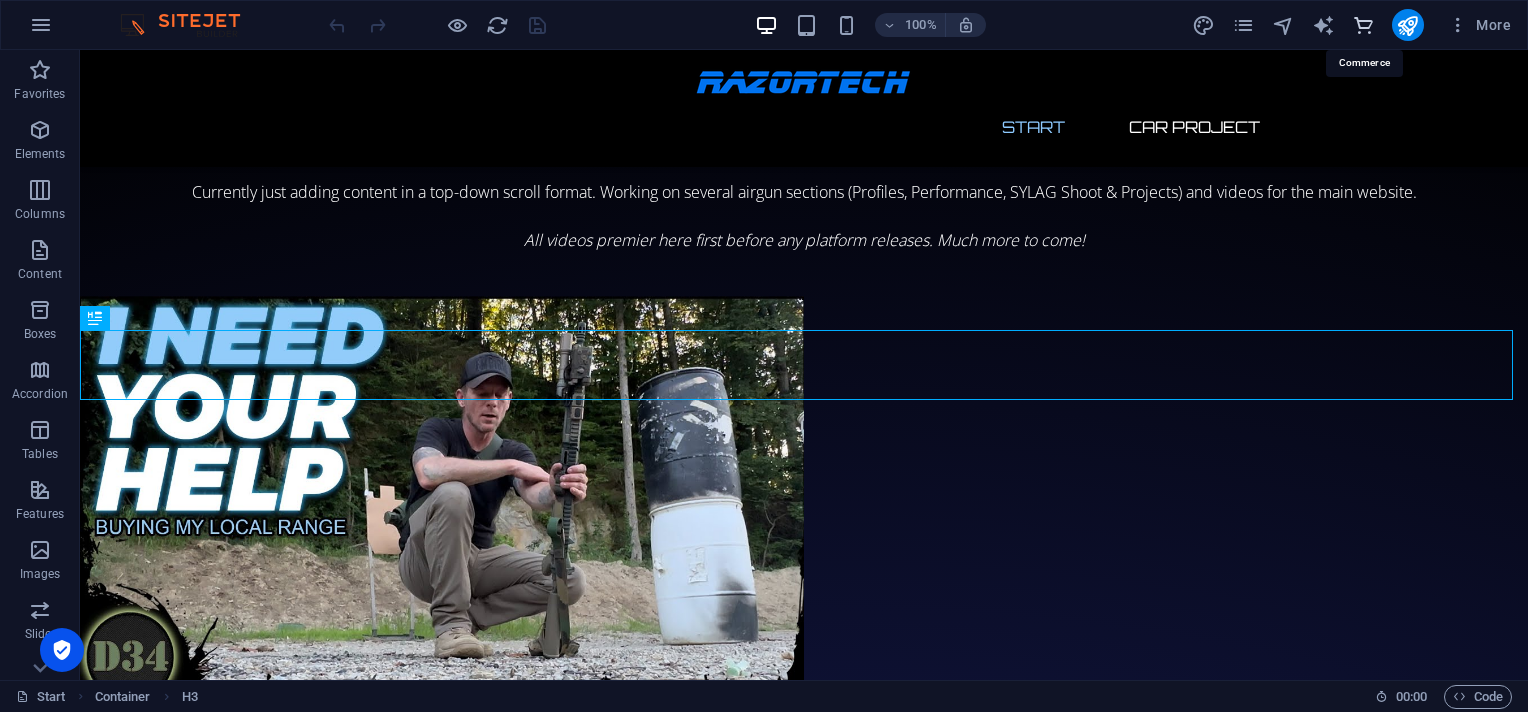 scroll, scrollTop: 3638, scrollLeft: 0, axis: vertical 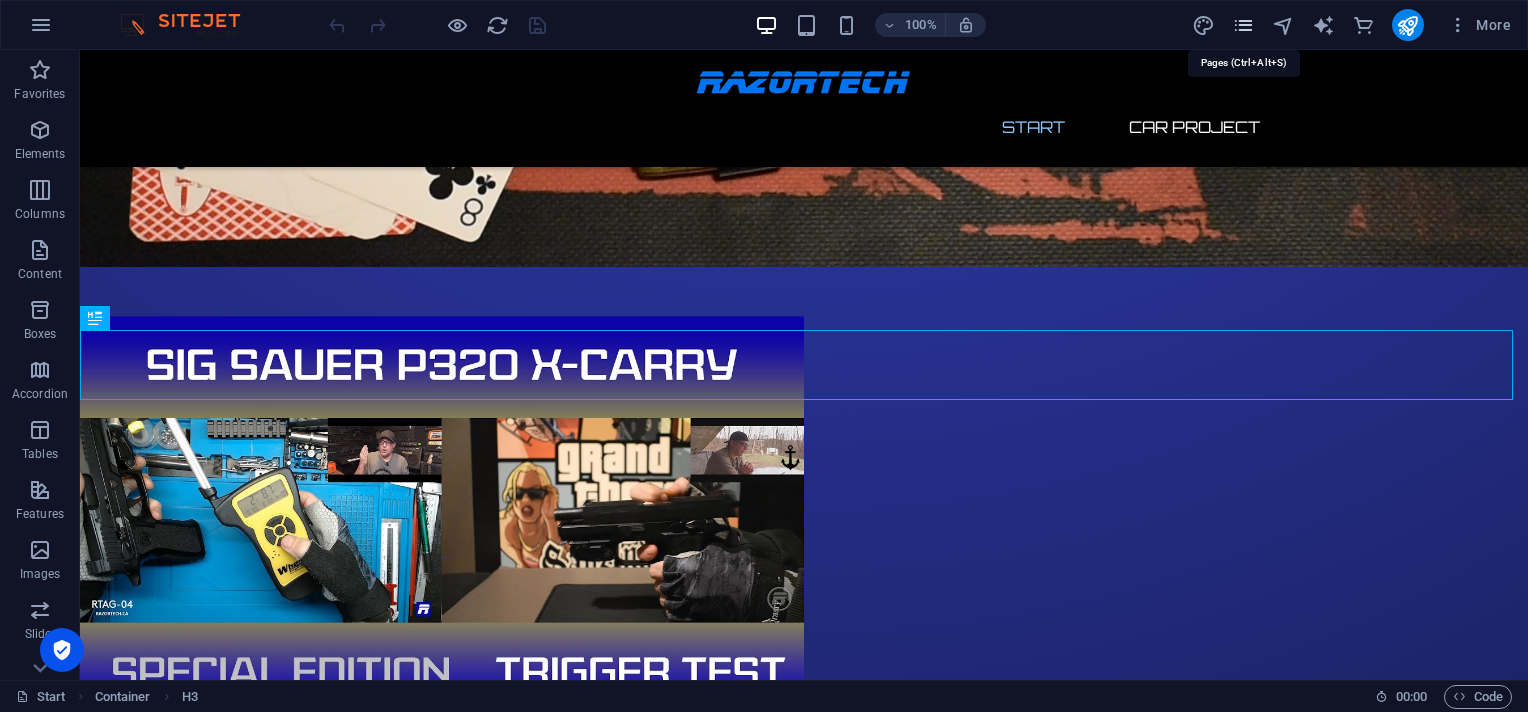 click at bounding box center [1243, 25] 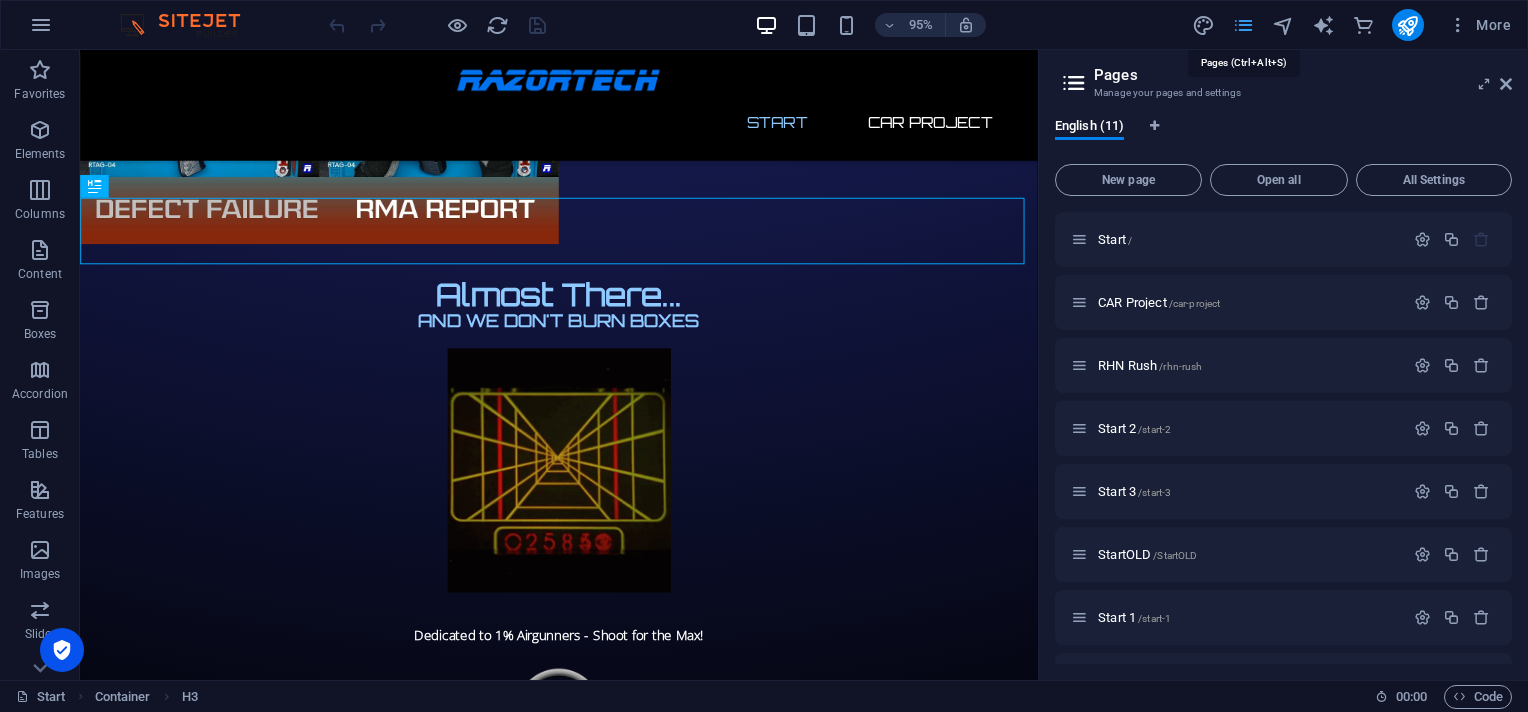 scroll, scrollTop: 2775, scrollLeft: 0, axis: vertical 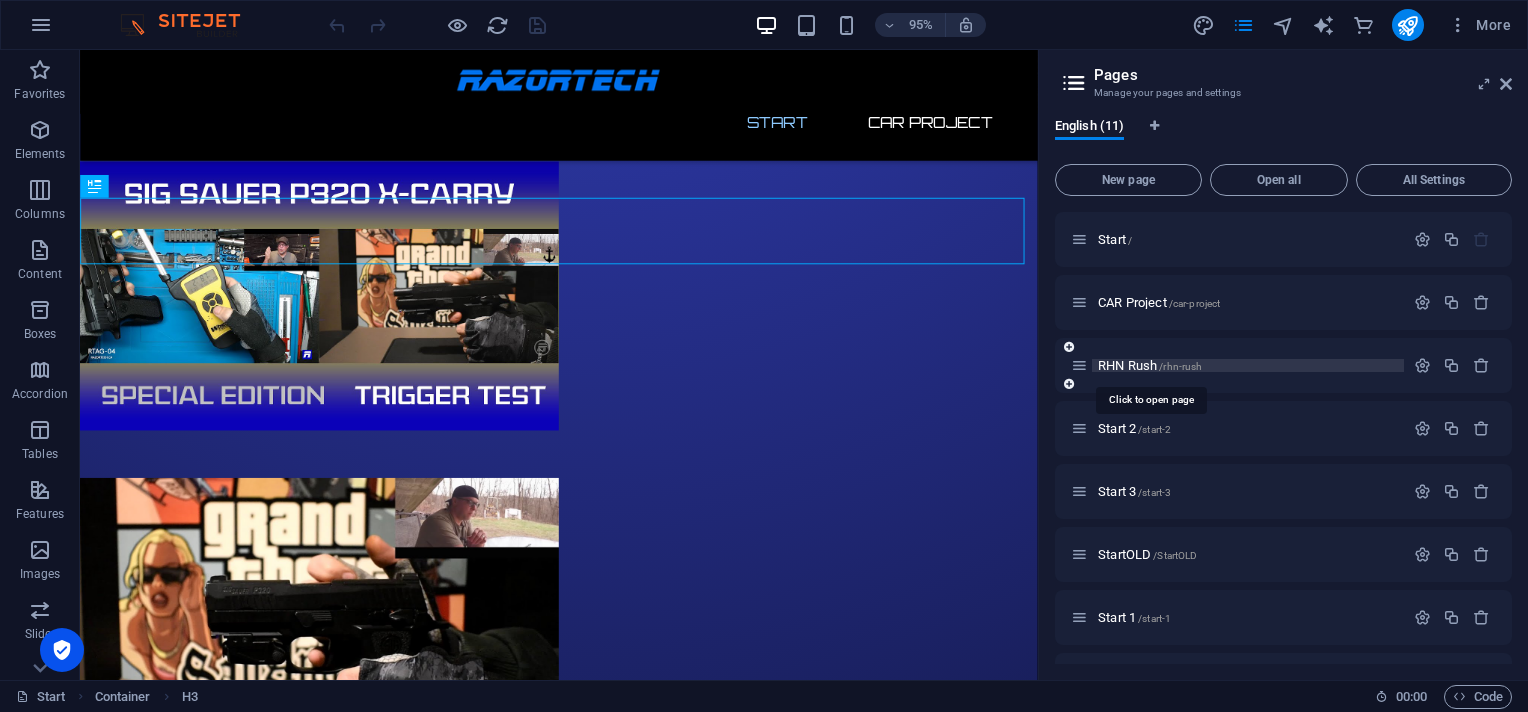 click on "RHN Rush  /rhn-rush" at bounding box center [1150, 365] 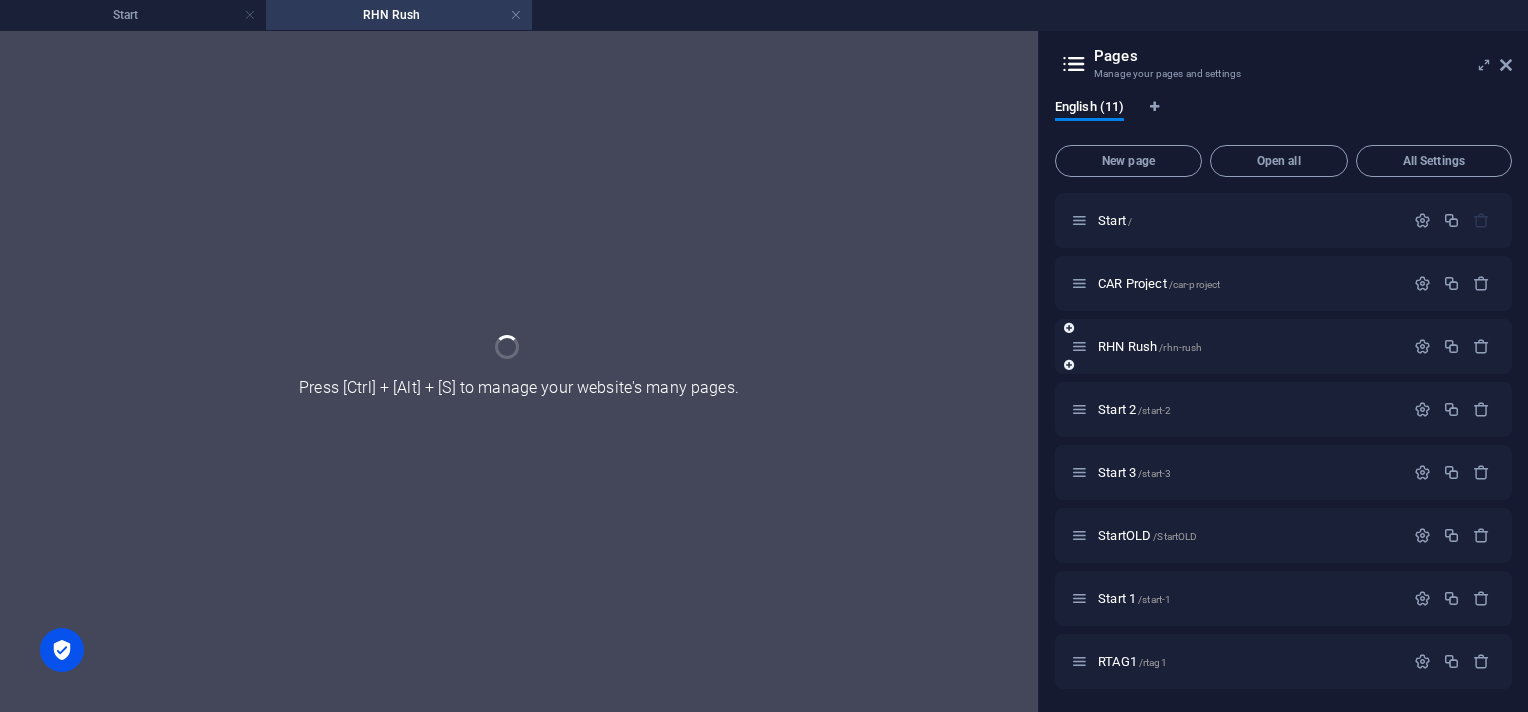 scroll, scrollTop: 0, scrollLeft: 0, axis: both 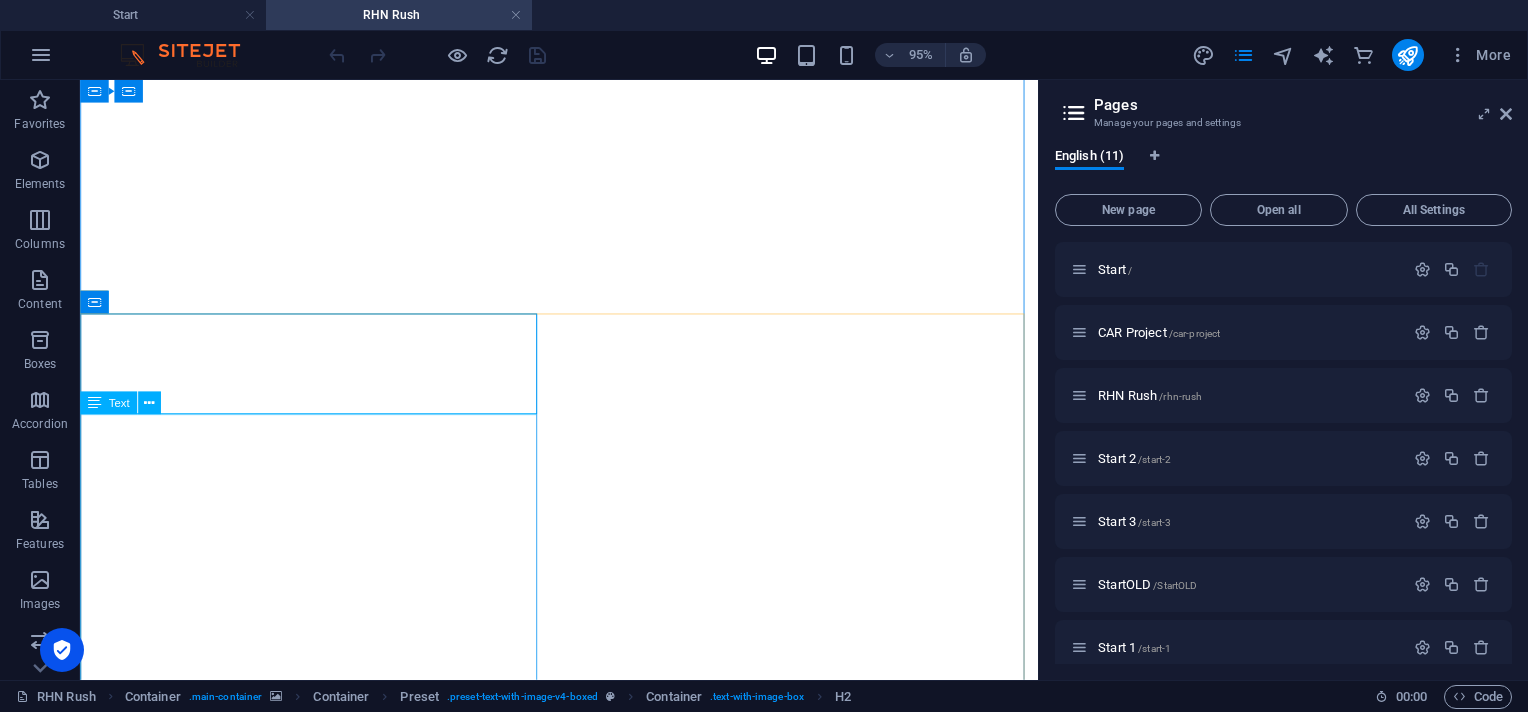 click on "This page is a tribute to  Red Headed Neighbor,  who happens to be a fairly recent fan of the Canadian band Rush.  I started watching her  YouTube channel  when she began her journey in reviewing Rush songs. Now, after 150 videos and seeing  RHN  become a genuine fan, showing so much love and respect...With this being a privileged experience to see happen, I thought I would create something to say thanks, coming from an old fan.      Over the next couple weeks I will start to add her YouTube links. I'm just working on some graphics and a cool layout. Back soon!" at bounding box center (584, 1409) 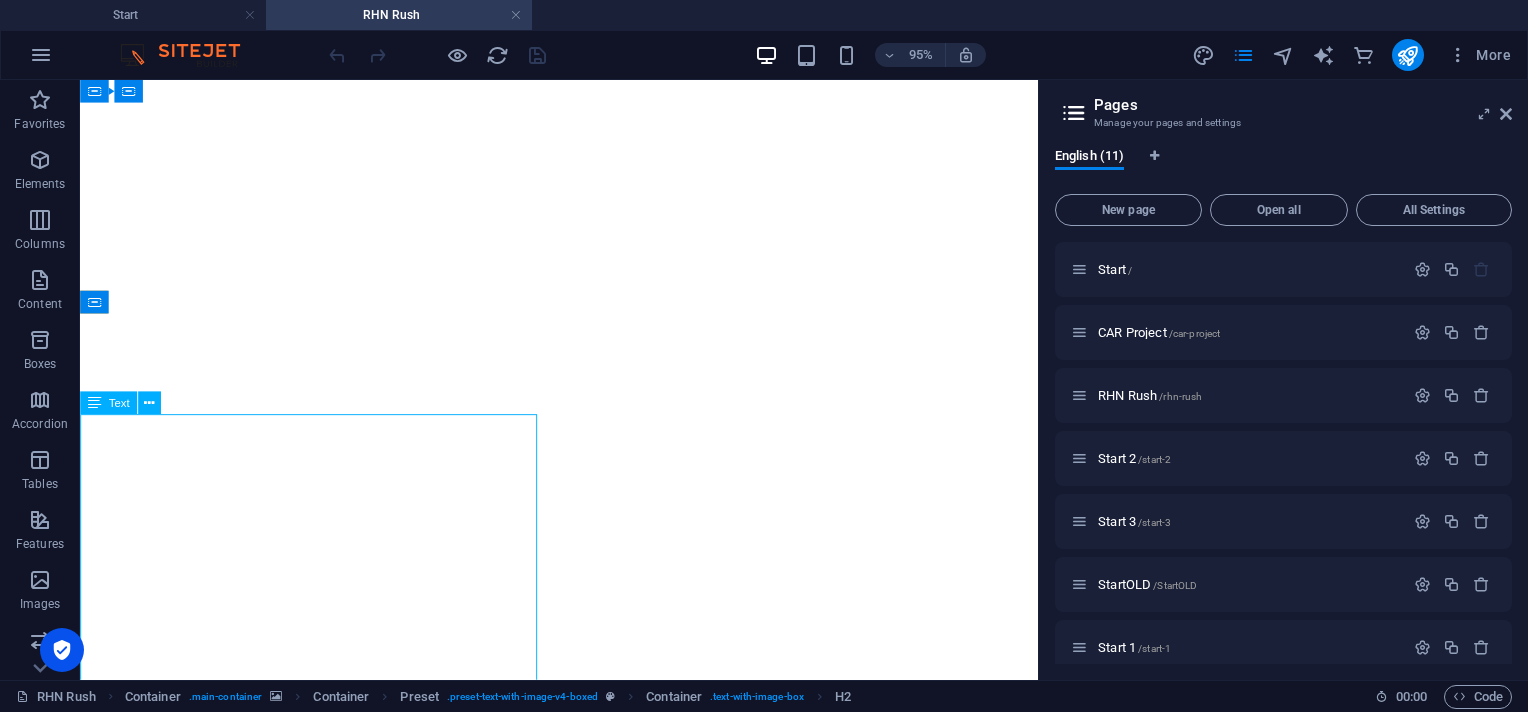 click on "This page is a tribute to  Red Headed Neighbor,  who happens to be a fairly recent fan of the Canadian band Rush.  I started watching her  YouTube channel  when she began her journey in reviewing Rush songs. Now, after 150 videos and seeing  RHN  become a genuine fan, showing so much love and respect...With this being a privileged experience to see happen, I thought I would create something to say thanks, coming from an old fan.      Over the next couple weeks I will start to add her YouTube links. I'm just working on some graphics and a cool layout. Back soon!" at bounding box center [584, 1409] 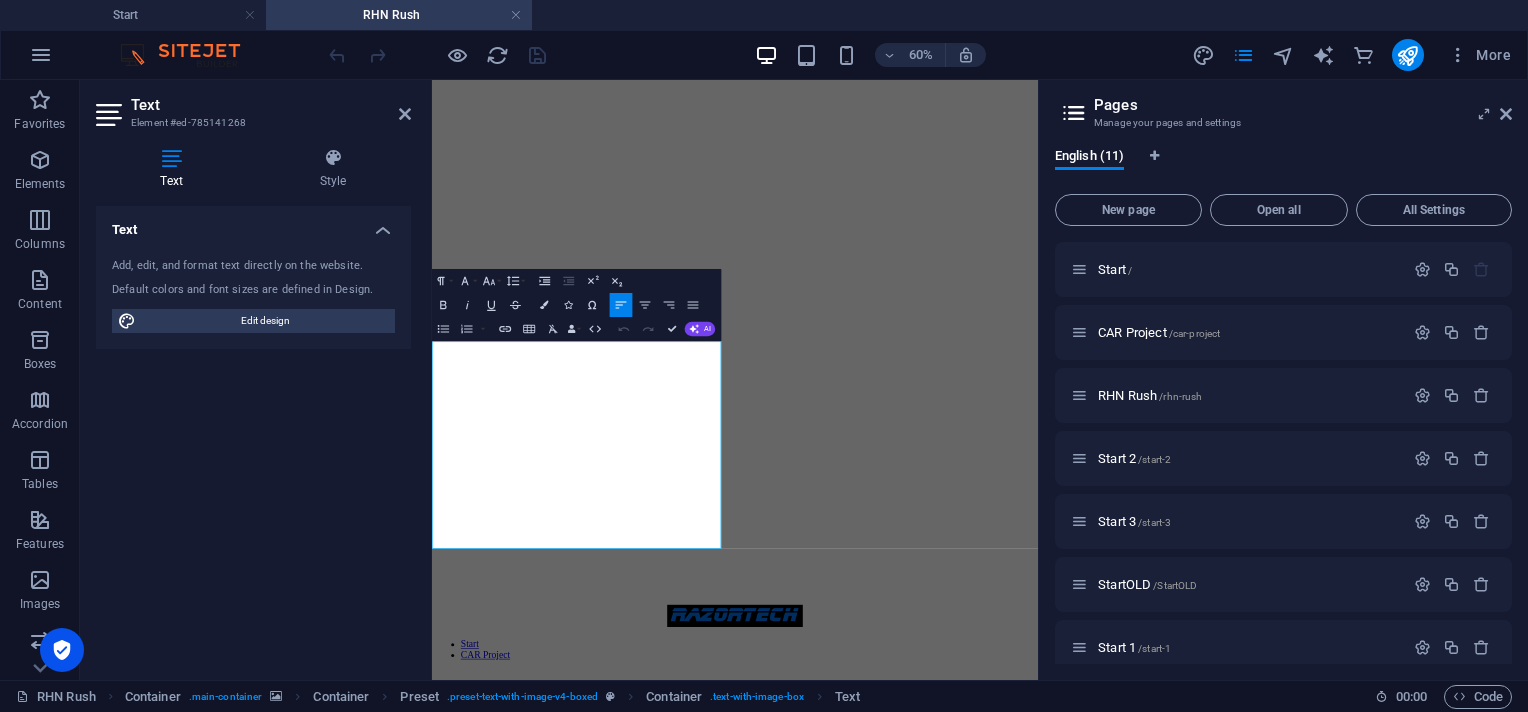scroll, scrollTop: 50, scrollLeft: 0, axis: vertical 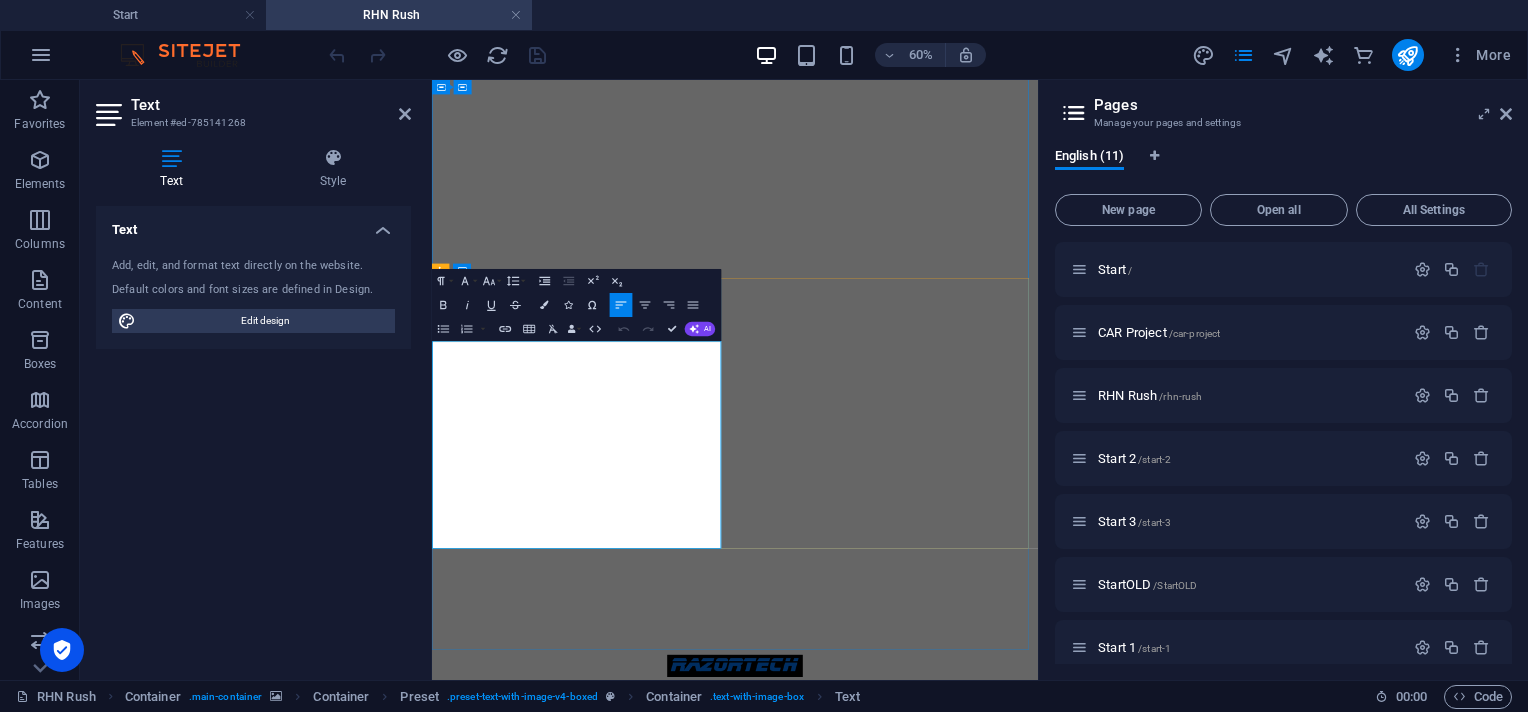 click on "I started watching her  YouTube channel  when she began her journey in reviewing Rush songs. Now, after 150 videos and seeing  RHN  become a genuine fan, showing so much love and respect...With this being a privileged experience to see happen, I thought I would create something to say thanks, coming from an old fan." at bounding box center (929, 1652) 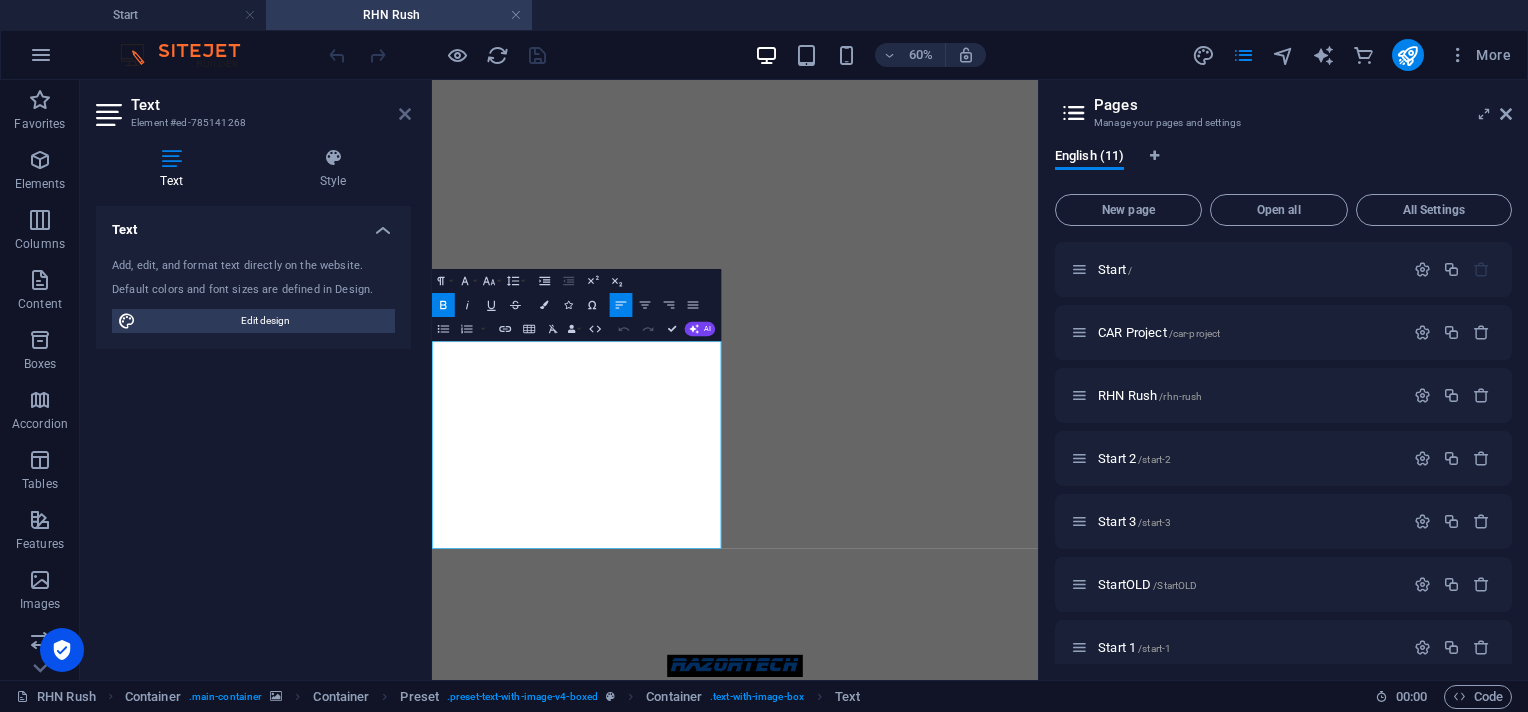 click at bounding box center [405, 114] 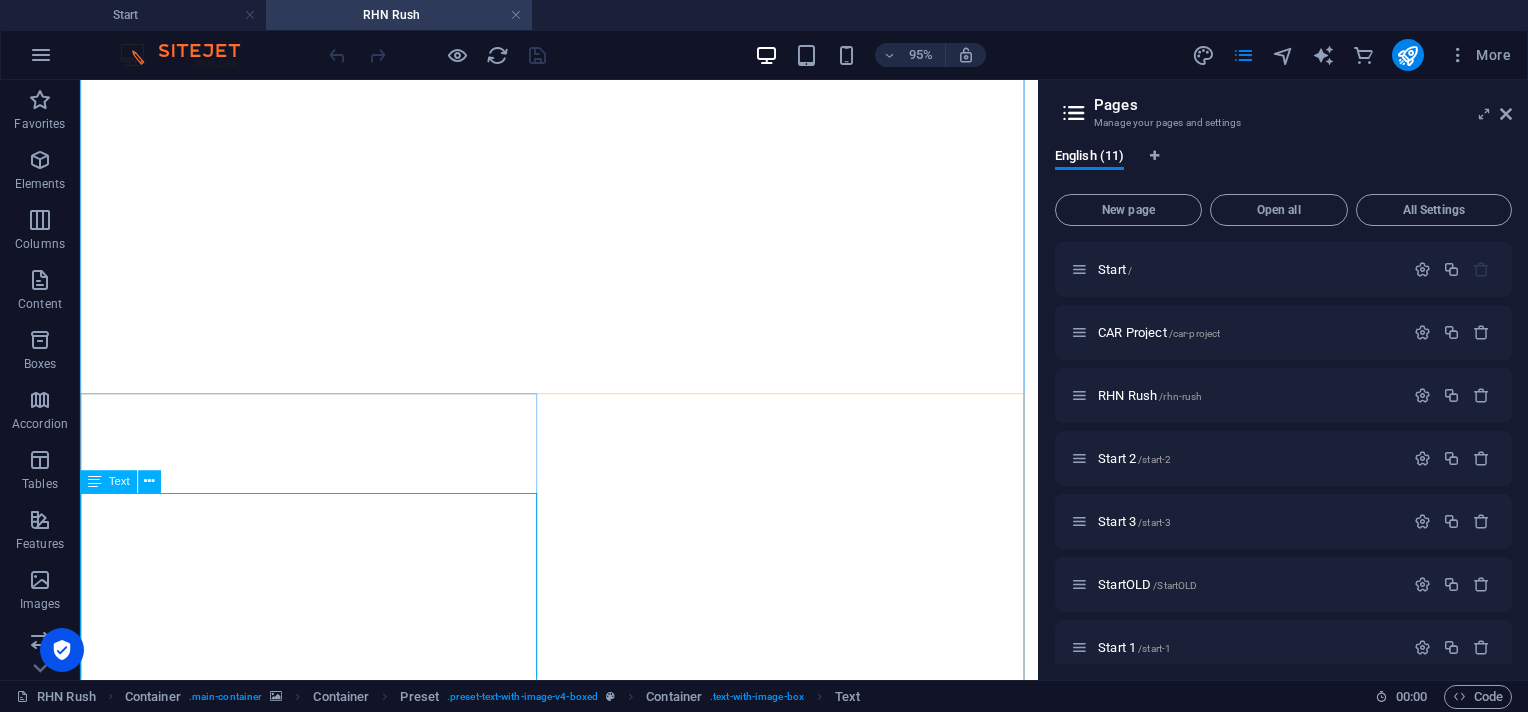click on "This page is a tribute to  Red Headed Neighbor,  who happens to be a fairly recent fan of the Canadian band Rush.  I started watching her  YouTube channel  when she began her journey in reviewing Rush songs. Now, after 150 videos and seeing  RHN  become a genuine fan, showing so much love and respect...With this being a privileged experience to see happen, I thought I would create something to say thanks, coming from an old fan.      Over the next couple weeks I will start to add her YouTube links. I'm just working on some graphics and a cool layout. Back soon!" at bounding box center (584, 1661) 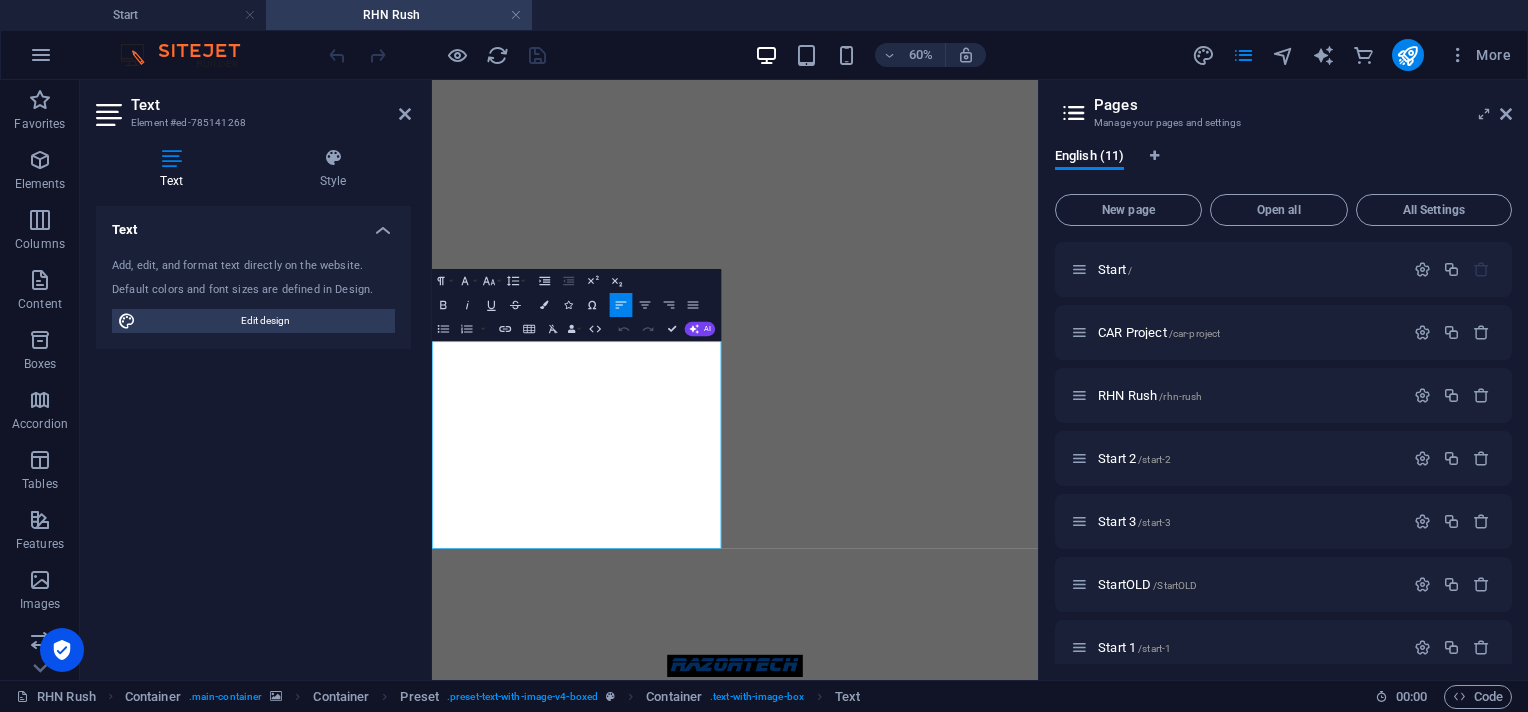 click on "Pages Manage your pages and settings English (11) New page Open all All Settings Start / CAR Project /car-project RHN Rush  /rhn-rush Start 2 /start-2 Start 3 /start-3 StartOLD /StartOLD Start 1 /start-1 RTAG1 /rtag1 RTAG2 /rtag2 Legal Notice /legal-notice Privacy /privacy" at bounding box center [1283, 380] 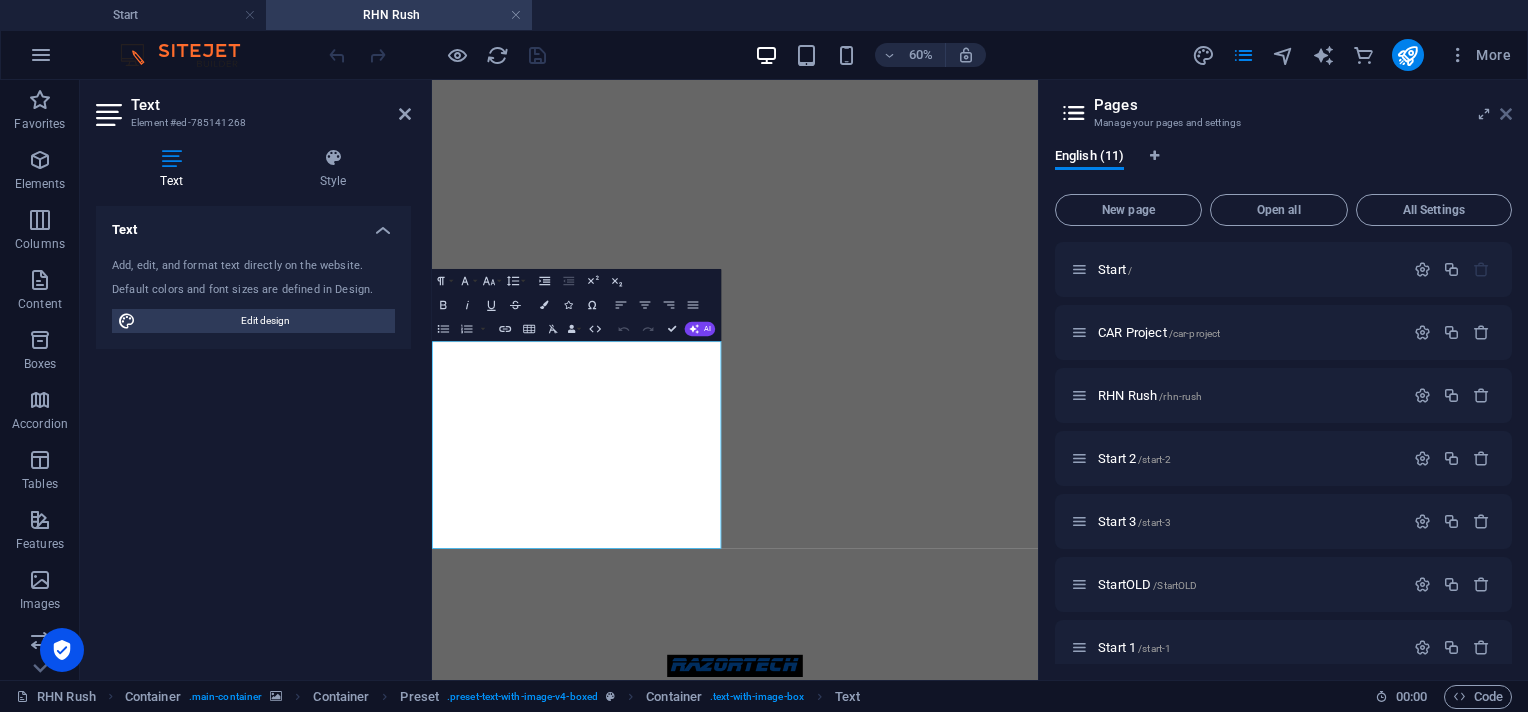 click at bounding box center [1506, 114] 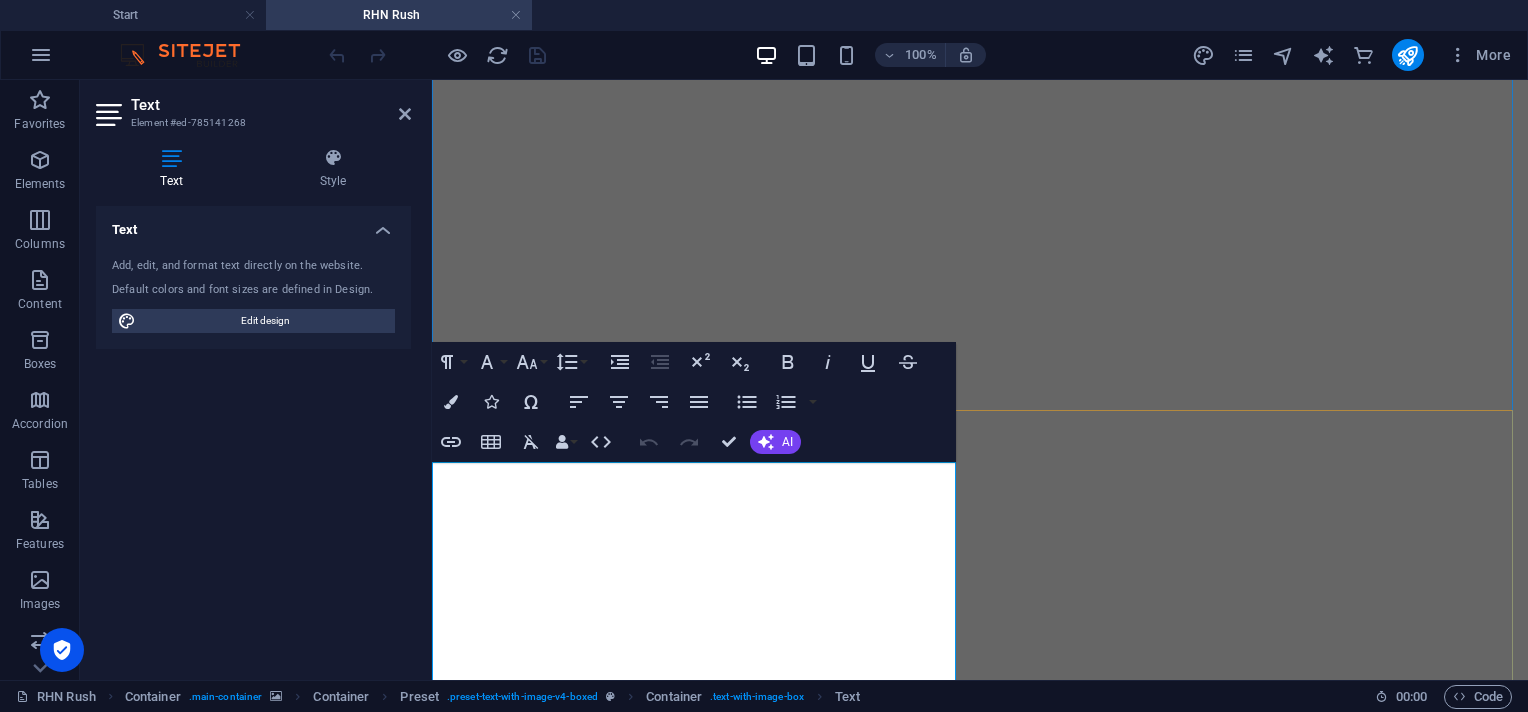 scroll, scrollTop: 183, scrollLeft: 0, axis: vertical 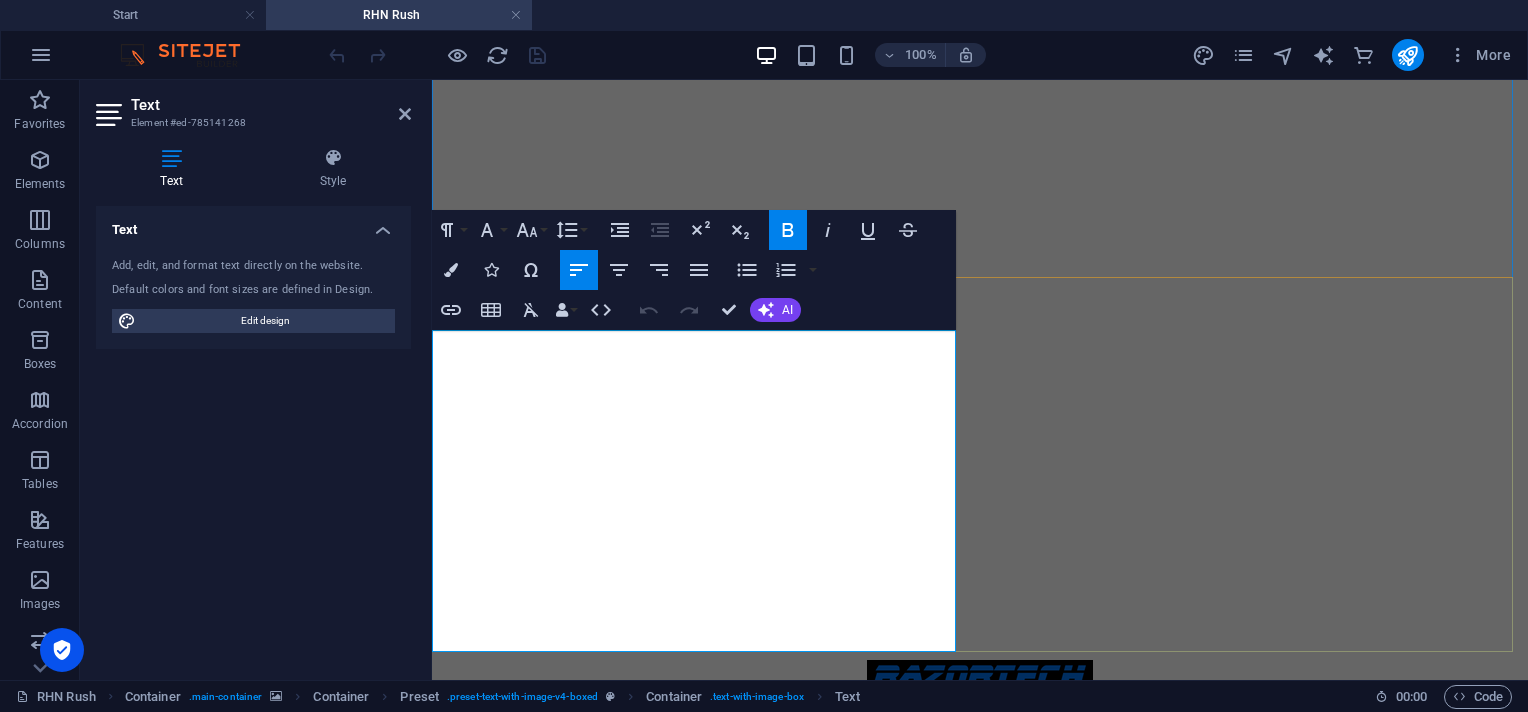 click on "I started watching her  YouTube channel  when she began her journey in reviewing Rush songs. Now, after 150 videos and seeing  RHN  become a genuine fan, showing so much love and respect...With this being a privileged experience to see happen, I thought I would create something to say thanks, coming from an old fan." at bounding box center [974, 1275] 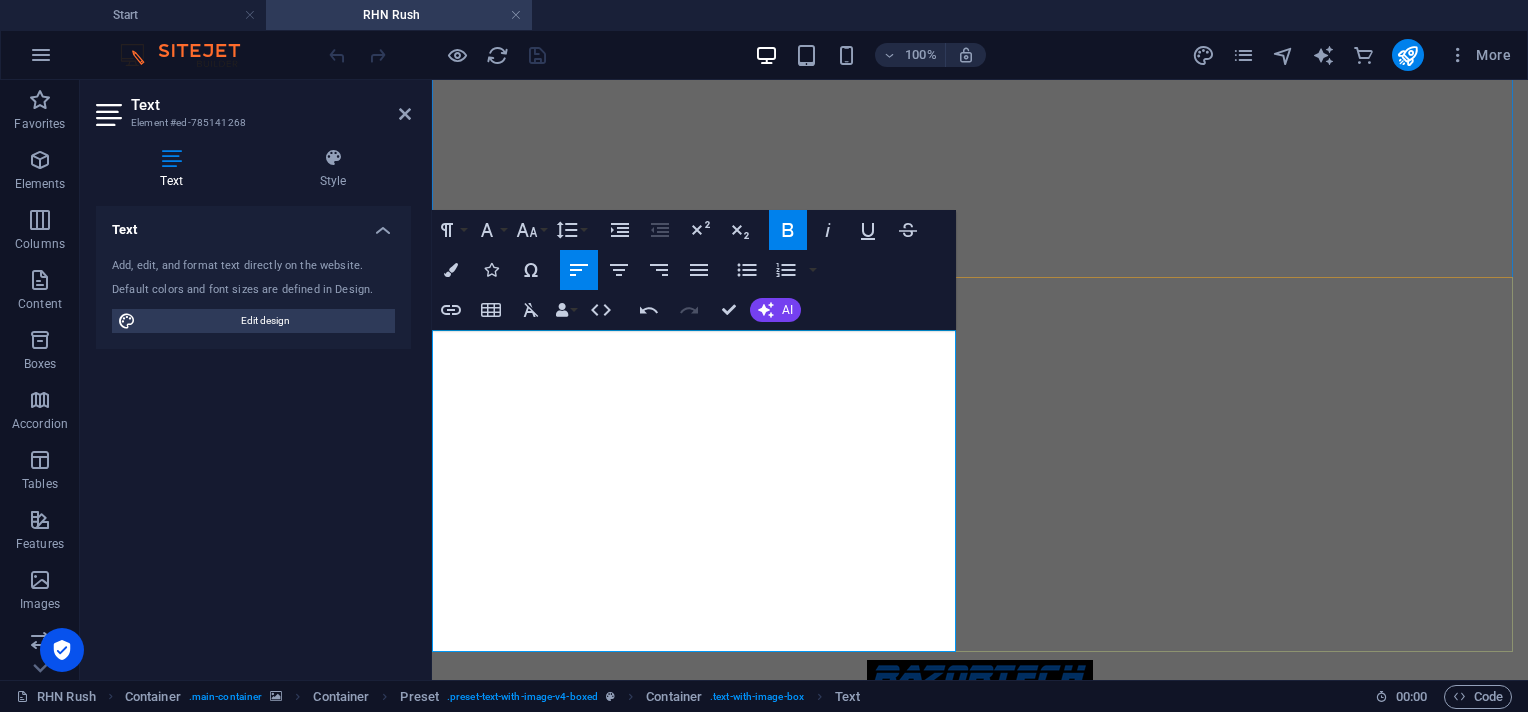 click on "I started watching her  YouTube channel  when she began her journey in reviewing Rush songs. Now, after over  150 videos and seeing  RHN  become a genuine fan, showing so much love and respect...With this being a privileged experience to see happen, I thought I would create something to say thanks, coming from an old fan." at bounding box center (974, 1275) 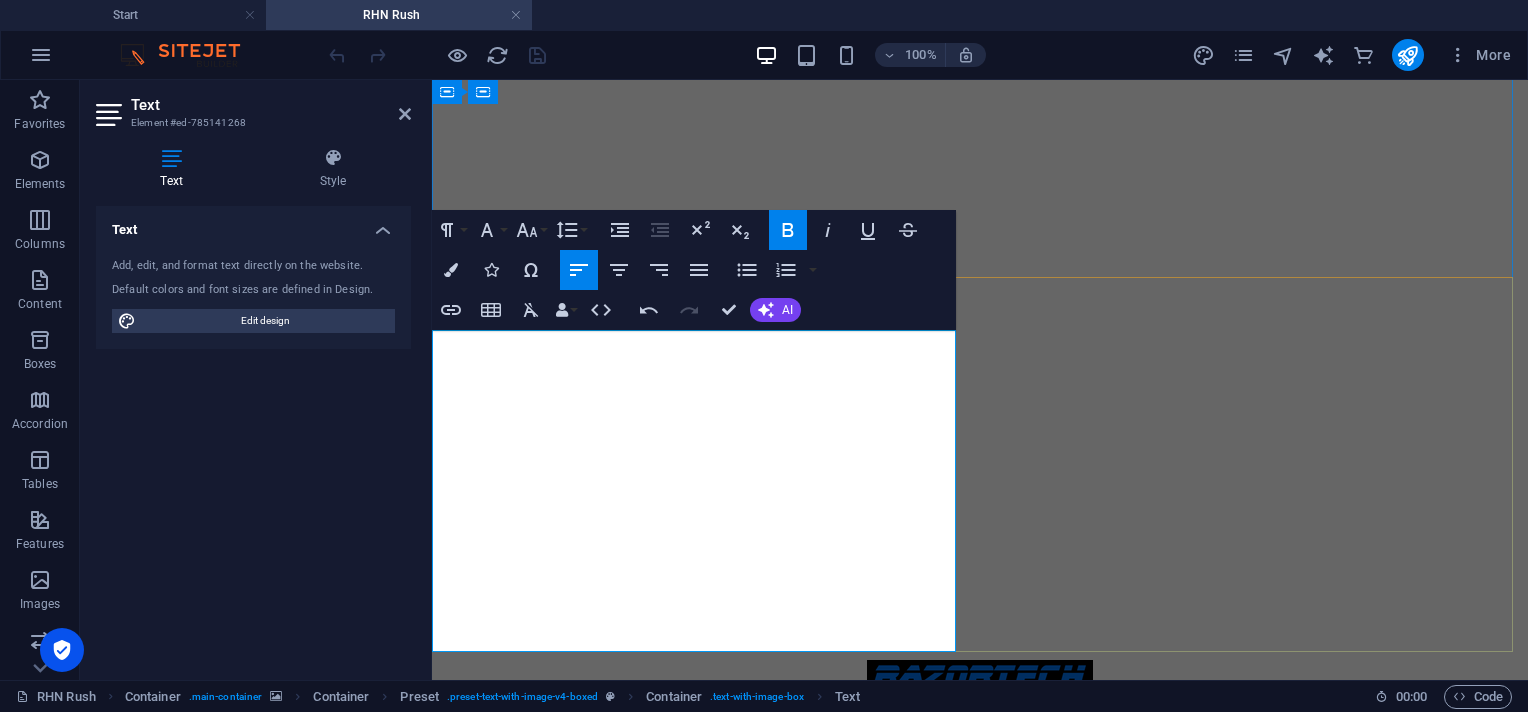 click on "This page is a tribute to  Red Headed Neighbor,  who happens to be a fairly recent fan of the Canadian band Rush." at bounding box center [833, 1189] 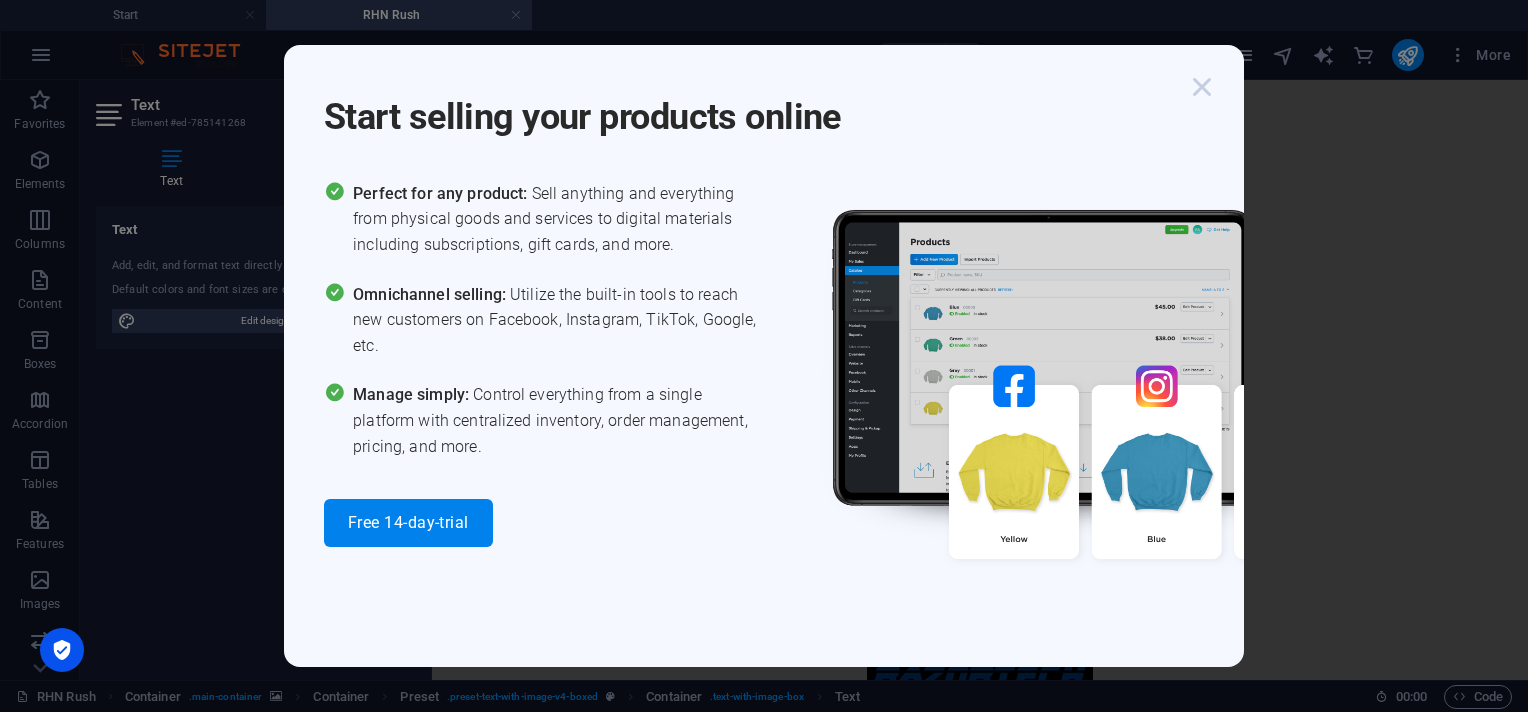 click at bounding box center [1202, 87] 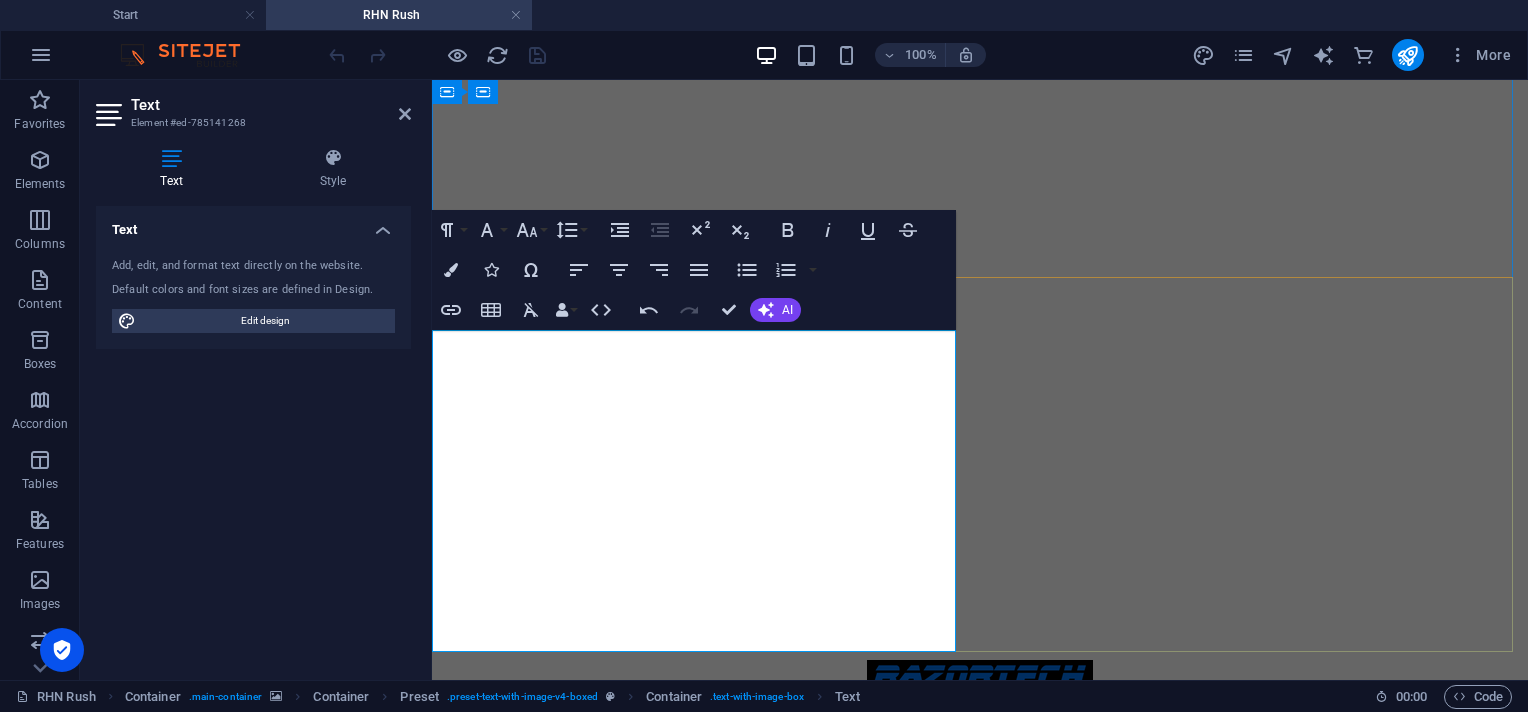 click on "I started watching her  YouTube channel  when she began her journey in reviewing Rush songs. Now, after over 150 videos and seeing  RHN  become a genuine fan, showing so much love and respect...It was a privilege to experience and to see this as it happened, and I thought I would create something to say thanks, coming from an old [PERSON_NAME]  fan." at bounding box center (975, 1275) 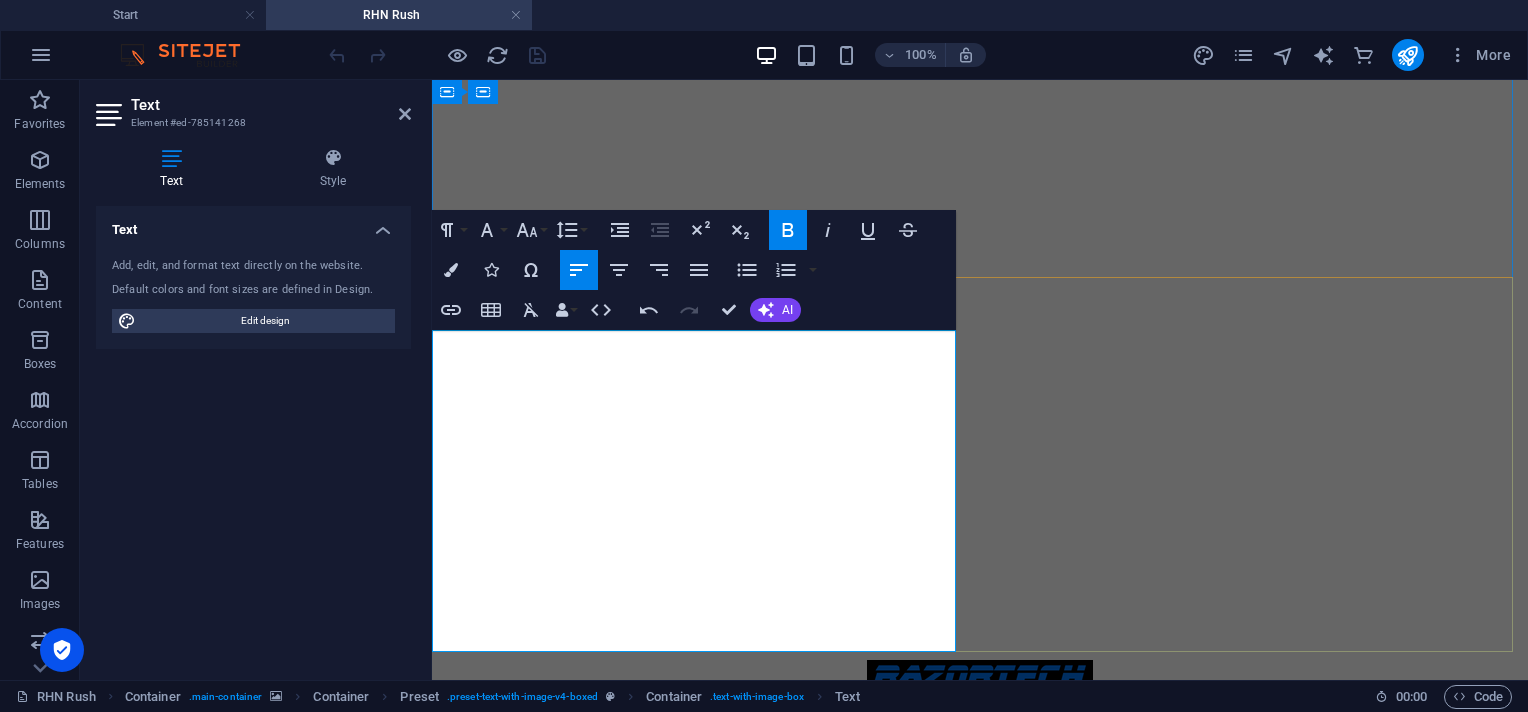 click on "I started watching her  YouTube channel  when she began her journey in reviewing Rush songs. Now, after over 150 videos and seeing  RHN  become a genuine fan, showing so much love and respect...It was a privilege to experience and to see this as it happened, and I thought I would create something to say thanks, coming from an ol'Rush fan." at bounding box center (975, 1275) 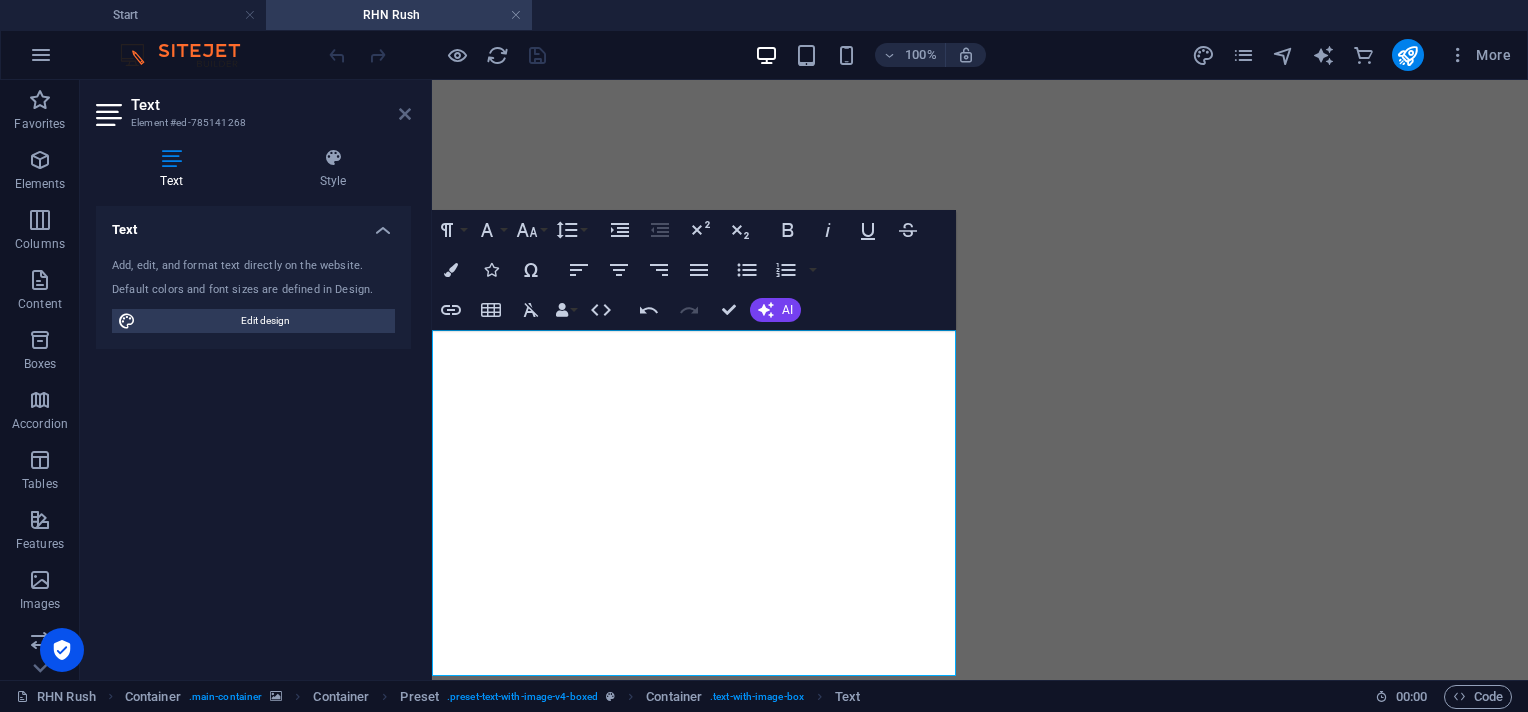 click at bounding box center (405, 114) 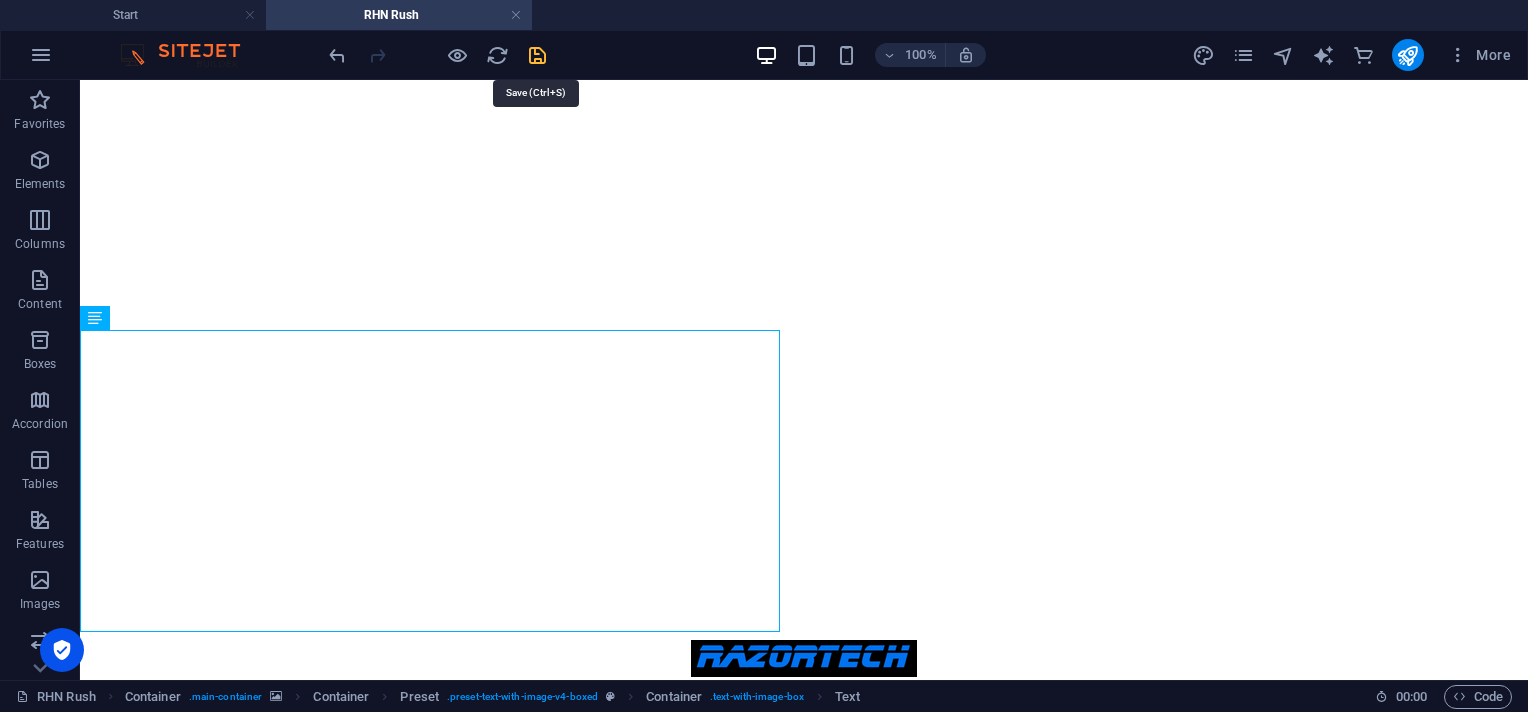 click at bounding box center (537, 55) 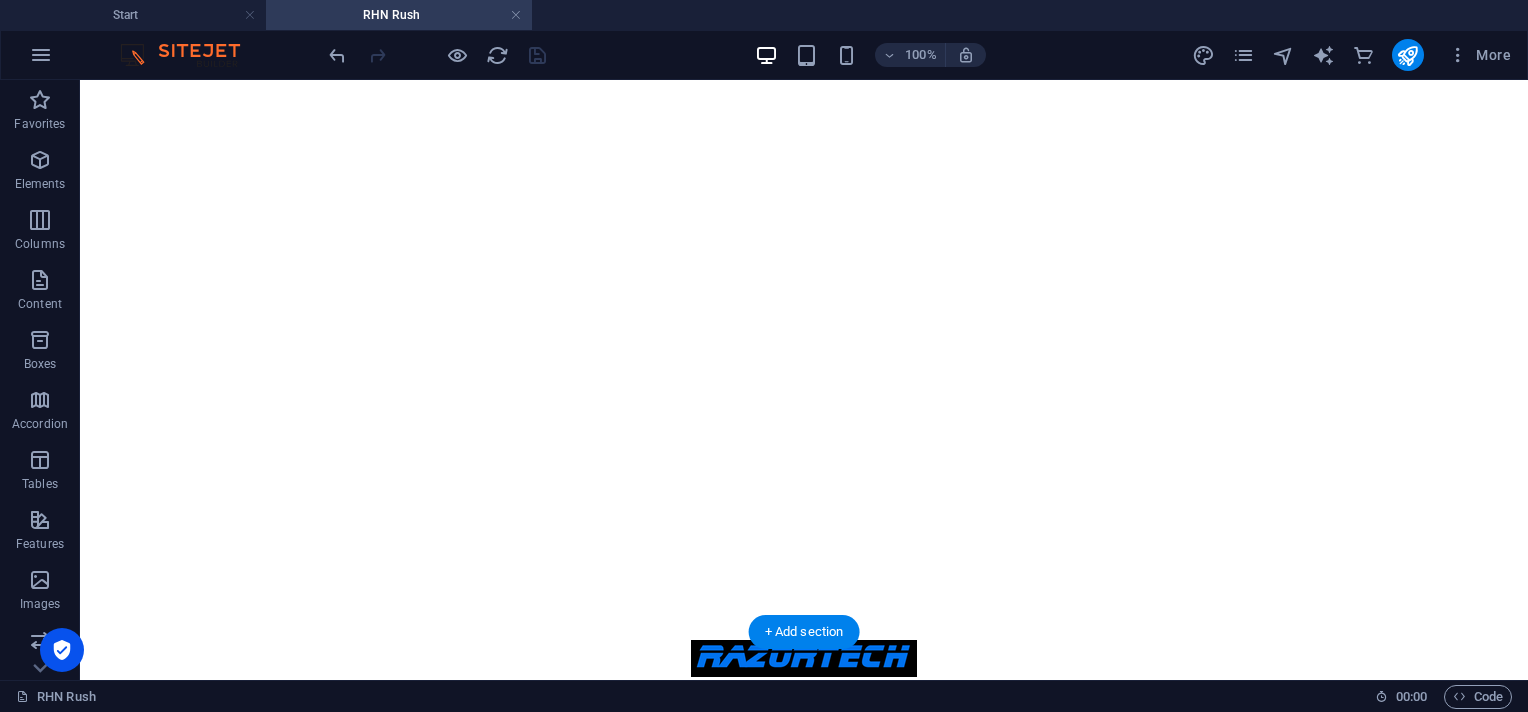 click at bounding box center (804, 1400) 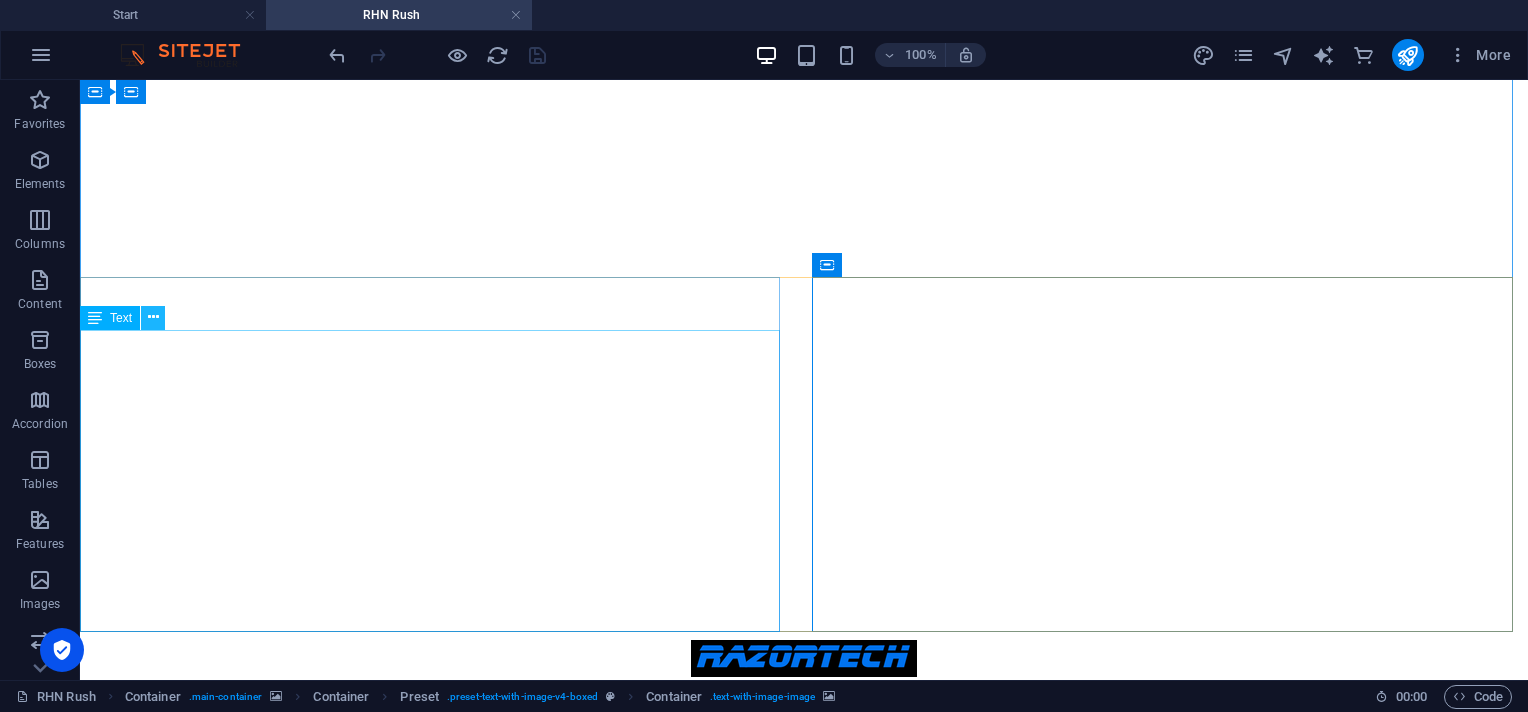 click at bounding box center [153, 317] 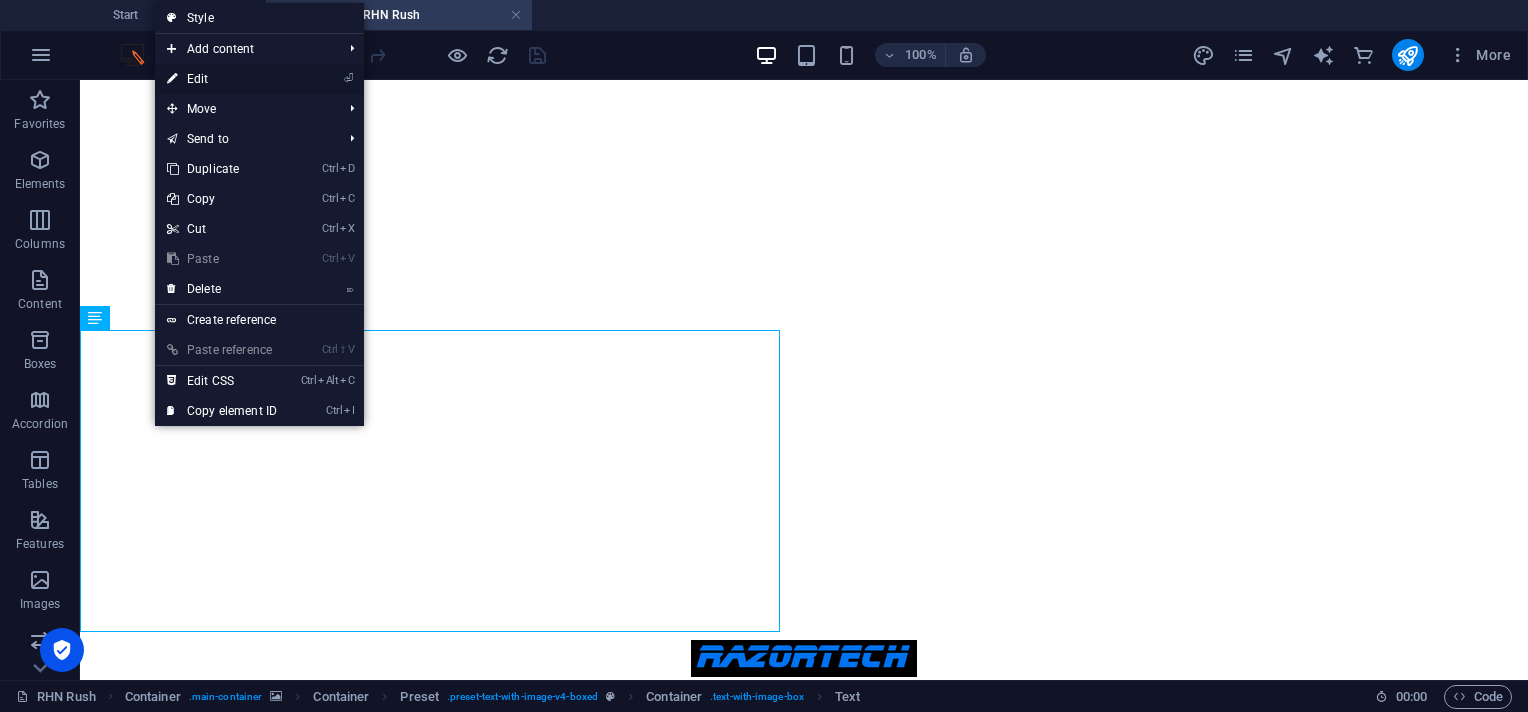 click on "⏎  Edit" at bounding box center [222, 79] 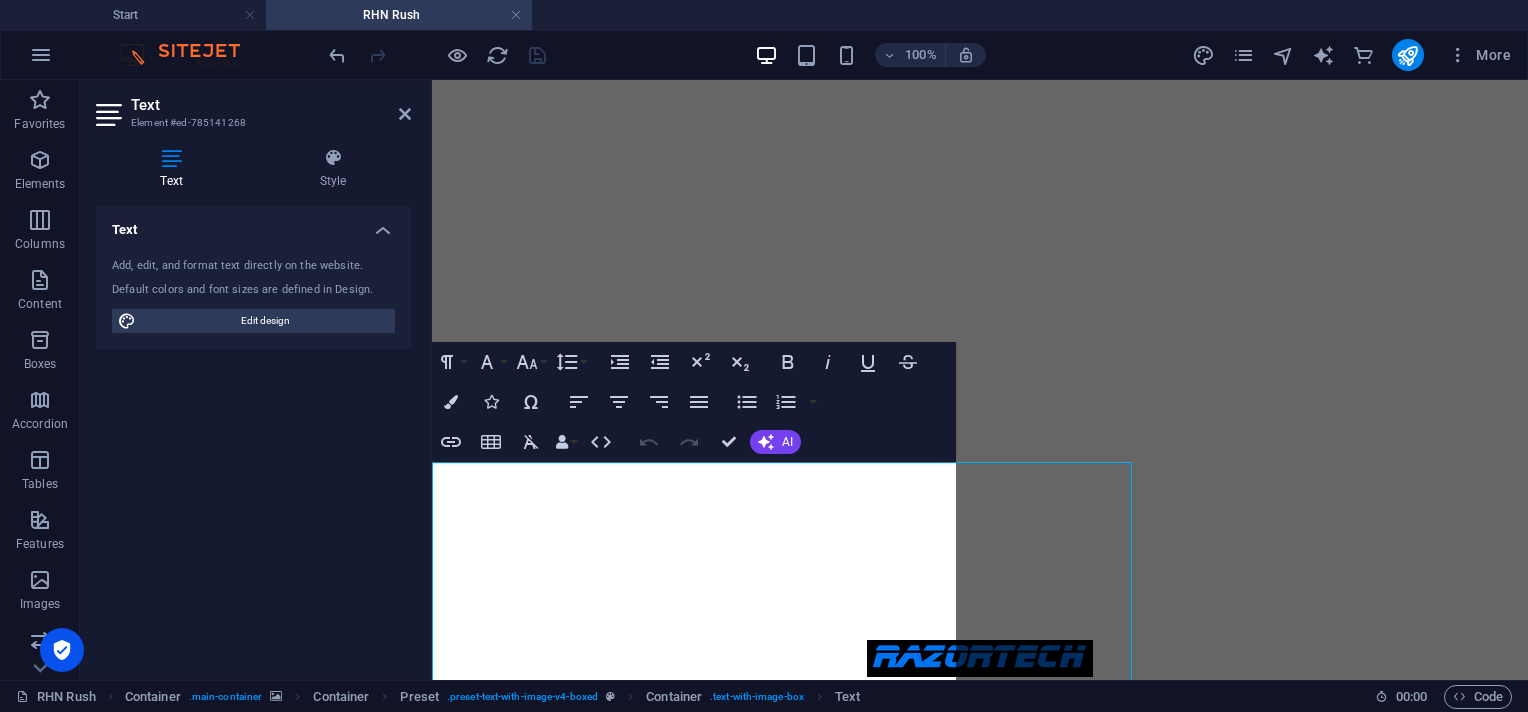 scroll, scrollTop: 50, scrollLeft: 0, axis: vertical 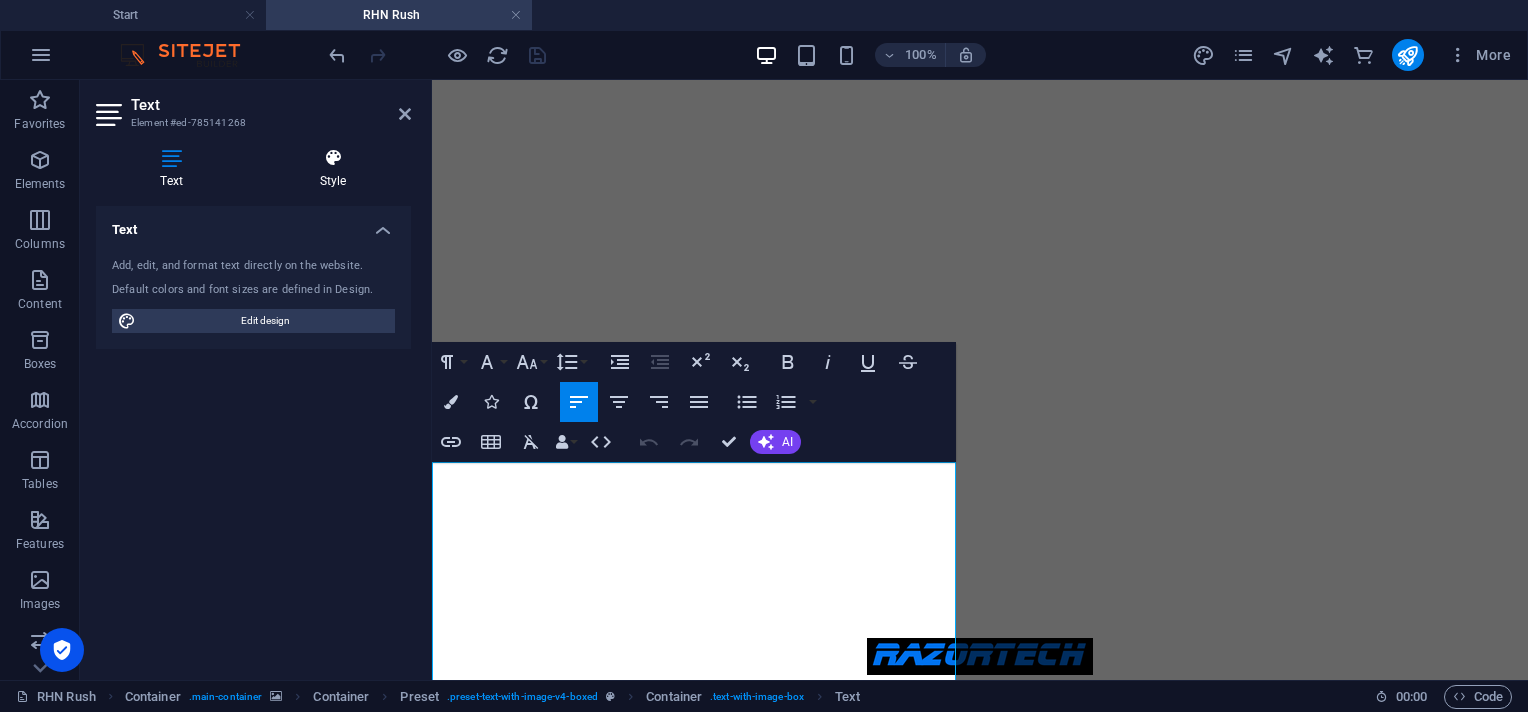 click at bounding box center [333, 158] 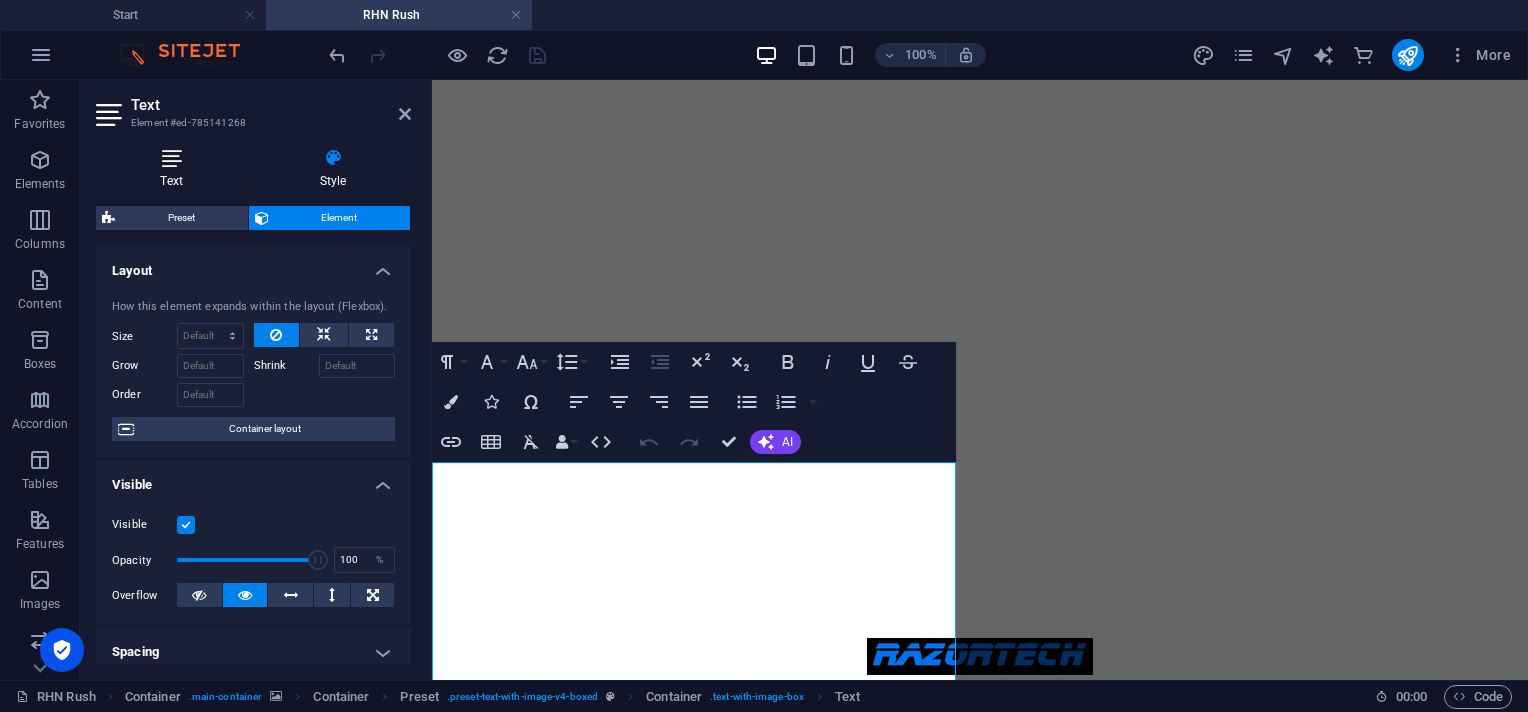 click at bounding box center (171, 158) 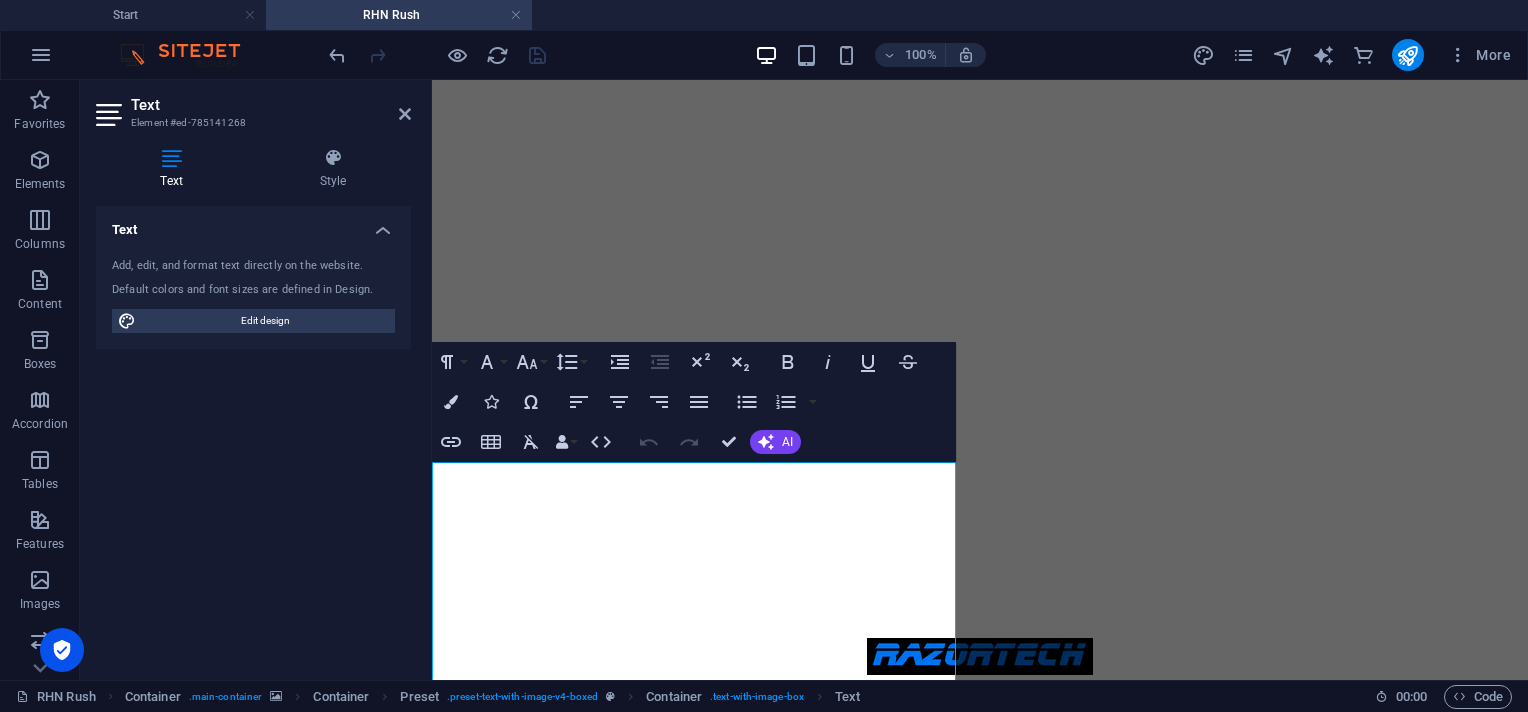 click on "Text Element #ed-785141268 Text Style Text Add, edit, and format text directly on the website. Default colors and font sizes are defined in Design. Edit design Alignment Left aligned Centered Right aligned Preset Element Layout How this element expands within the layout (Flexbox). Size Default auto px % 1/1 1/2 1/3 1/4 1/5 1/6 1/7 1/8 1/9 1/10 Grow Shrink Order Container layout Visible Visible Opacity 100 % Overflow Spacing Margin 0 Default auto px % rem vw vh Custom Custom 0 auto px % rem vw vh 0 auto px % rem vw vh 0 auto px % rem vw vh 0 auto px % rem vw vh Padding 1 Default px rem % vh vw Custom Custom 1 px rem % vh vw 1 px rem % vh vw 1 px rem % vh vw 1 px rem % vh vw Border Style              - Width 1 auto px rem % vh vw Custom Custom 1 auto px rem % vh vw 1 auto px rem % vh vw 1 auto px rem % vh vw 1 auto px rem % vh vw  - Color Round corners Default px rem % vh vw Custom Custom px rem % vh vw px rem % vh vw px rem % vh vw px rem % vh vw Shadow Default None Outside Inside Color X offset 0 px" at bounding box center [256, 380] 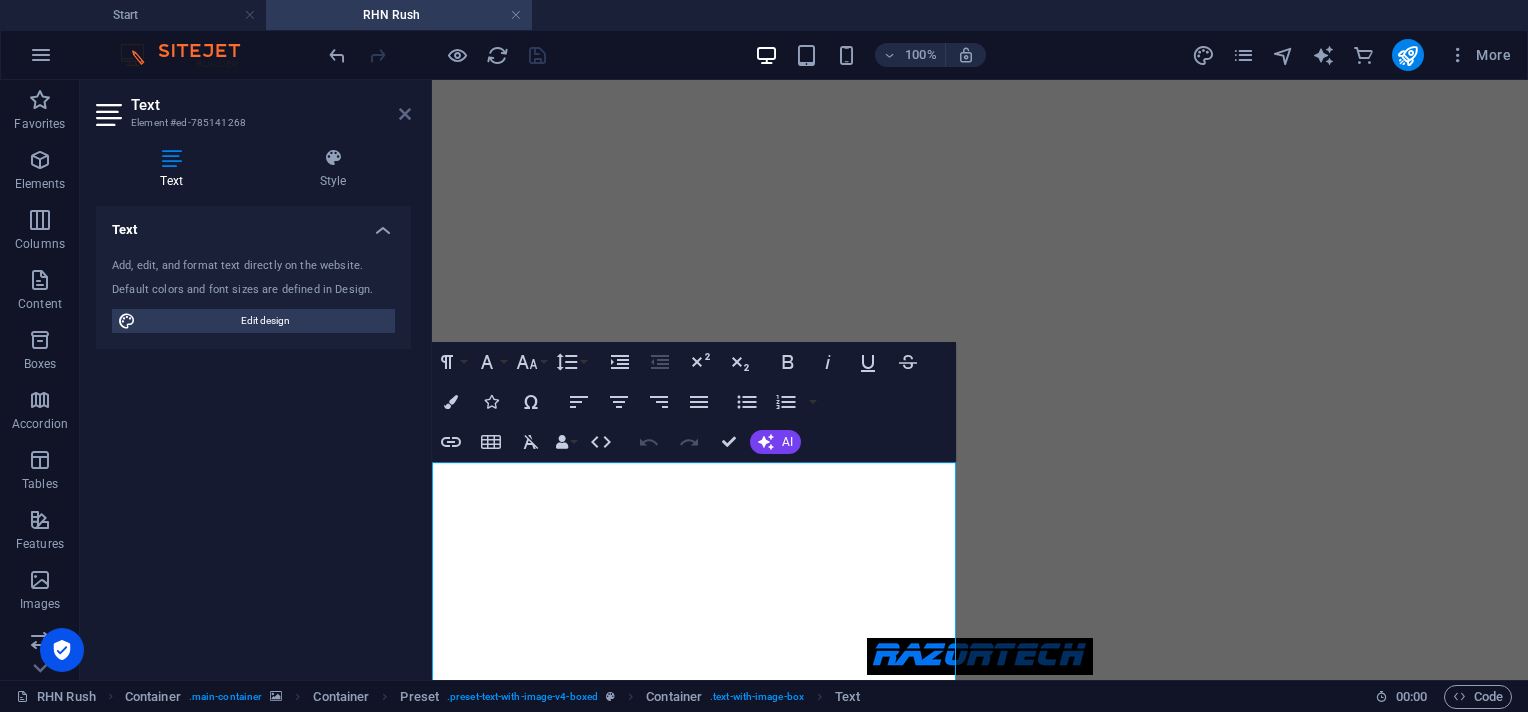 click at bounding box center (405, 114) 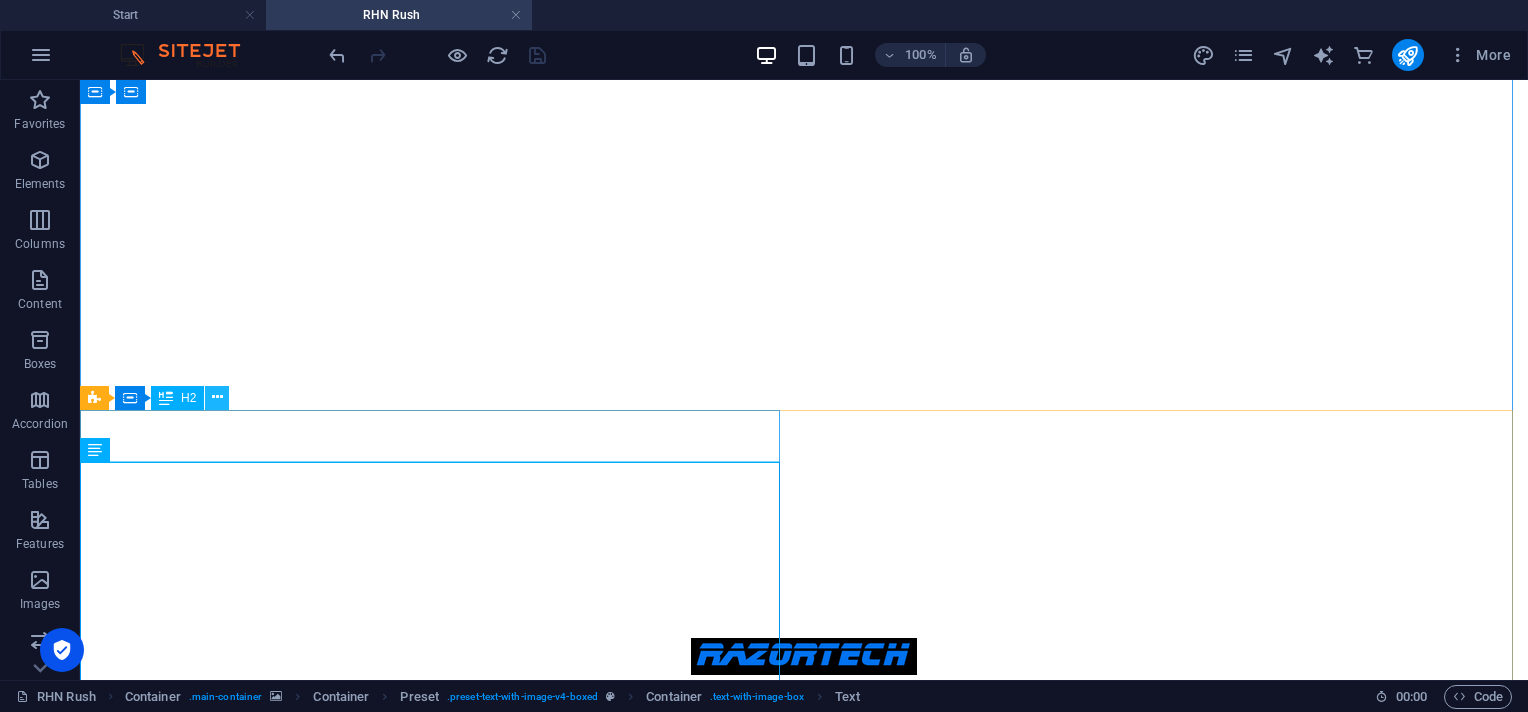 click at bounding box center (217, 397) 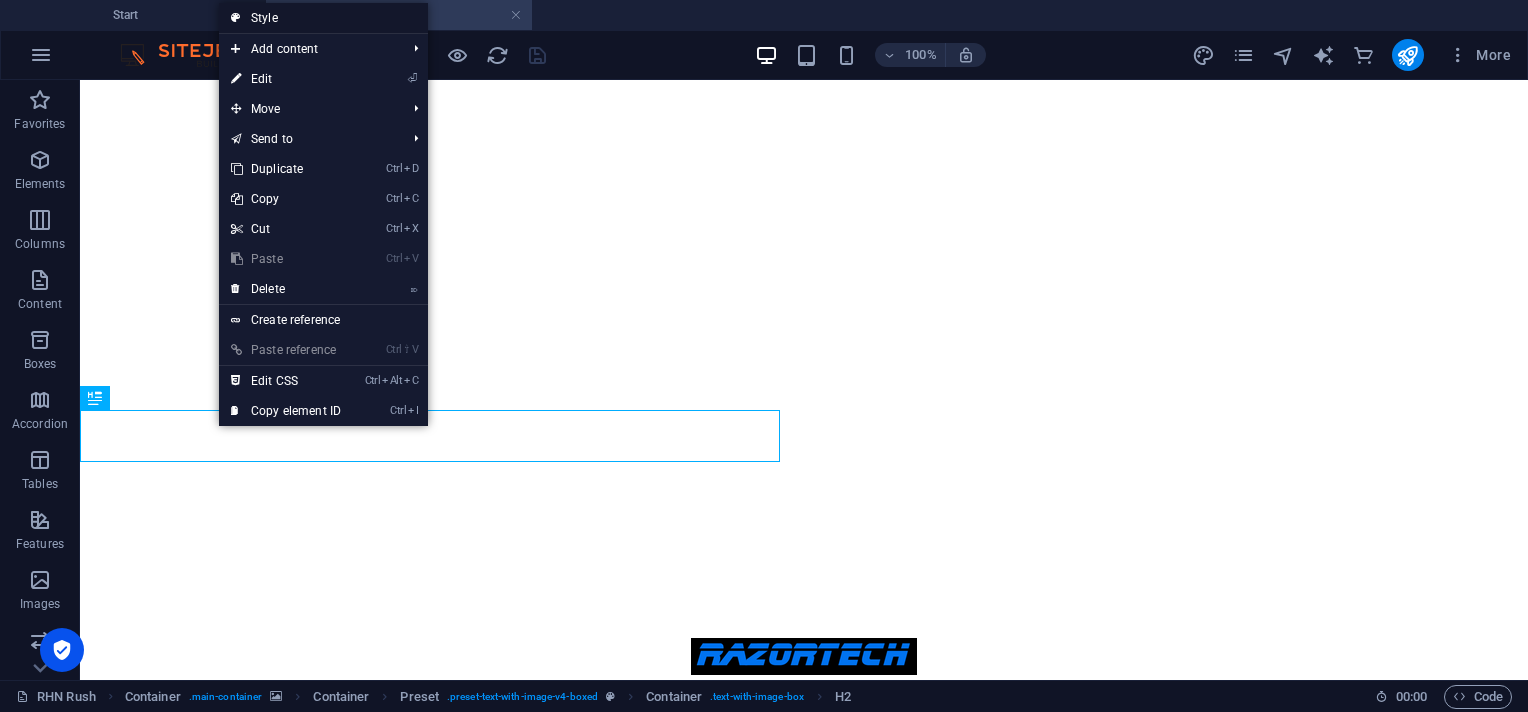 click on "Style" at bounding box center (323, 18) 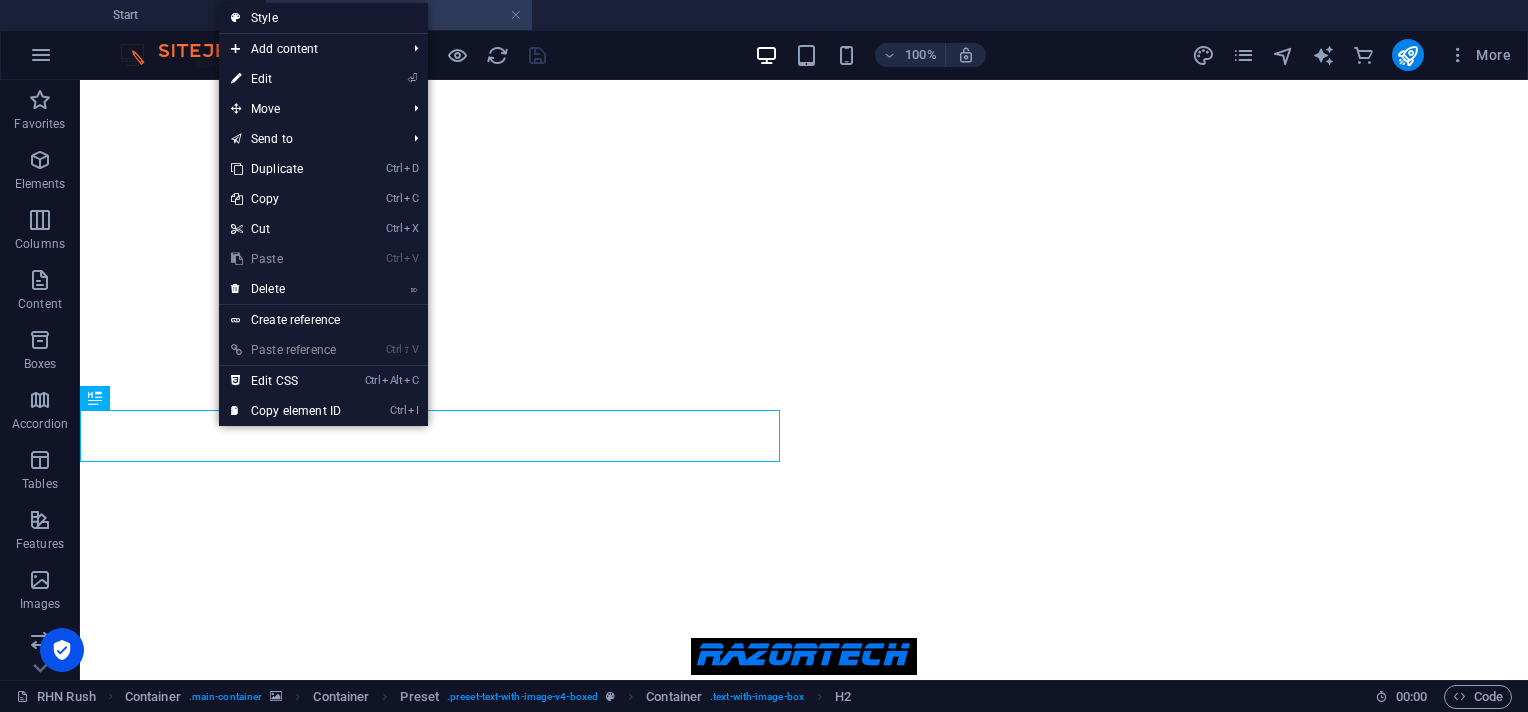 select on "rem" 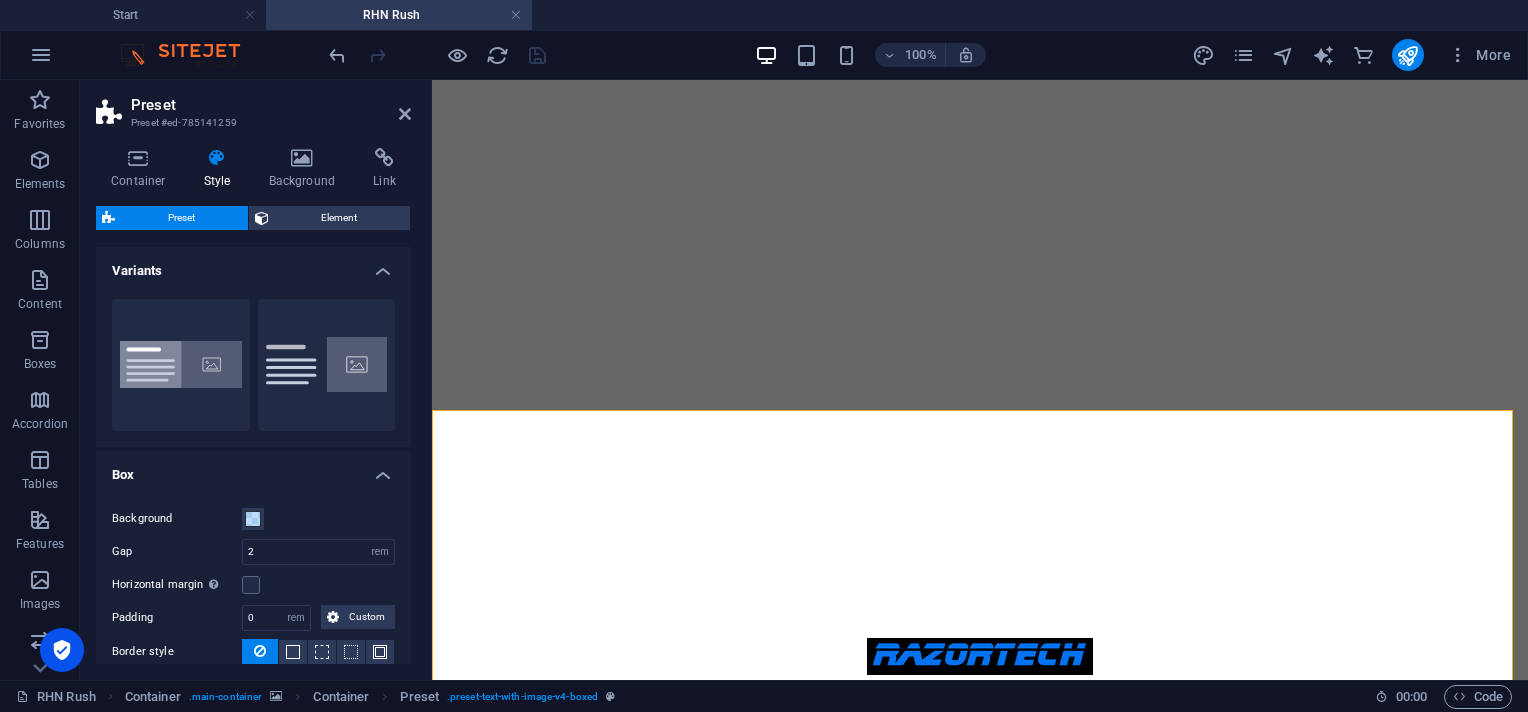 scroll, scrollTop: 219, scrollLeft: 0, axis: vertical 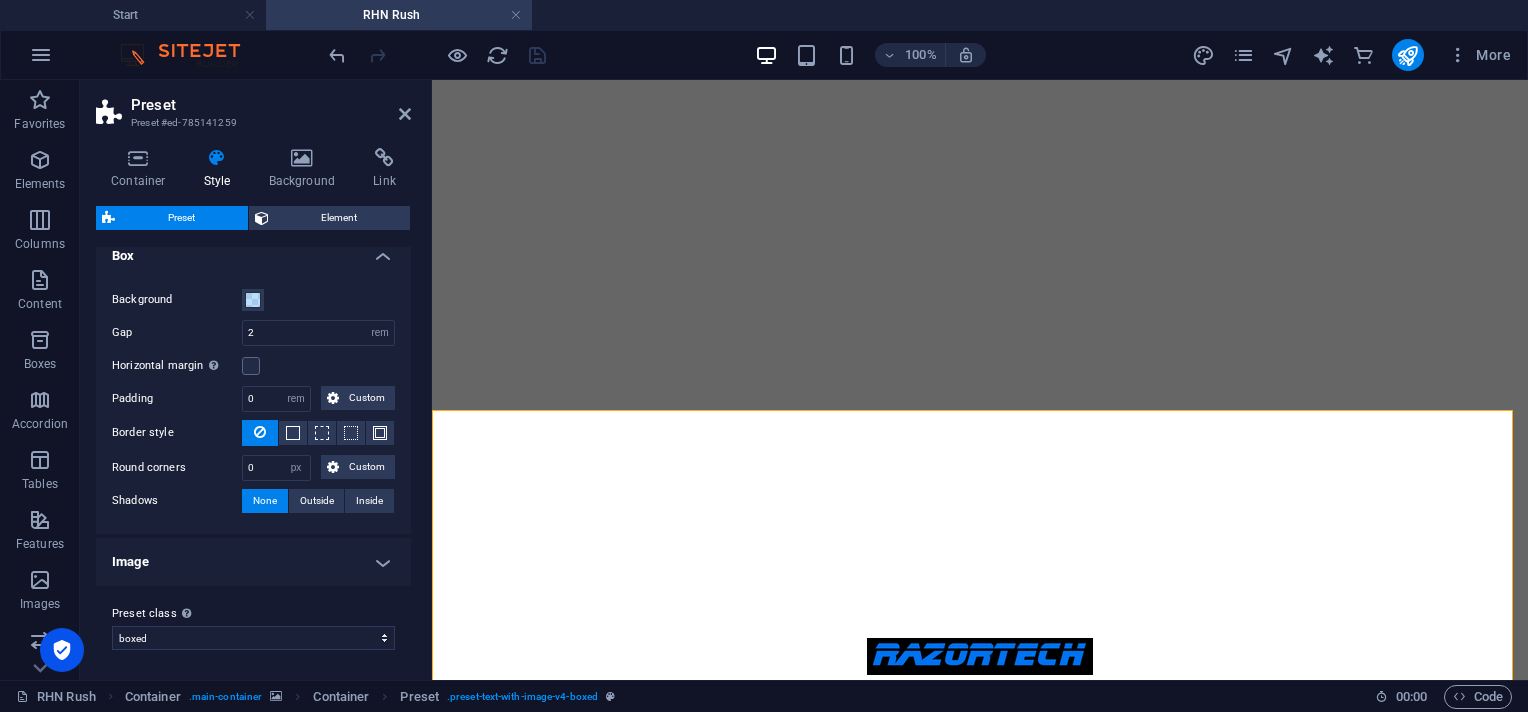 click on "Image" at bounding box center [253, 562] 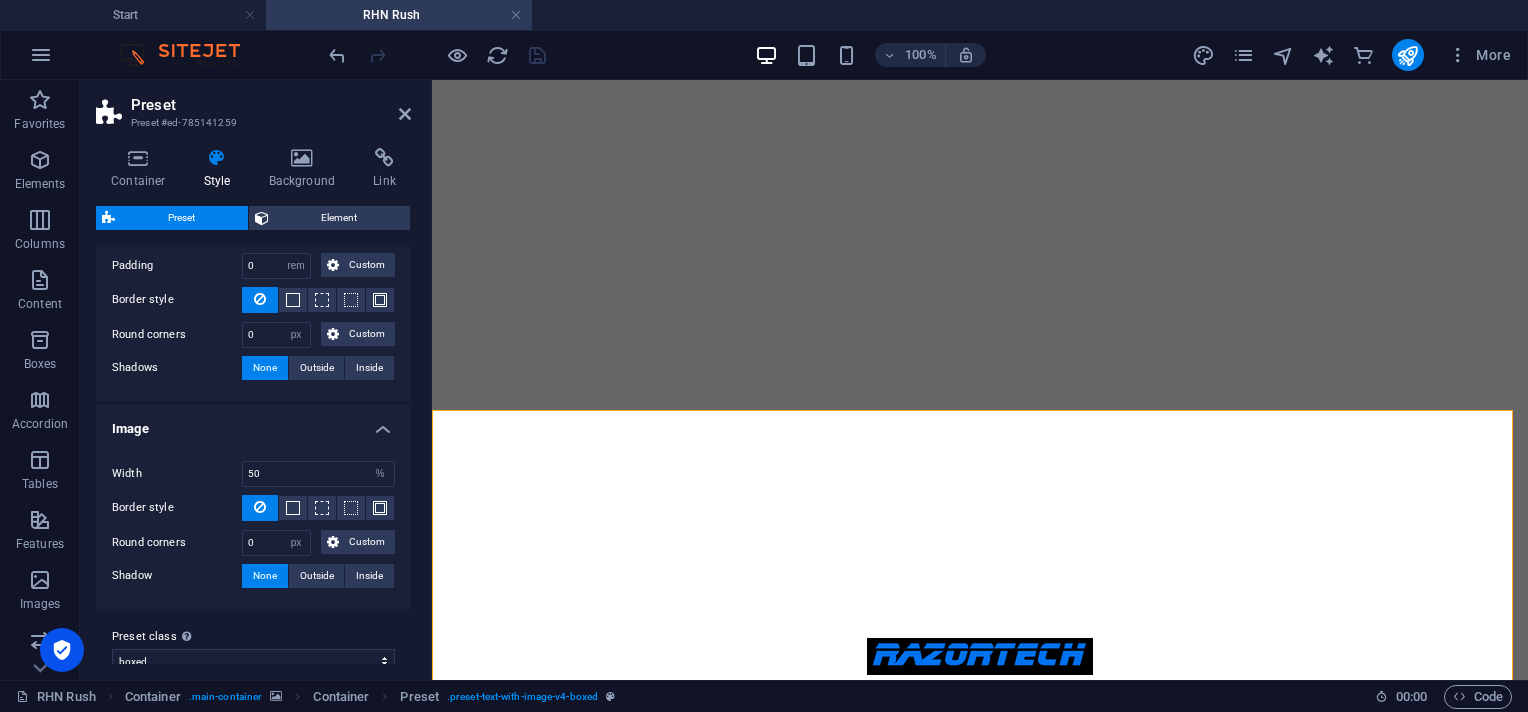 scroll, scrollTop: 373, scrollLeft: 0, axis: vertical 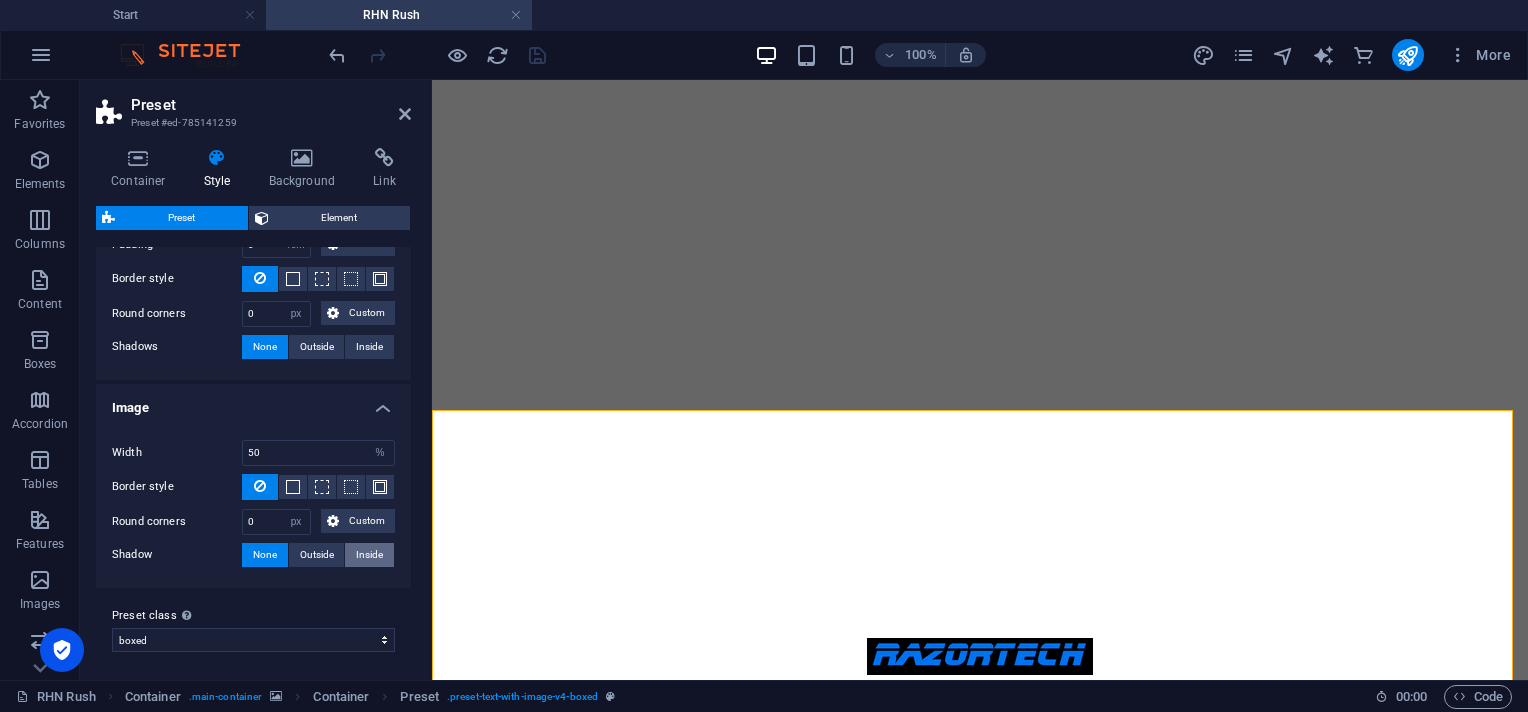 click on "Inside" at bounding box center [369, 555] 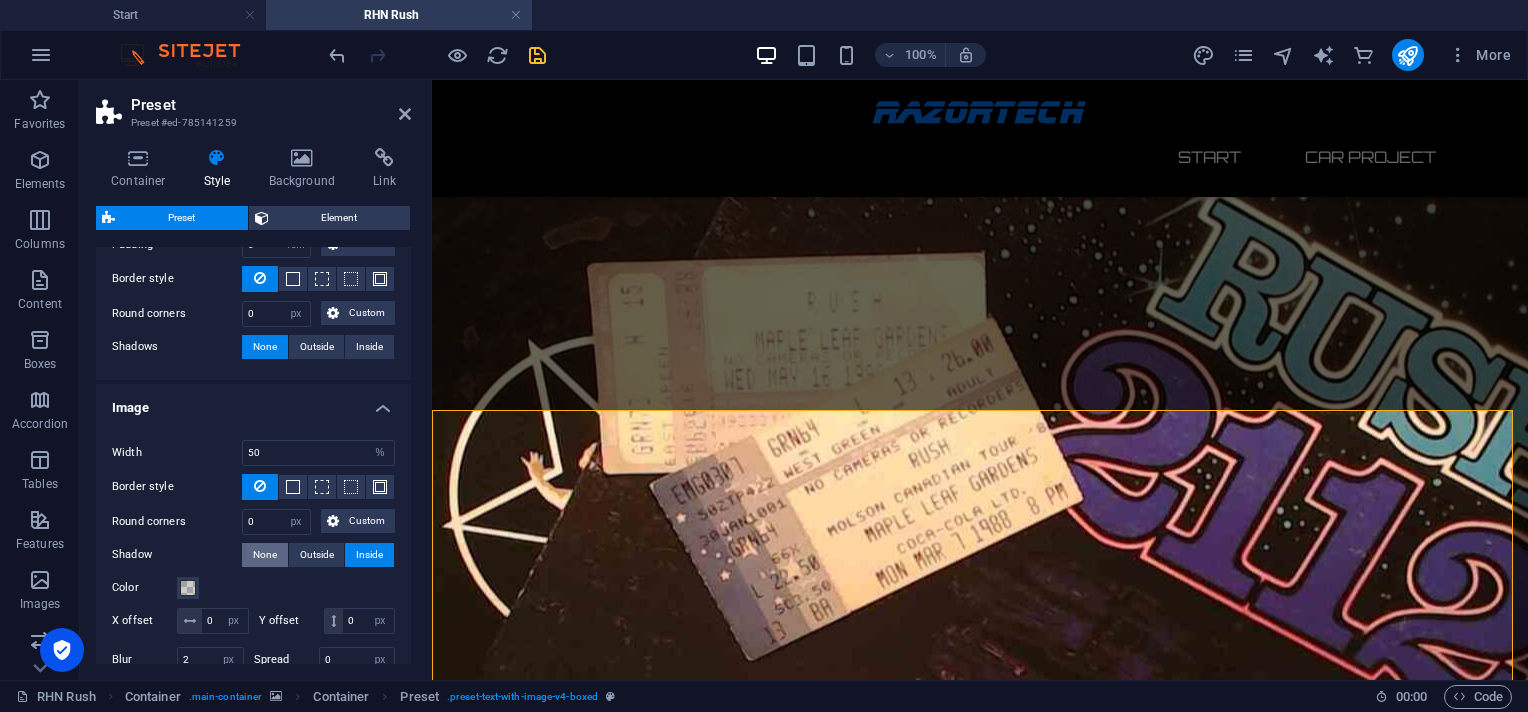 click on "None" at bounding box center [265, 555] 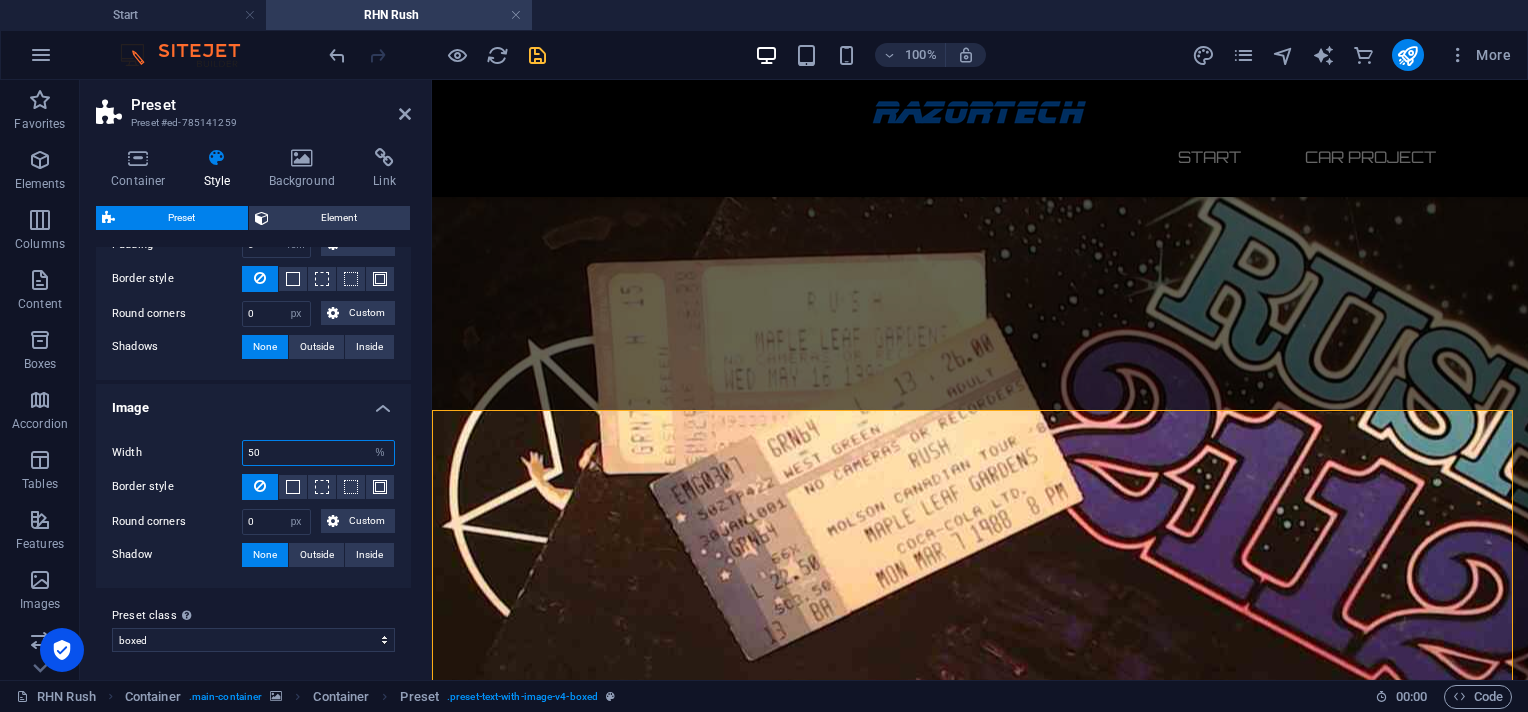 drag, startPoint x: 294, startPoint y: 449, endPoint x: 176, endPoint y: 437, distance: 118.6086 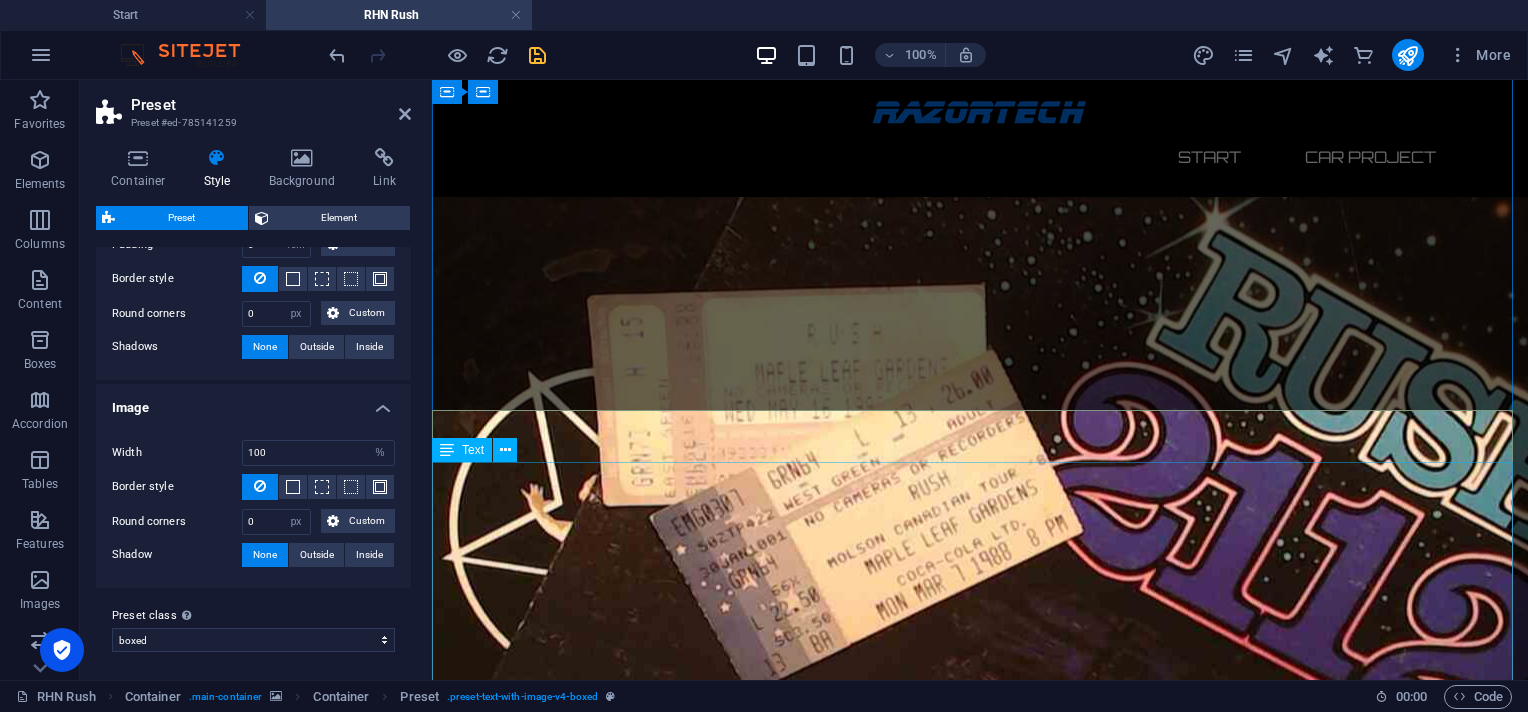 scroll, scrollTop: 293, scrollLeft: 0, axis: vertical 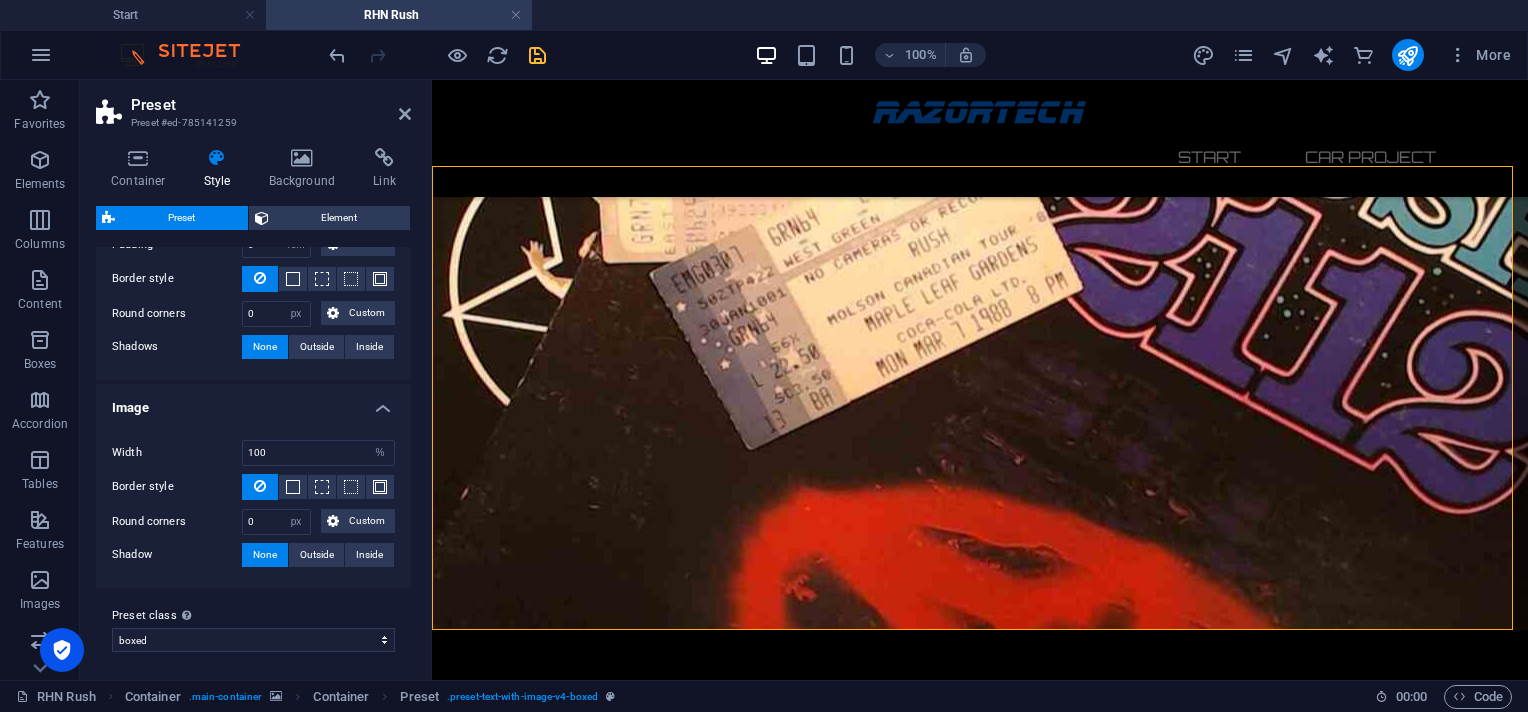 click on "[DOMAIN_NAME] Start RHN Rush  Favorites Elements Columns Content Boxes Accordion Tables Features Images Slider Header Footer Forms Marketing Collections Commerce
Drag here to replace the existing content. Press “Ctrl” if you want to create a new element.
Container   H3   Container   Container   YouTube   Container   H6   Container   YouTube   Menu Bar   Menu 95% More Start Container . main-container Container Preset . preset-text-with-image-v4-boxed 00 : 00 Code Favorites Elements Columns Content Boxes Accordion Tables Features Images Slider Header Footer Forms Marketing Collections Commerce Preset Preset #ed-785141259
Container Style Background Link Size Height Default px rem % vh vw Min. height None px rem % vh vw Width Default px rem % em vh vw Min. width None px rem % vh vw Content width Default Custom width Width Default px rem % em vh vw Min. width None px rem % vh vw Wrap" at bounding box center [764, 356] 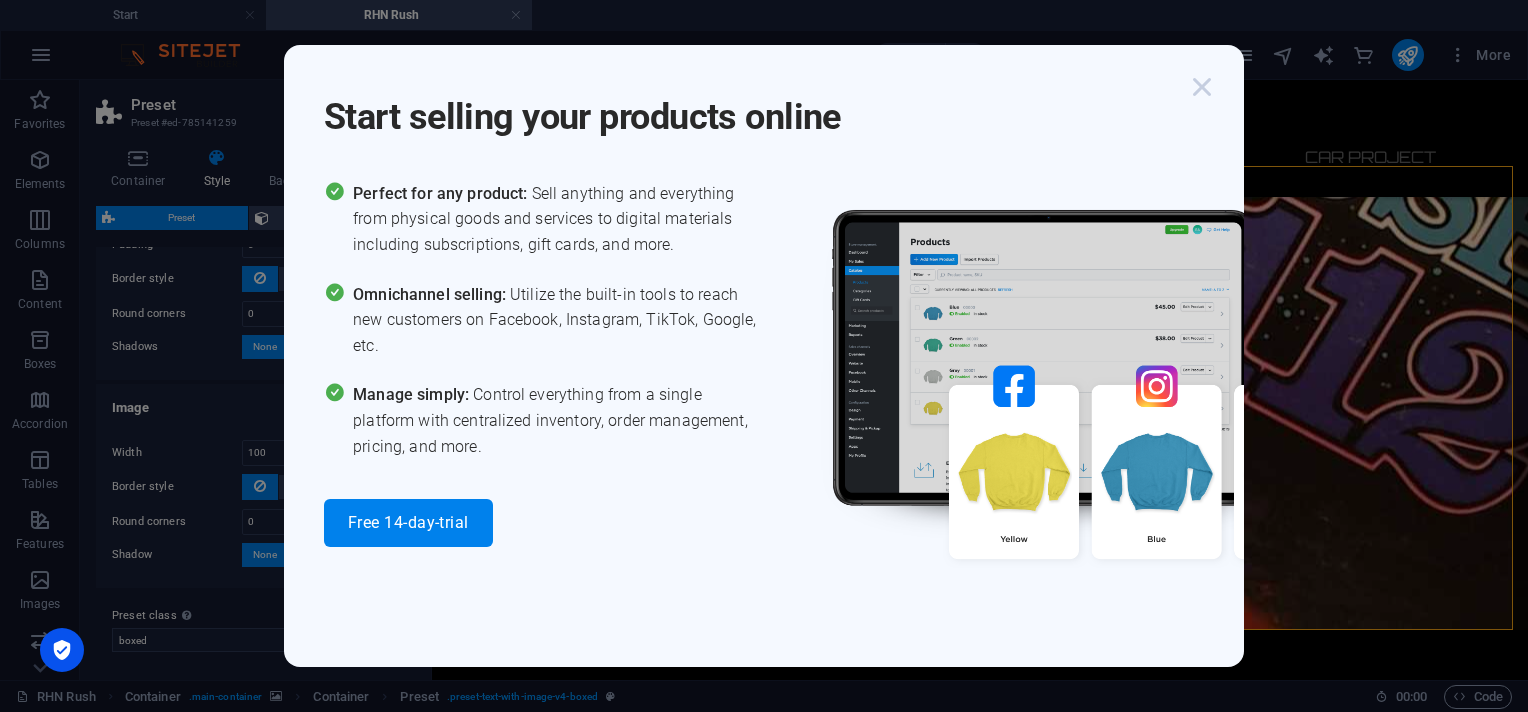 click at bounding box center [1202, 87] 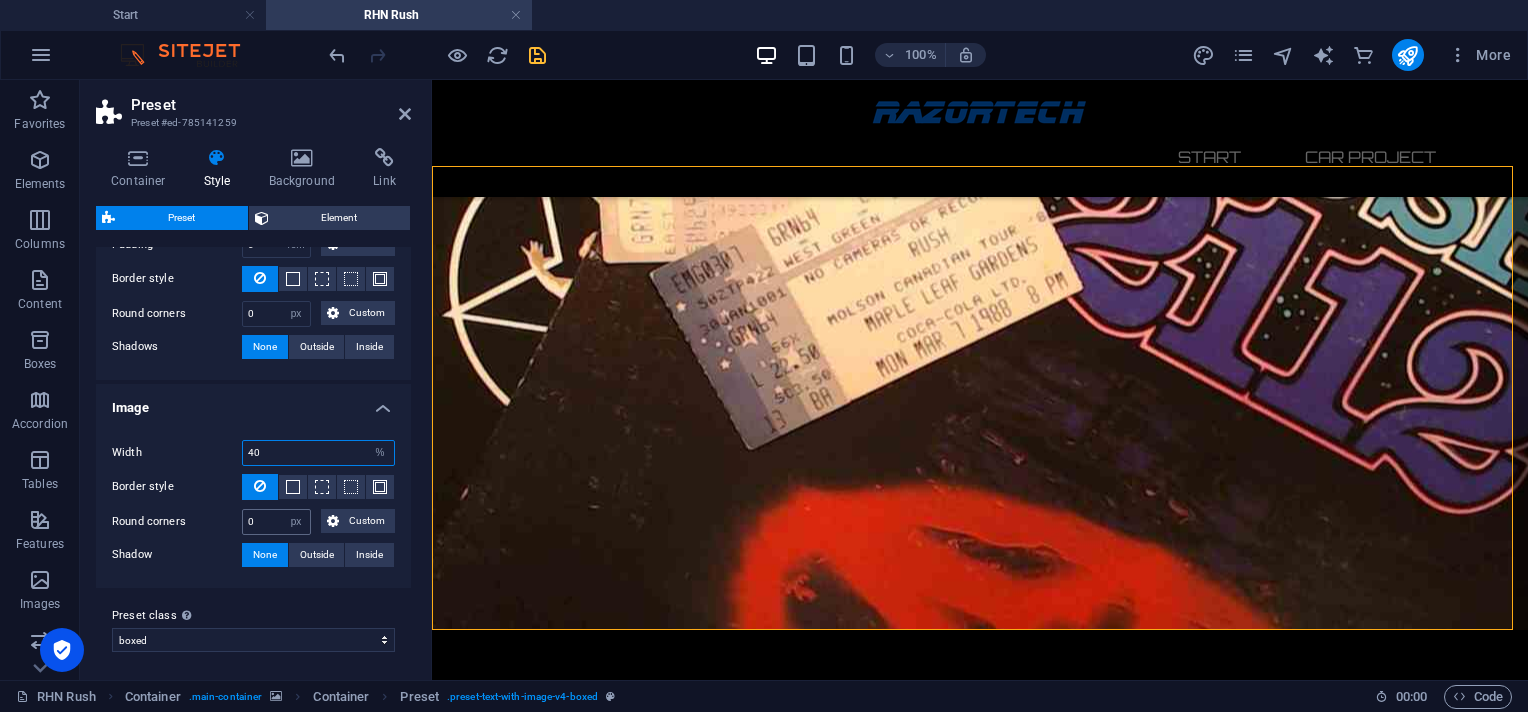 type on "40" 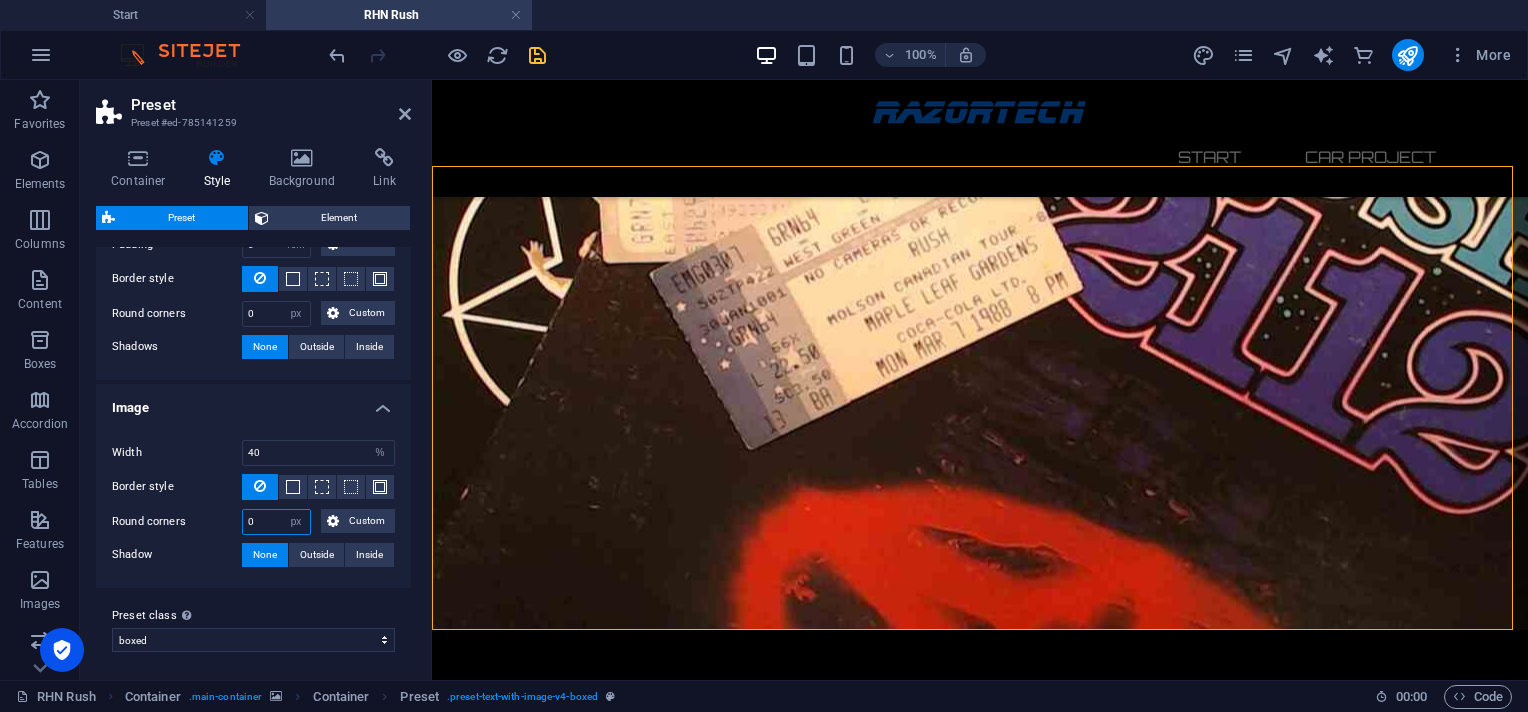 click on "0" at bounding box center [276, 522] 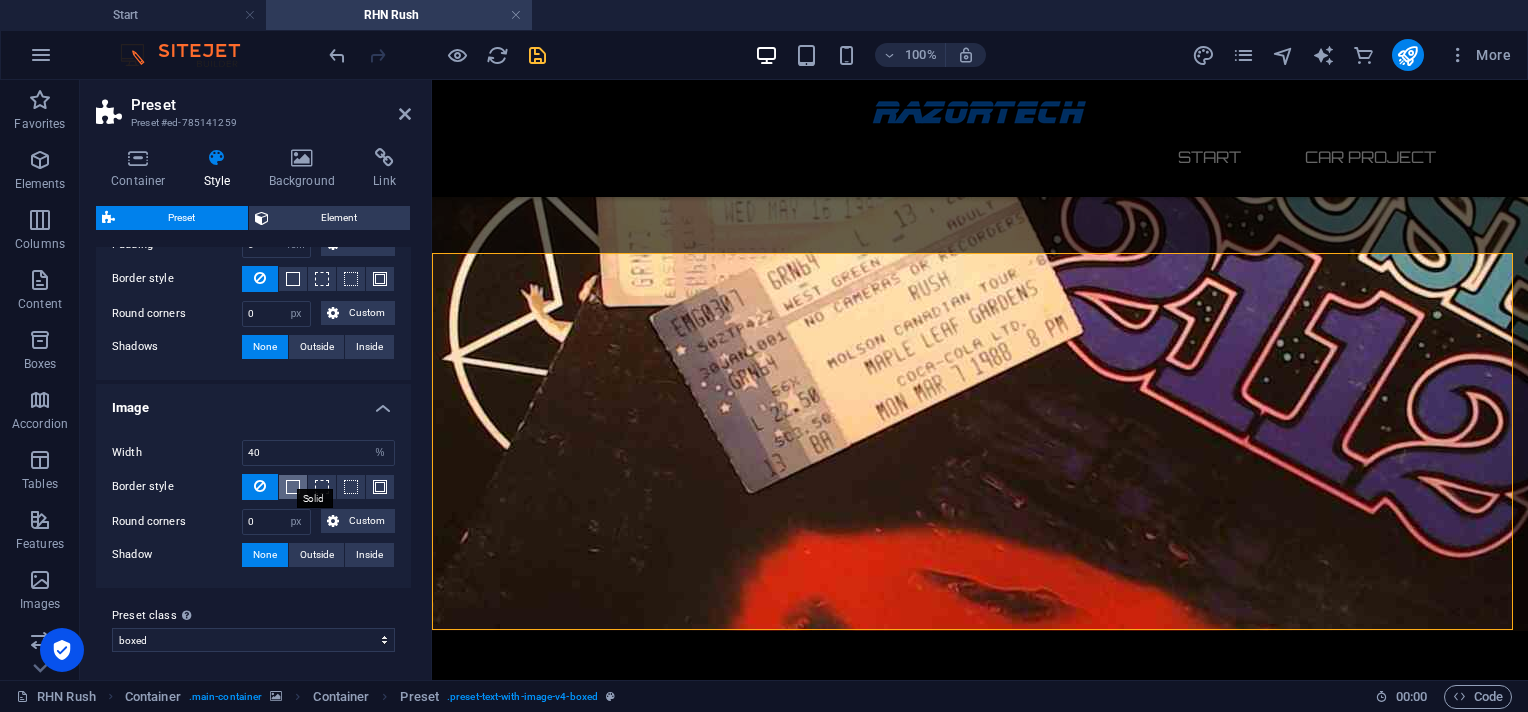 click at bounding box center (293, 487) 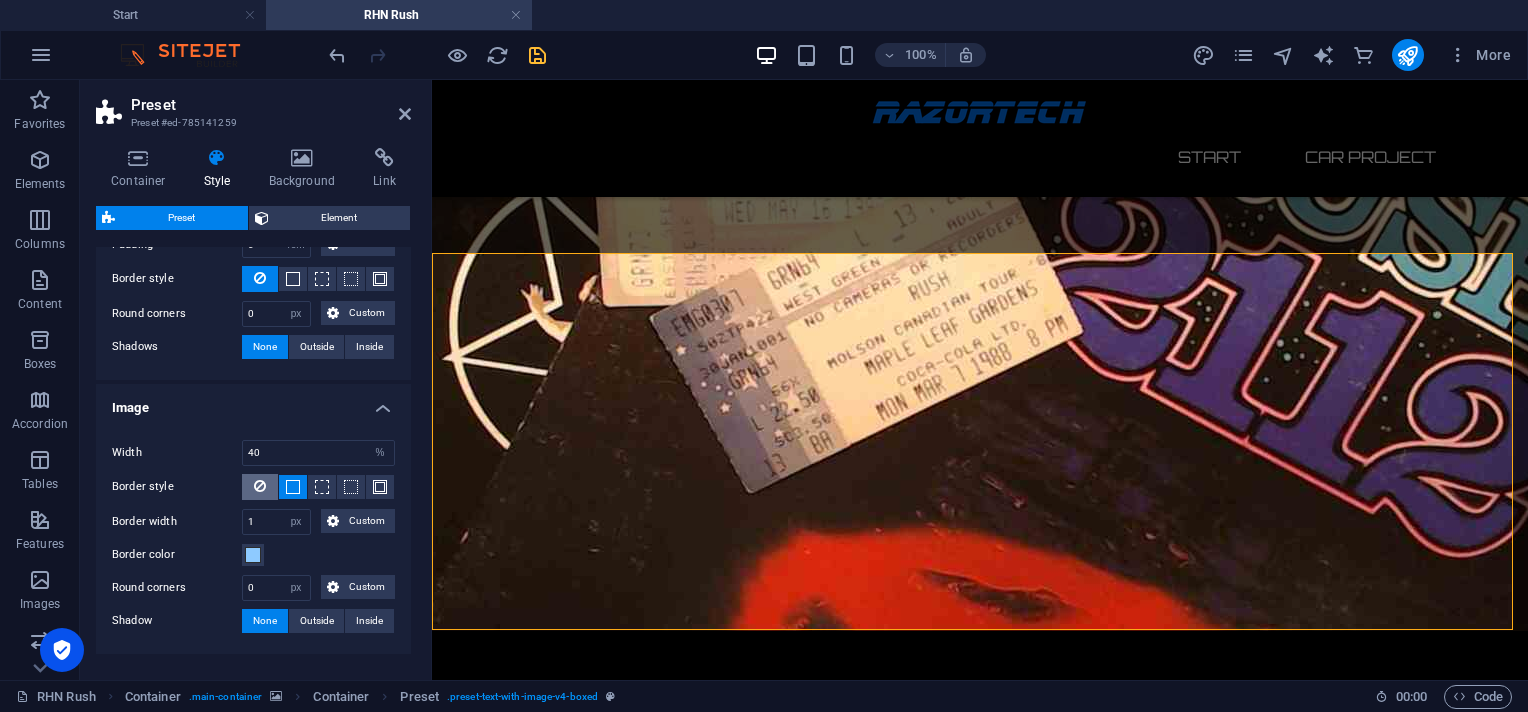 click at bounding box center [260, 487] 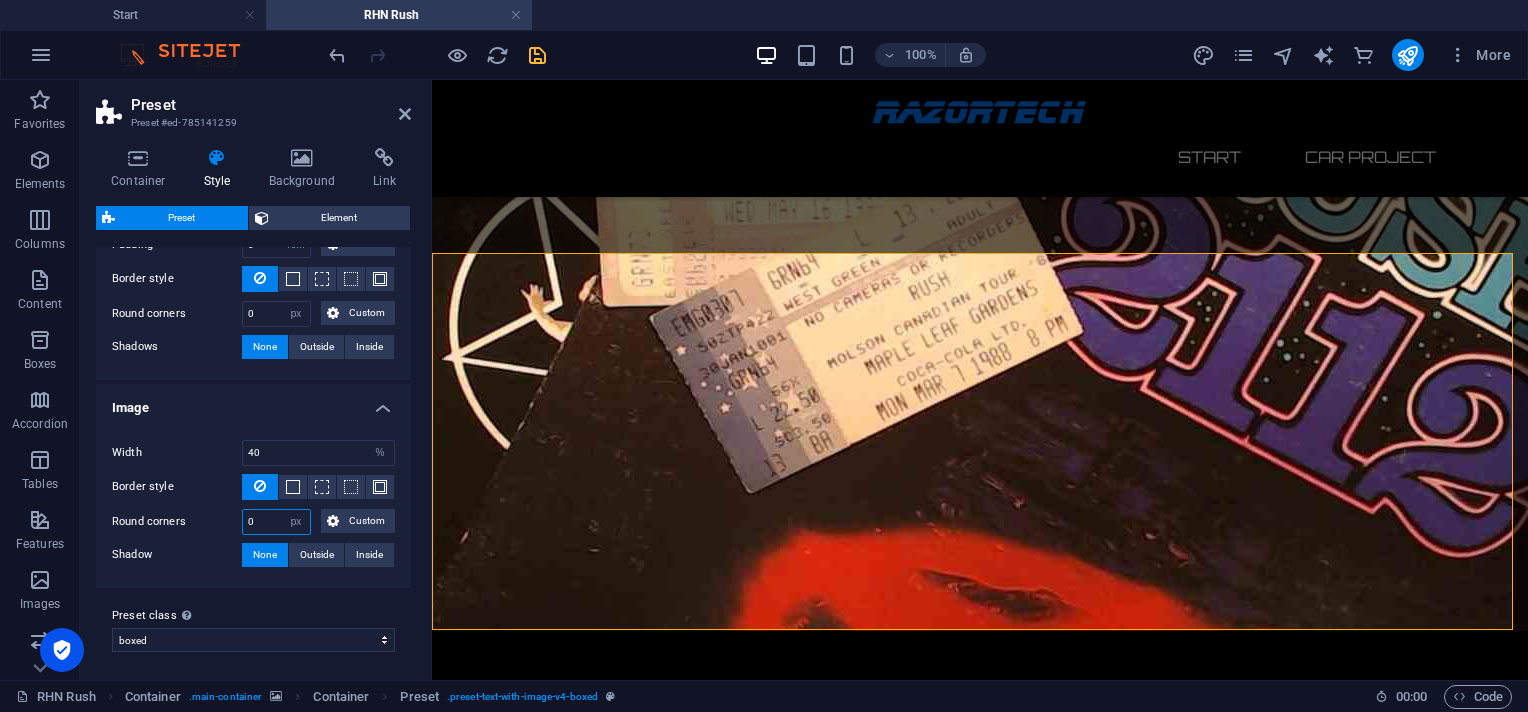 drag, startPoint x: 267, startPoint y: 512, endPoint x: 219, endPoint y: 512, distance: 48 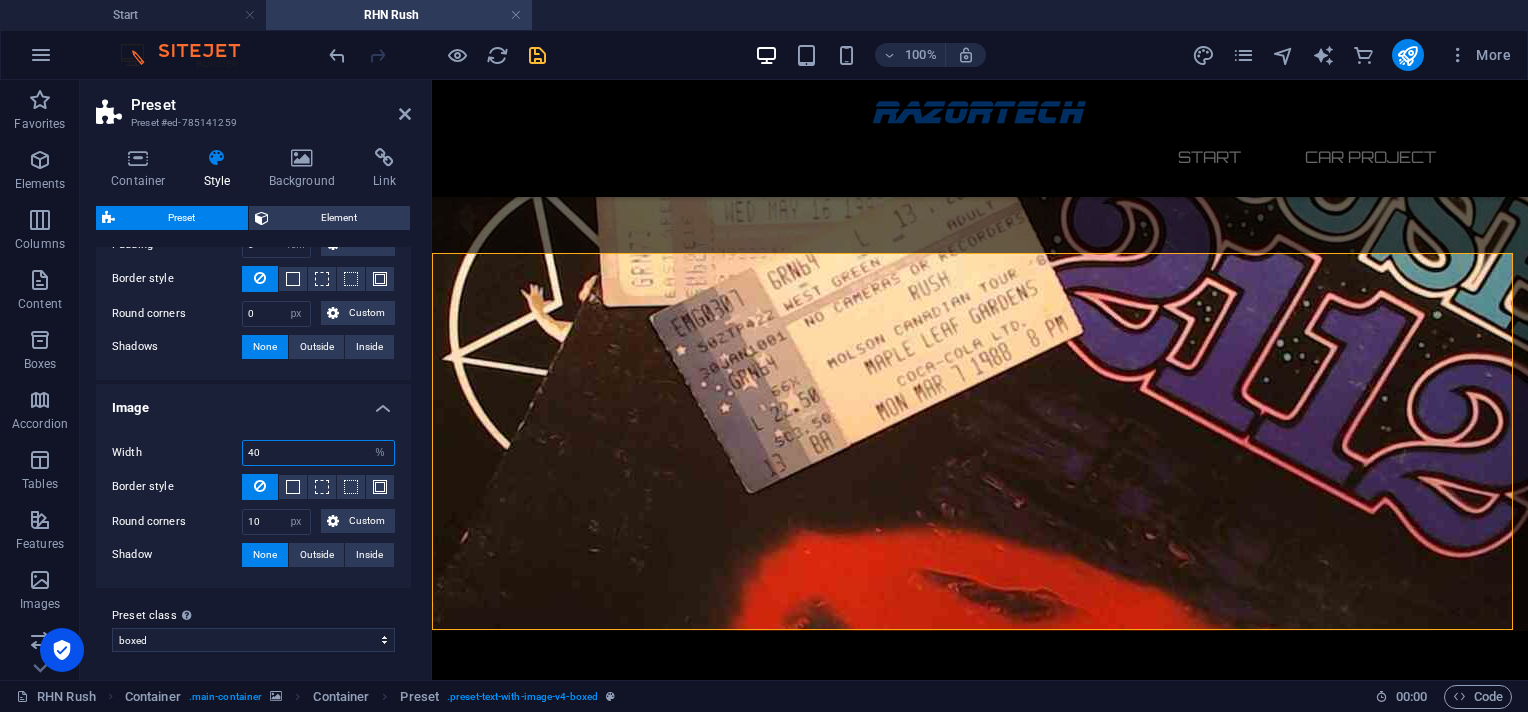 click on "40" at bounding box center (318, 453) 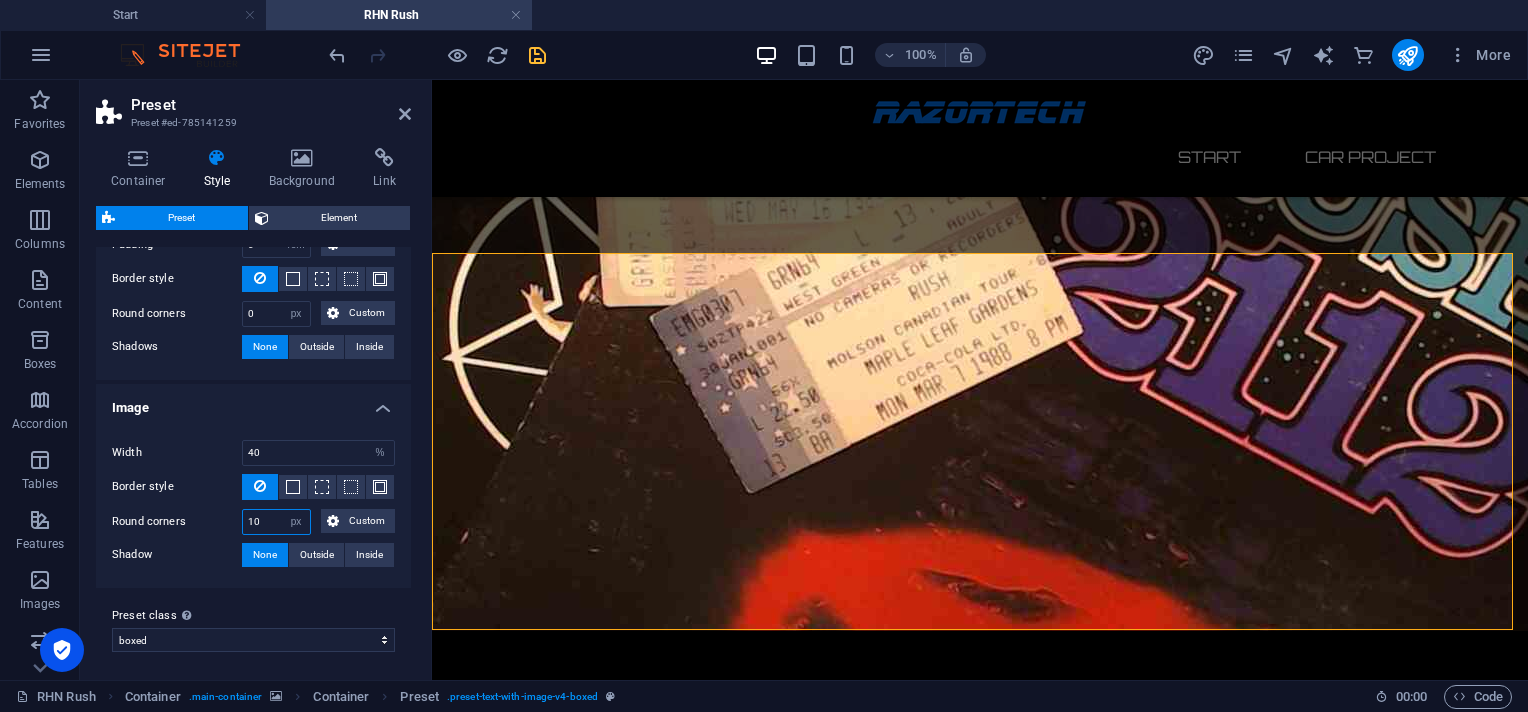 drag, startPoint x: 266, startPoint y: 513, endPoint x: 206, endPoint y: 513, distance: 60 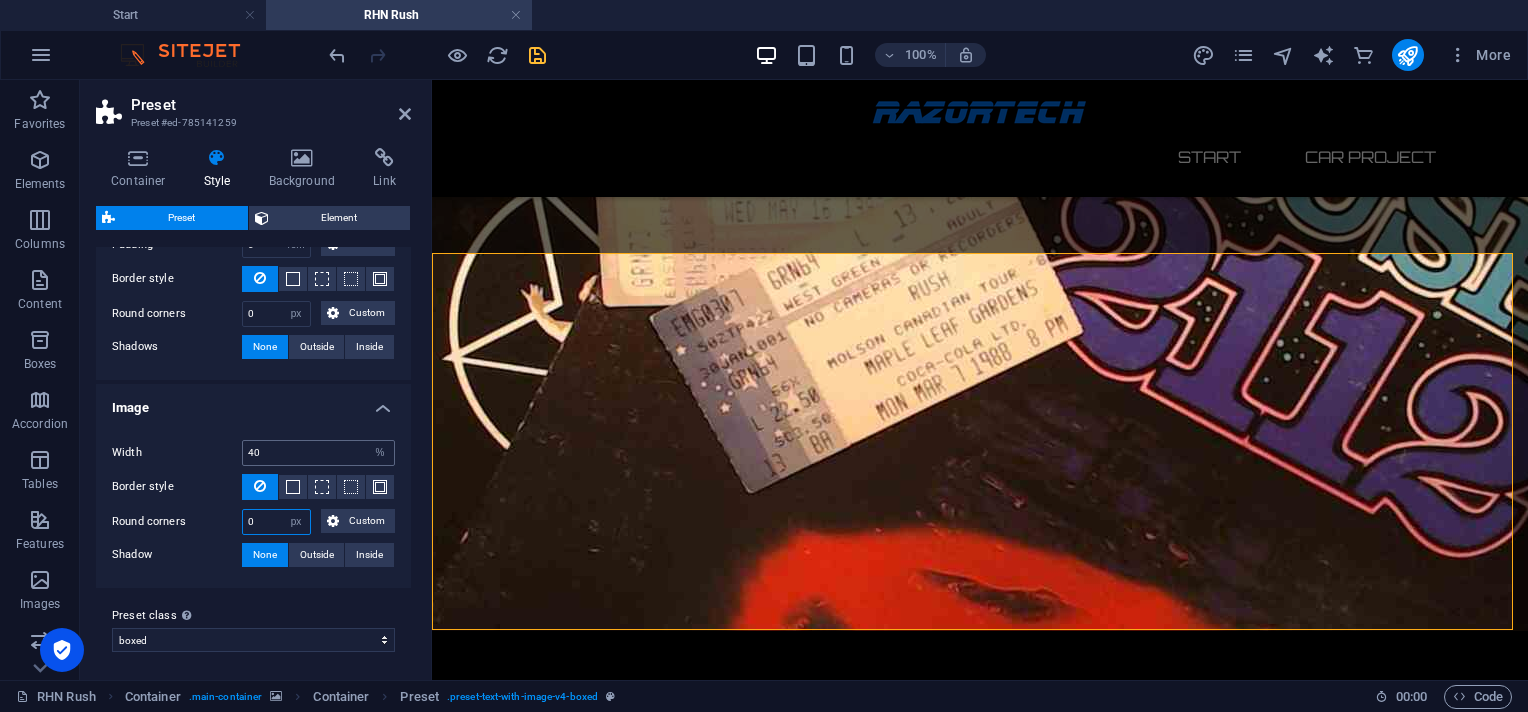 type on "0" 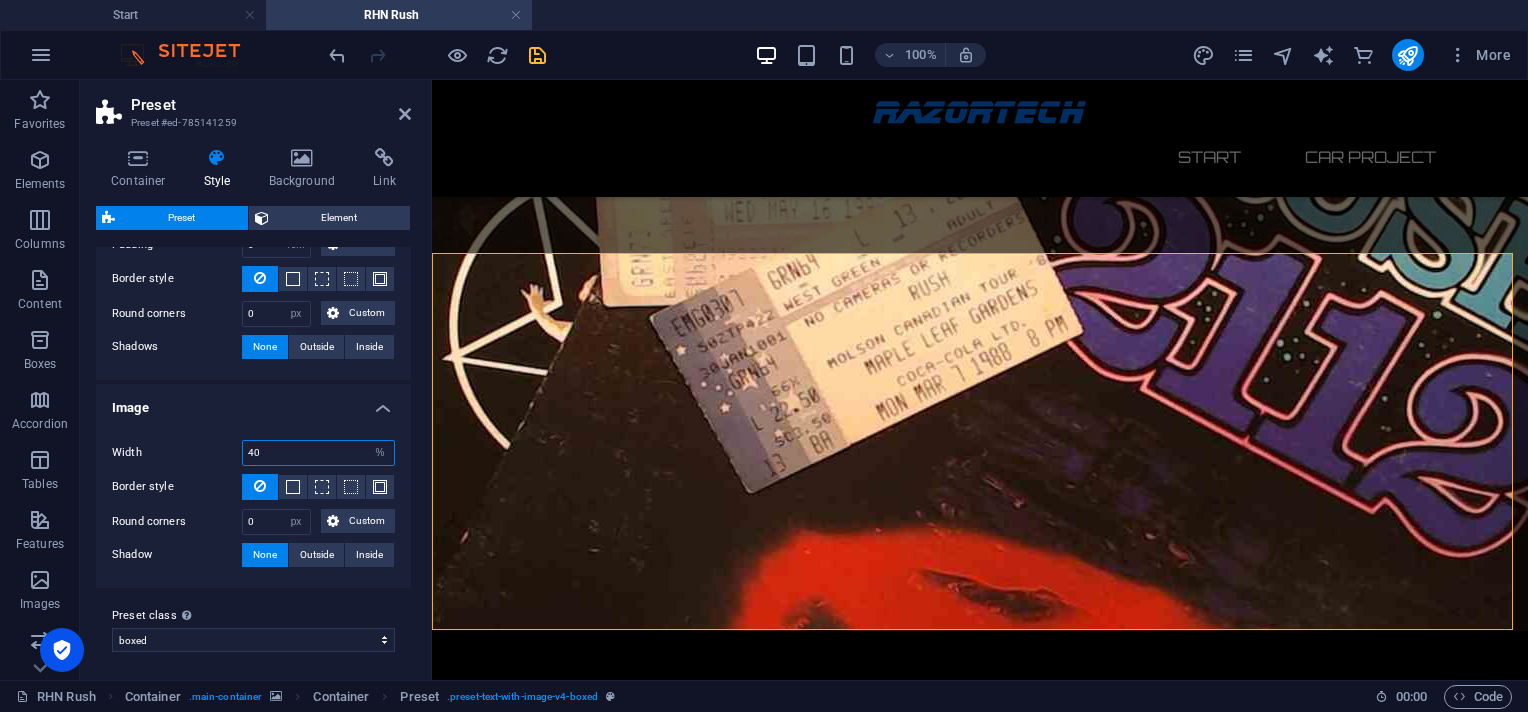 click on "40" at bounding box center [318, 453] 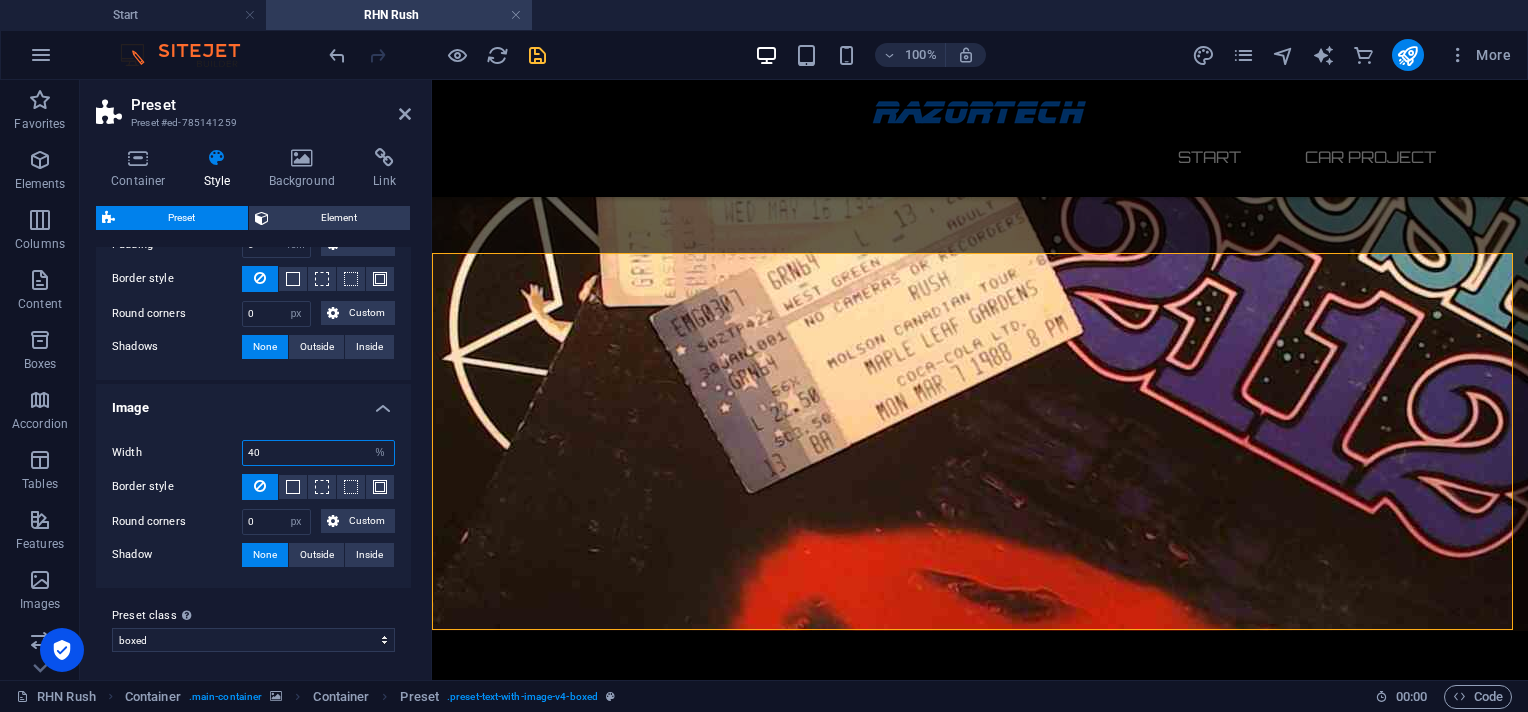 drag, startPoint x: 274, startPoint y: 447, endPoint x: 202, endPoint y: 445, distance: 72.02777 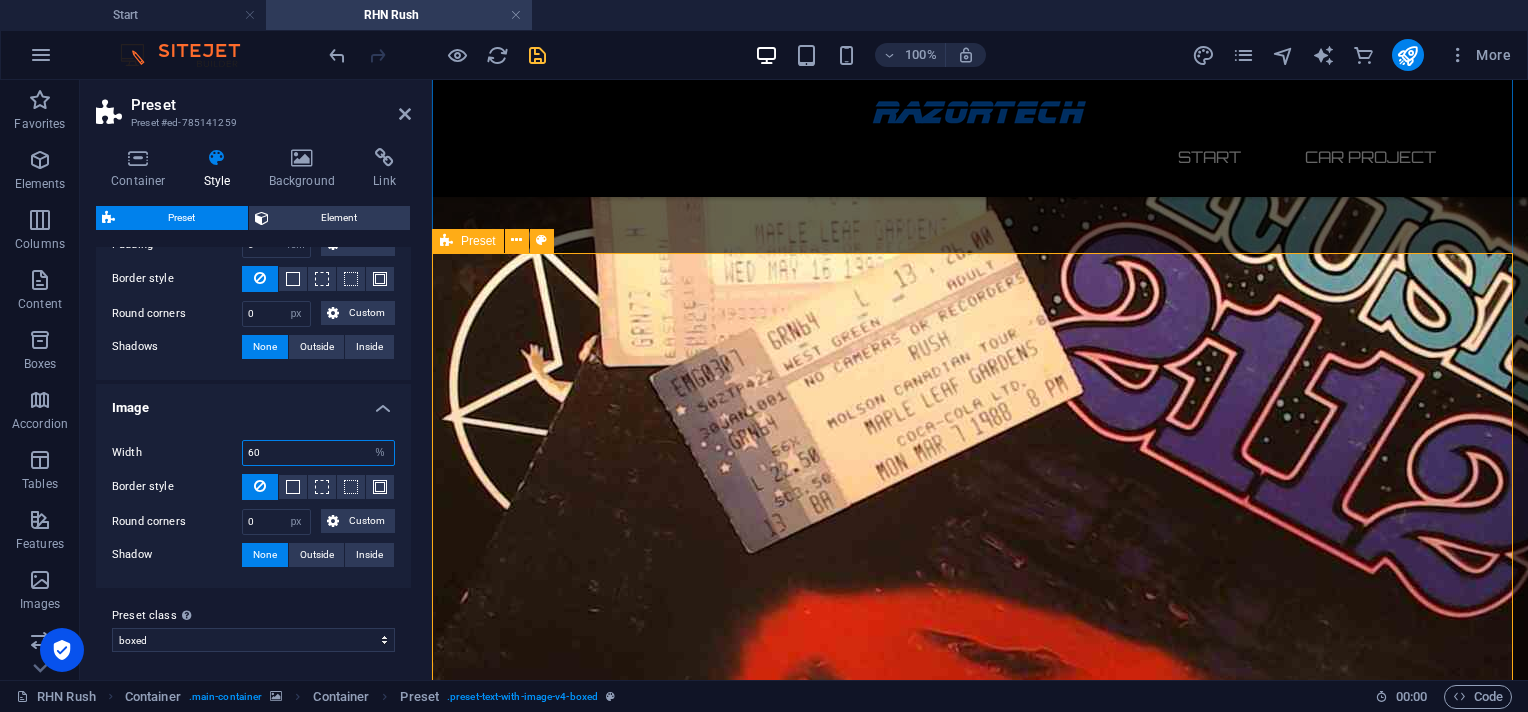 type on "60" 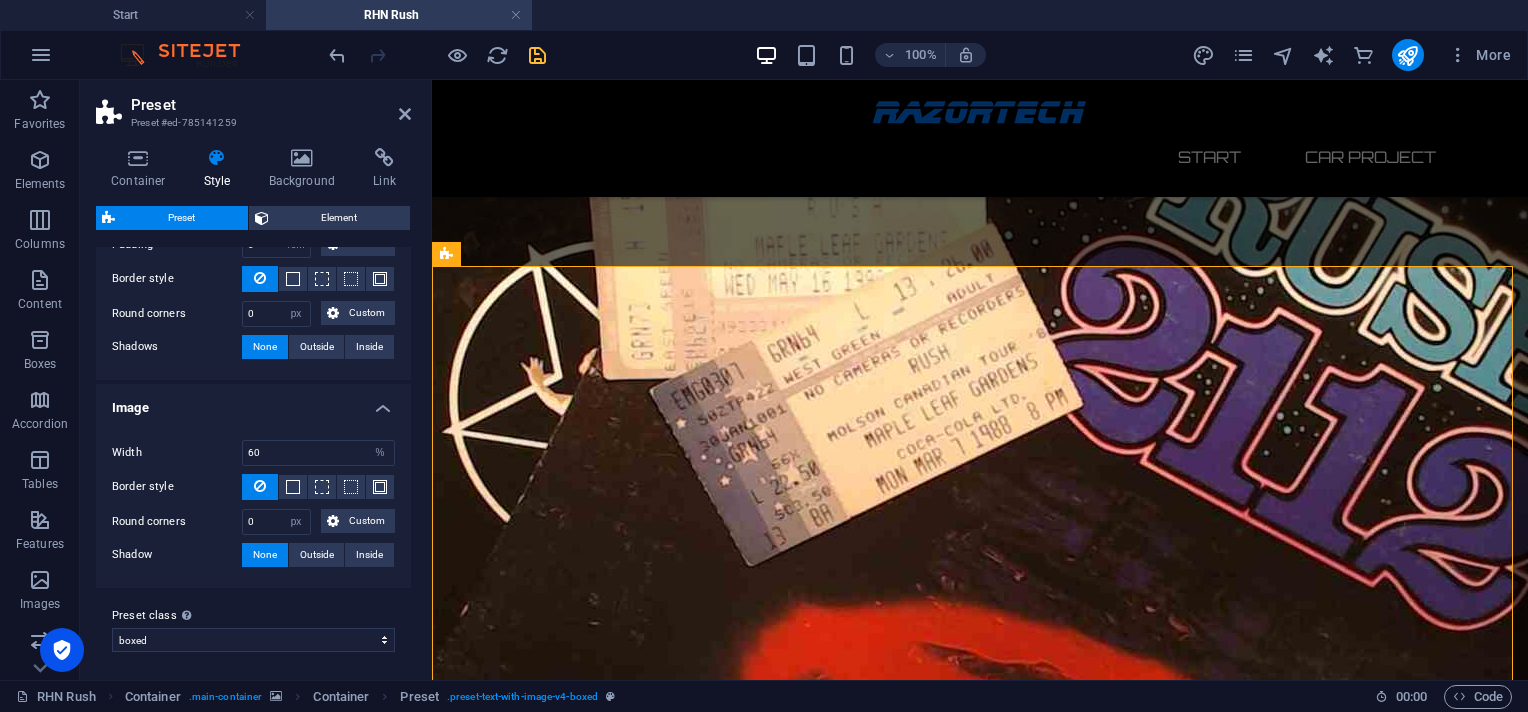 scroll, scrollTop: 0, scrollLeft: 0, axis: both 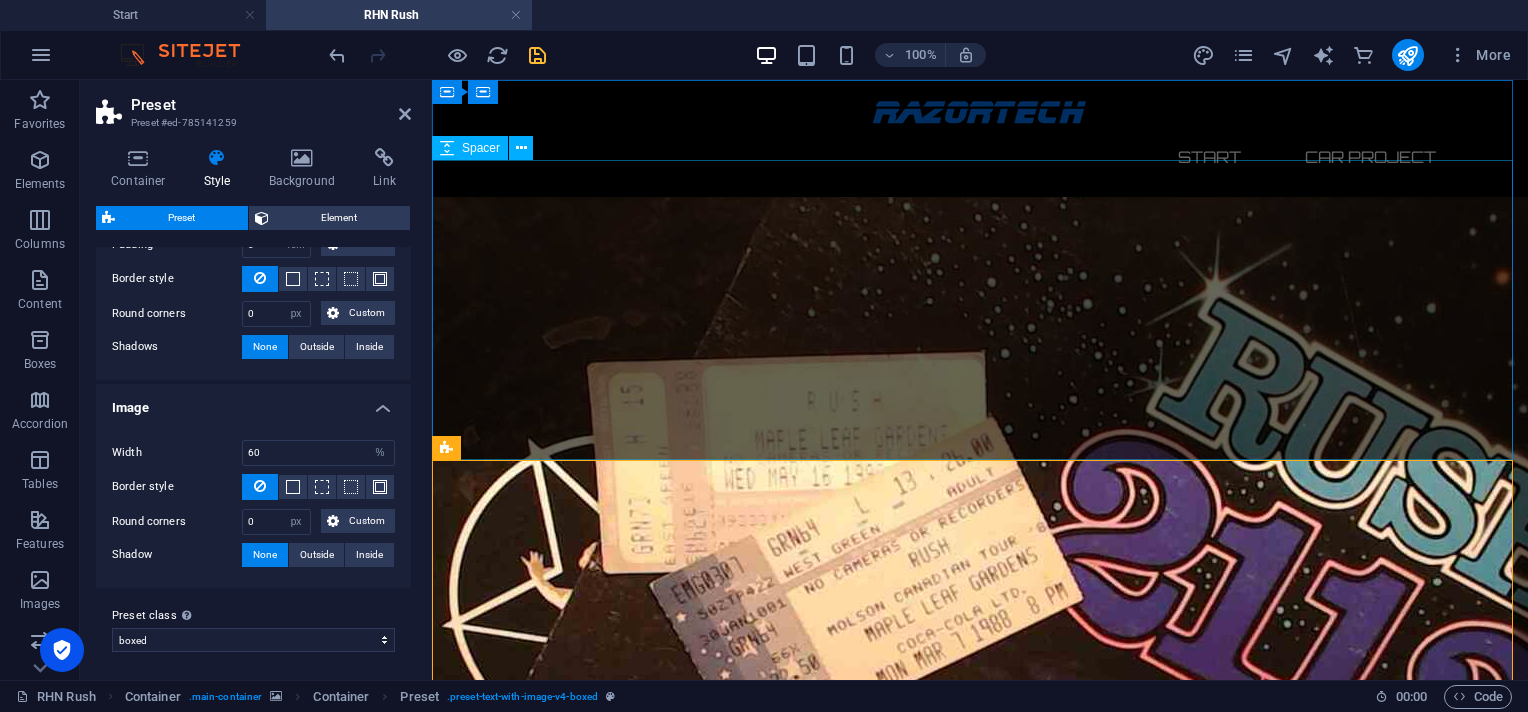 click at bounding box center (980, 1188) 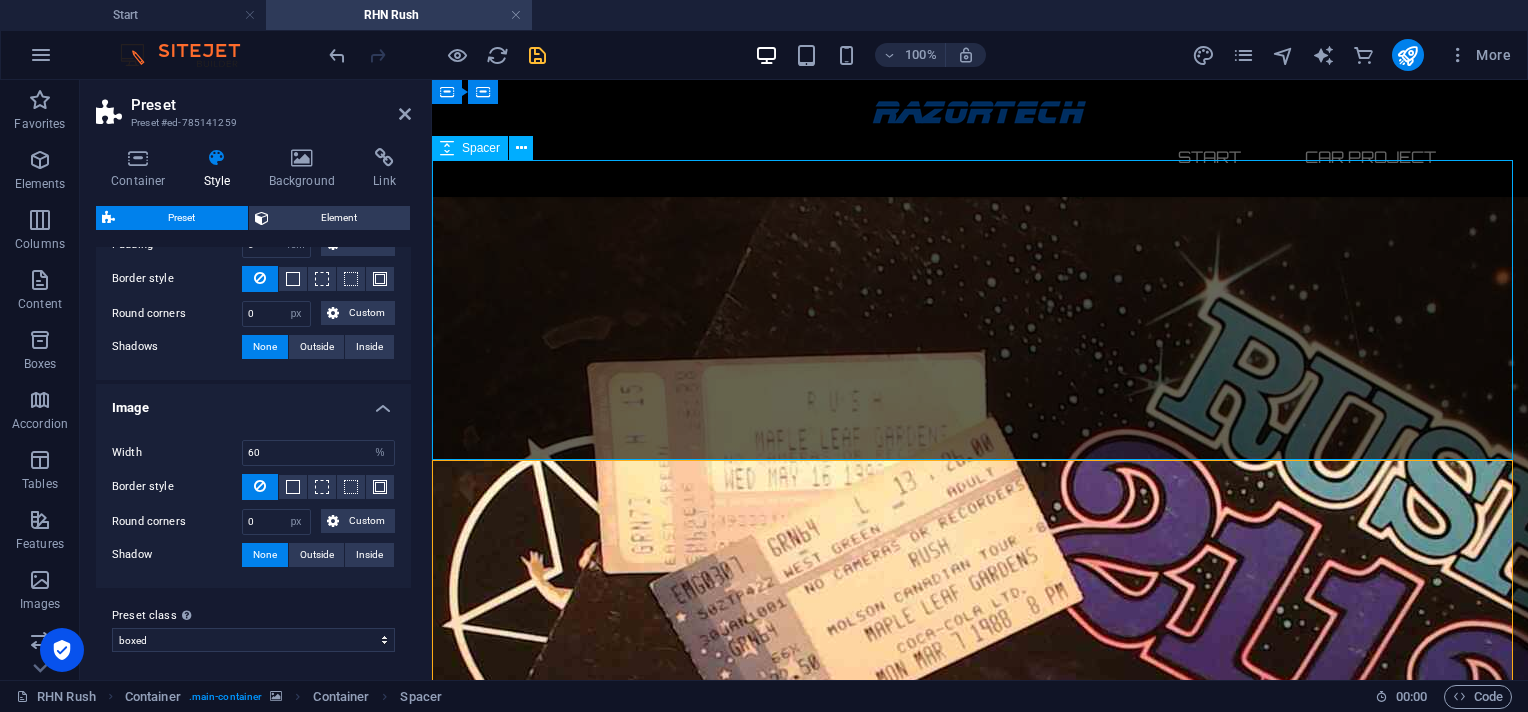 click at bounding box center (980, 1188) 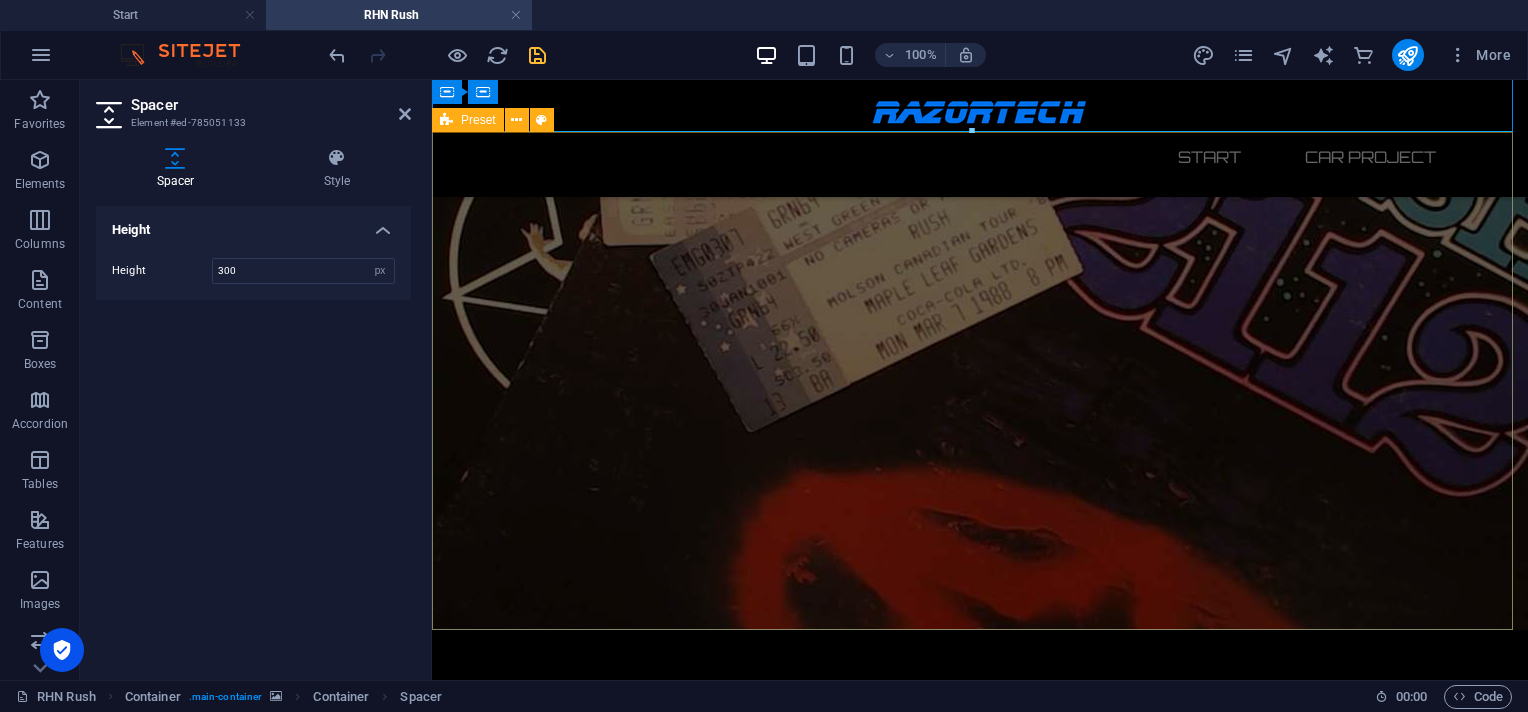 scroll, scrollTop: 0, scrollLeft: 0, axis: both 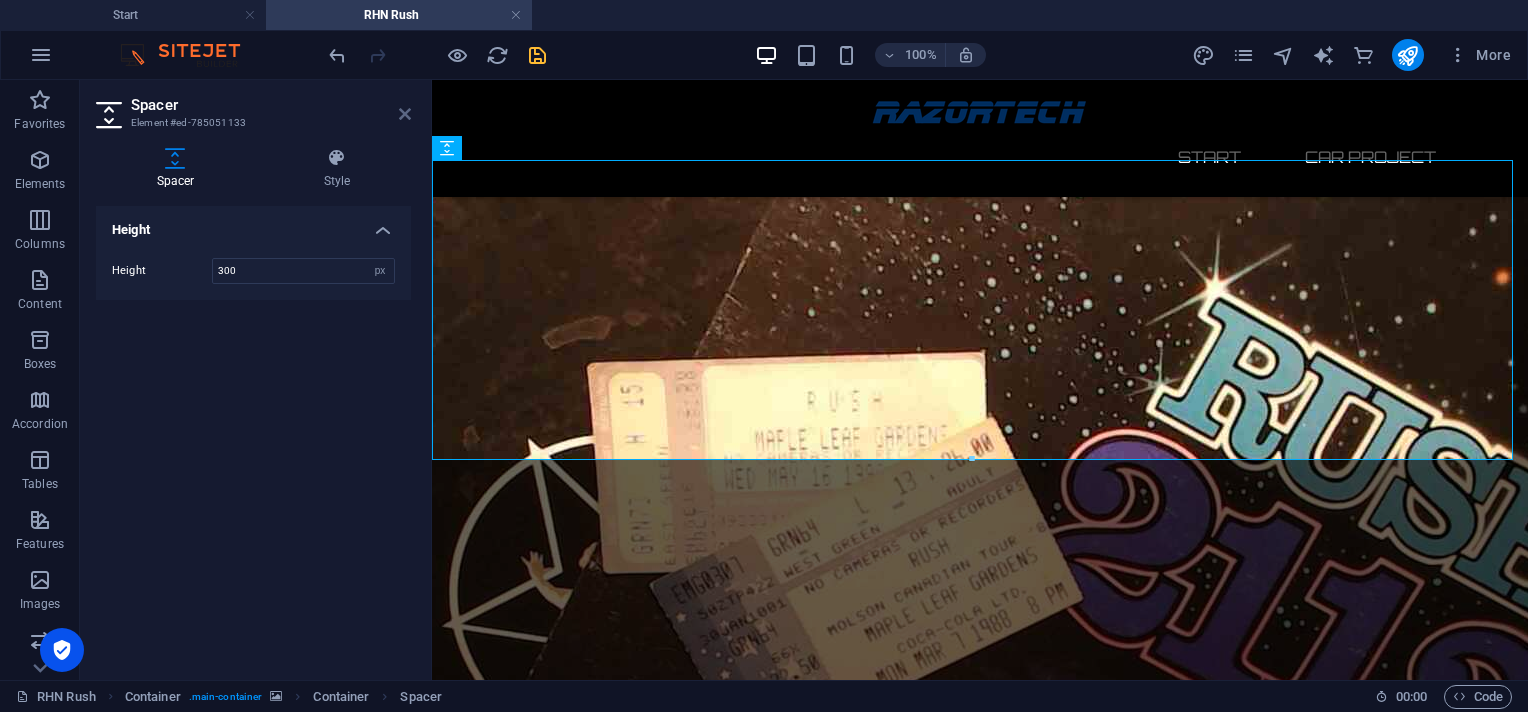 click at bounding box center [405, 114] 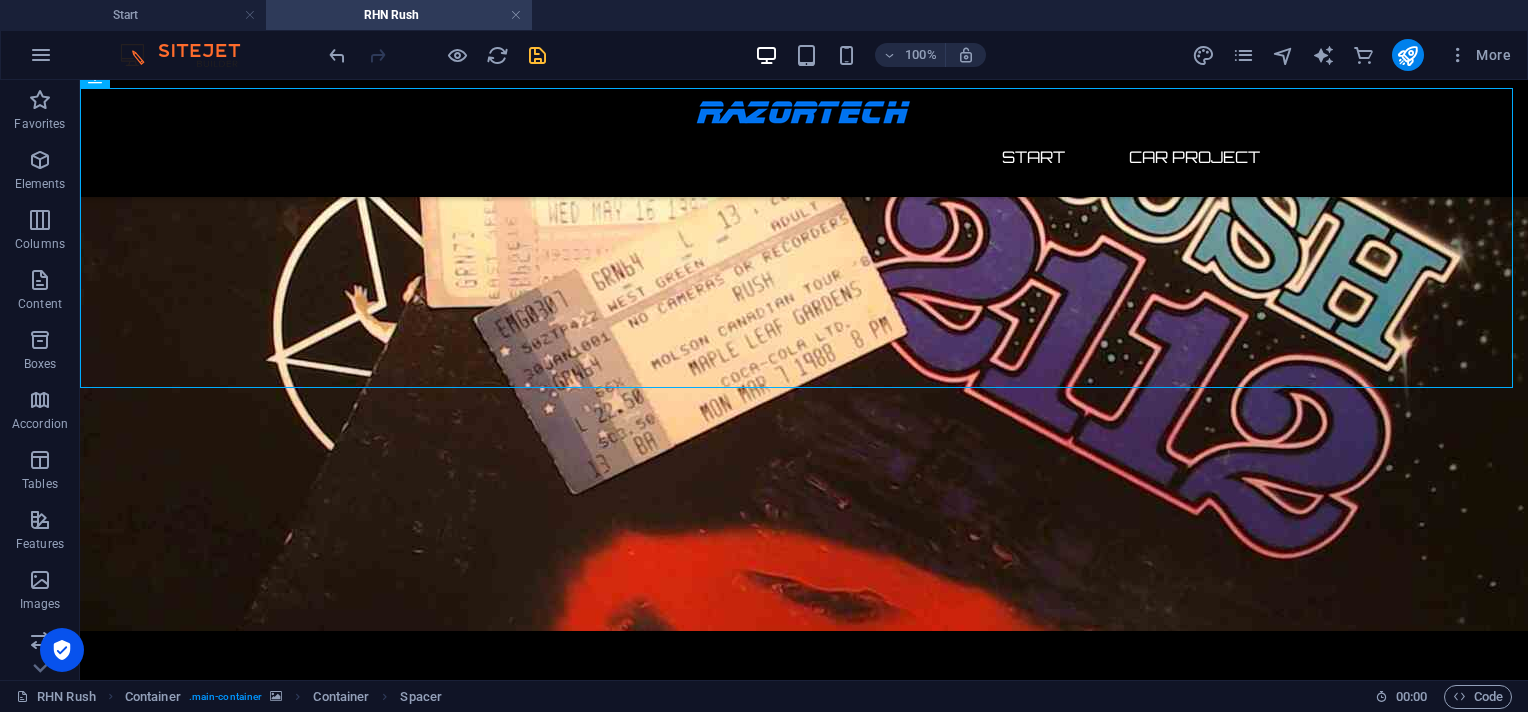 scroll, scrollTop: 0, scrollLeft: 0, axis: both 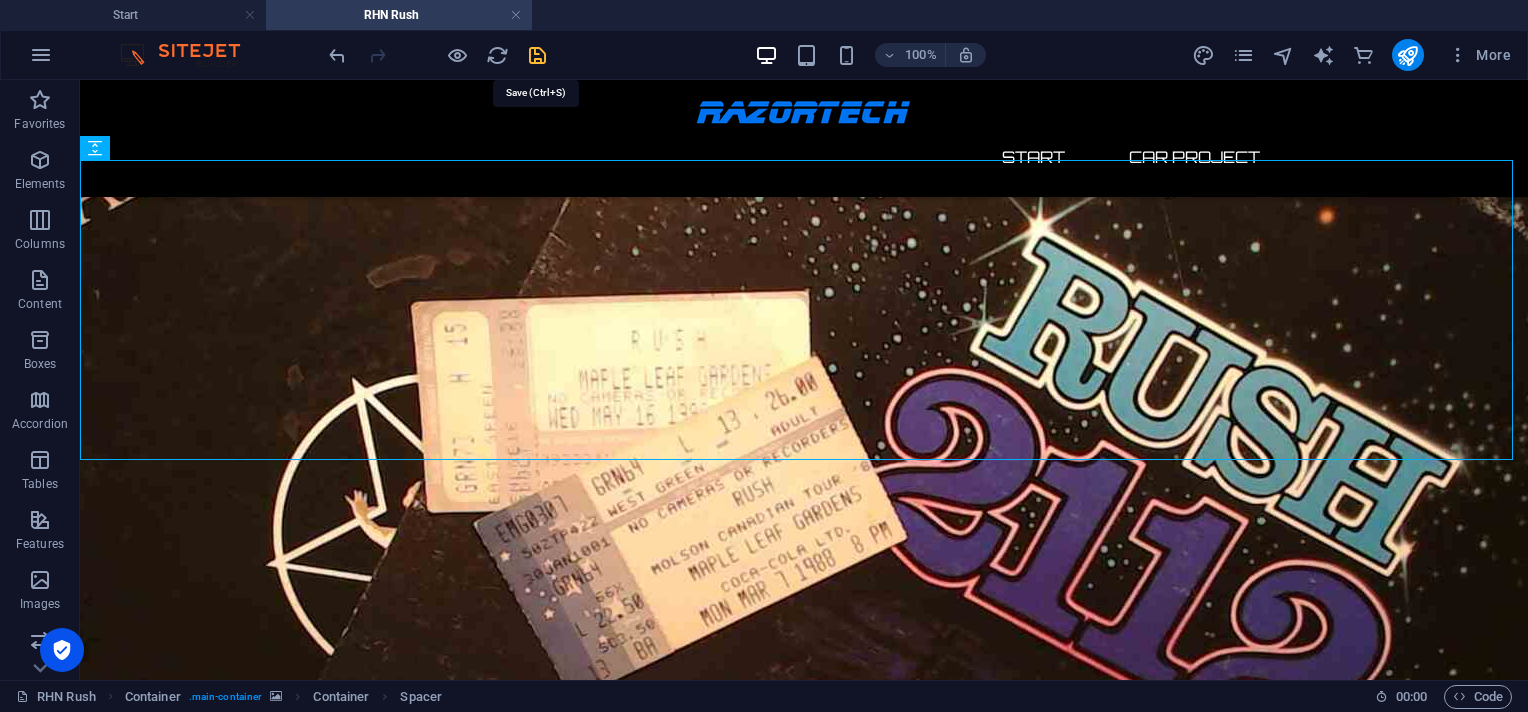 click at bounding box center [537, 55] 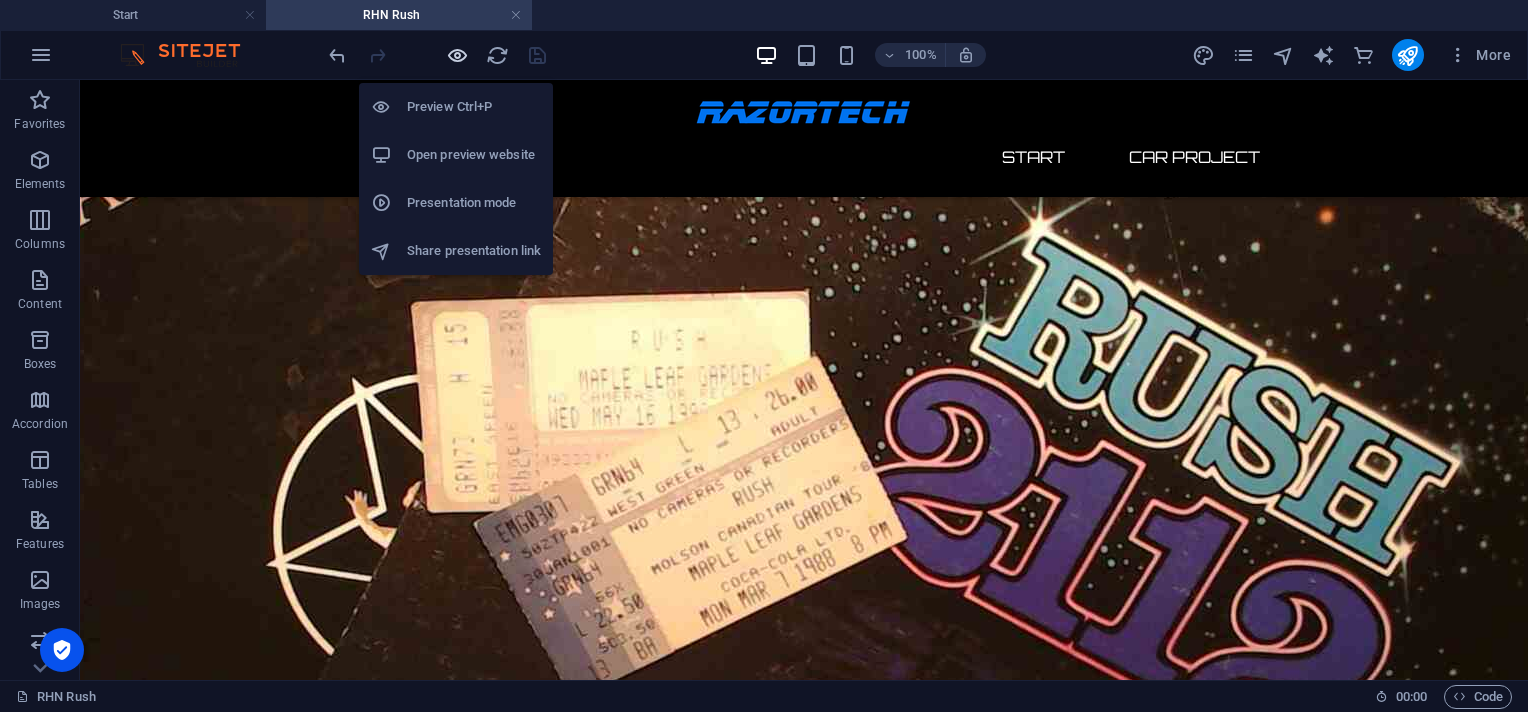 click at bounding box center [457, 55] 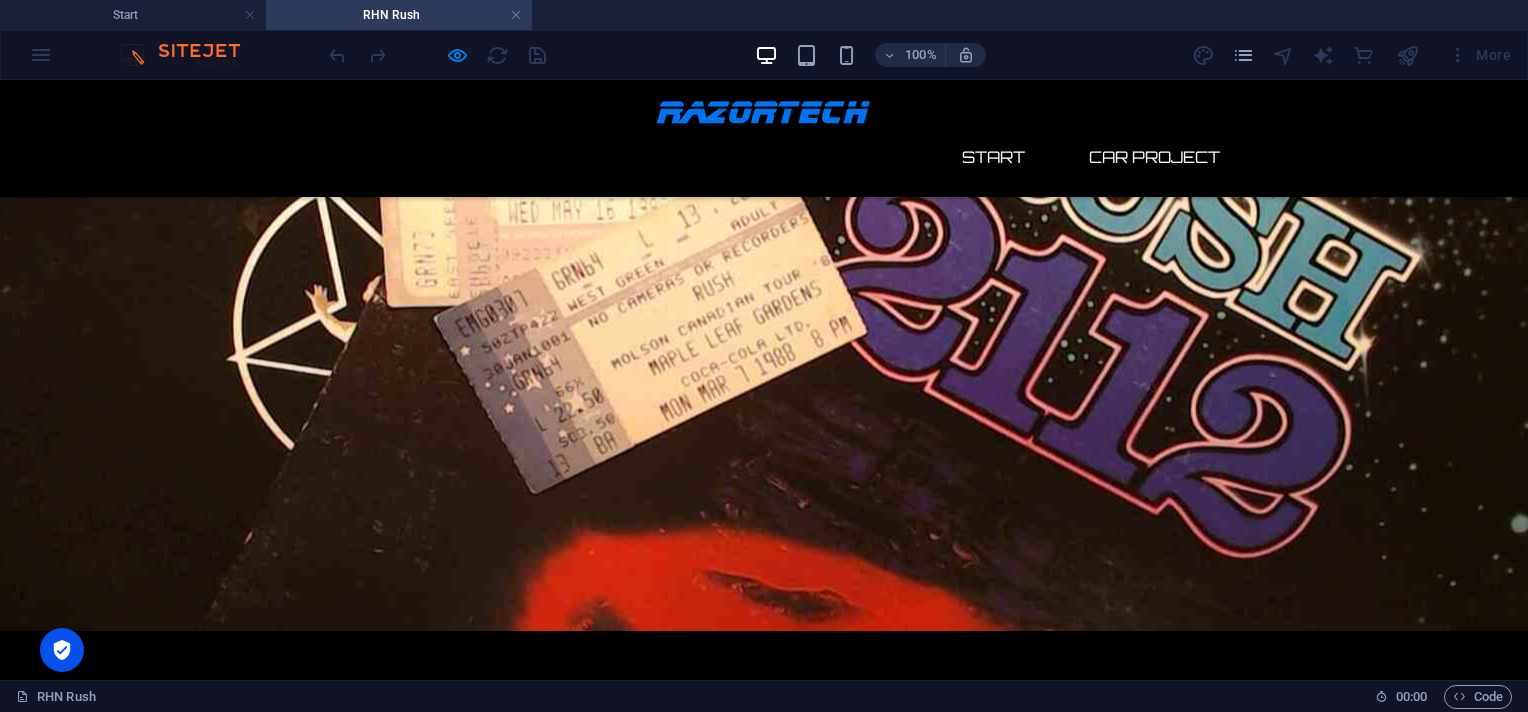 scroll, scrollTop: 0, scrollLeft: 0, axis: both 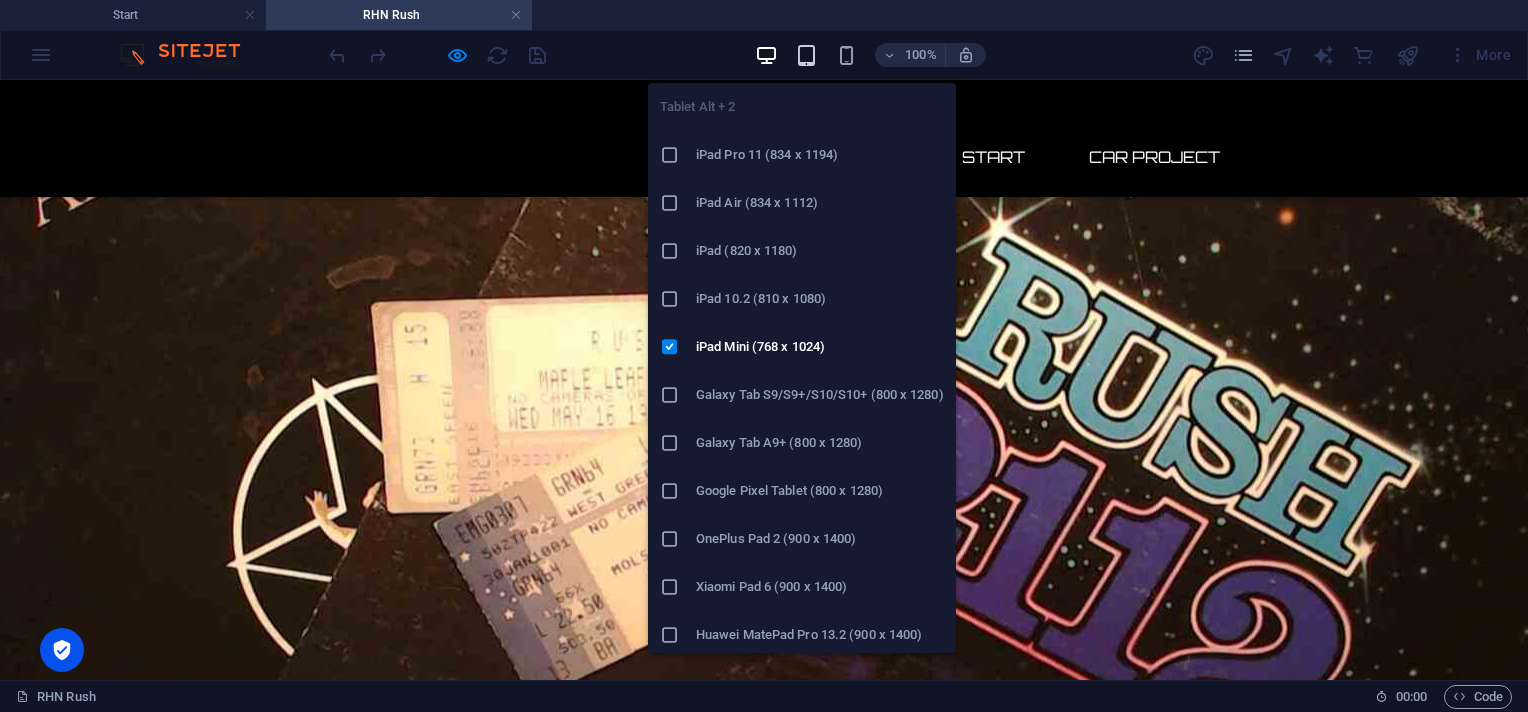 click at bounding box center (806, 55) 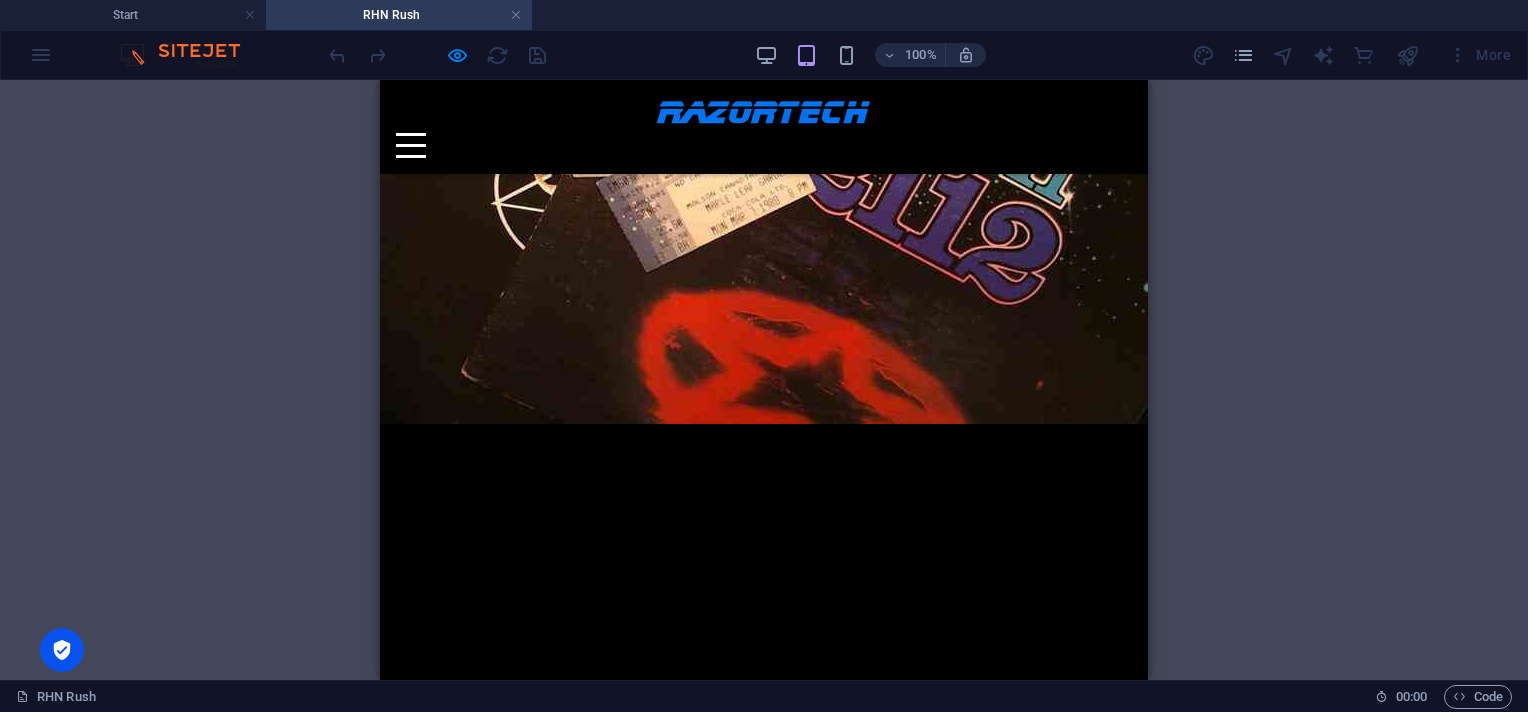 scroll, scrollTop: 0, scrollLeft: 0, axis: both 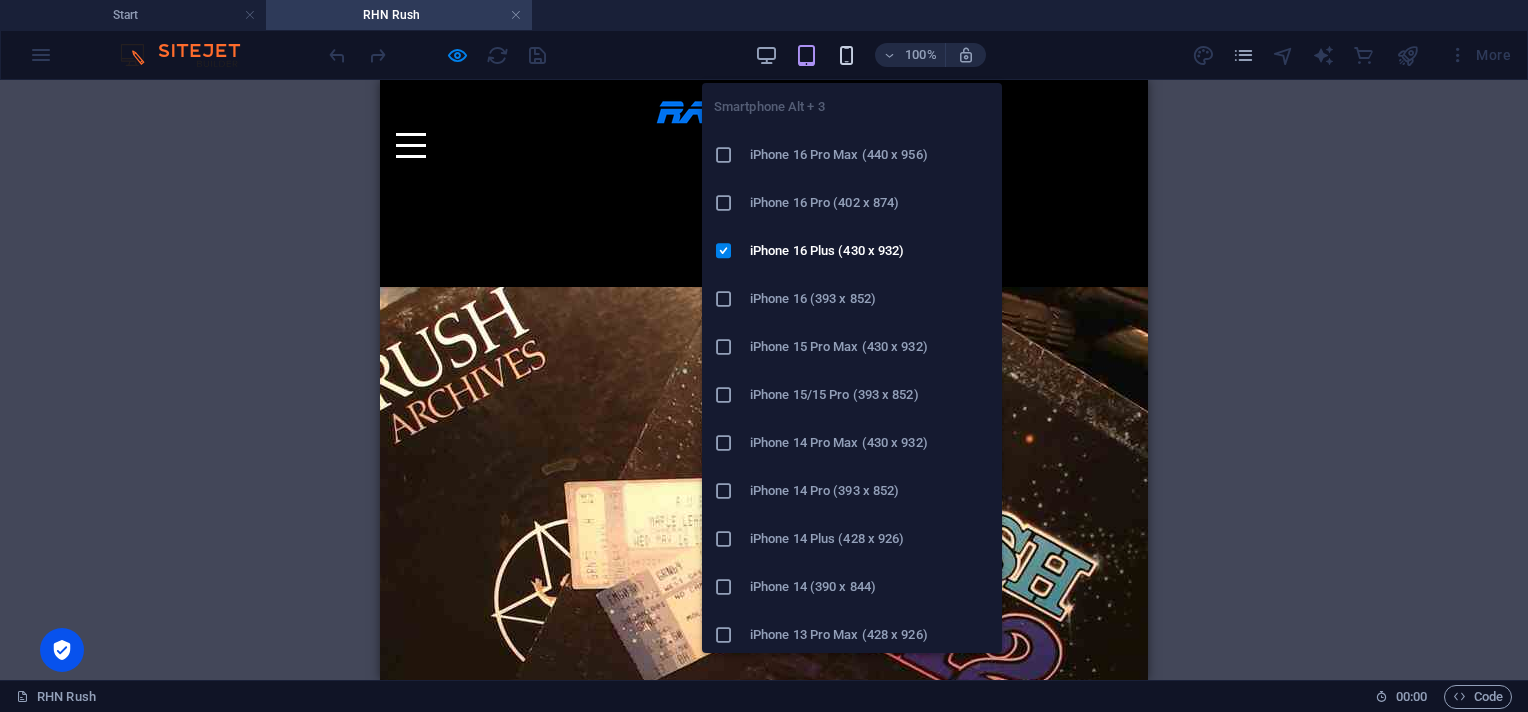 click at bounding box center [846, 55] 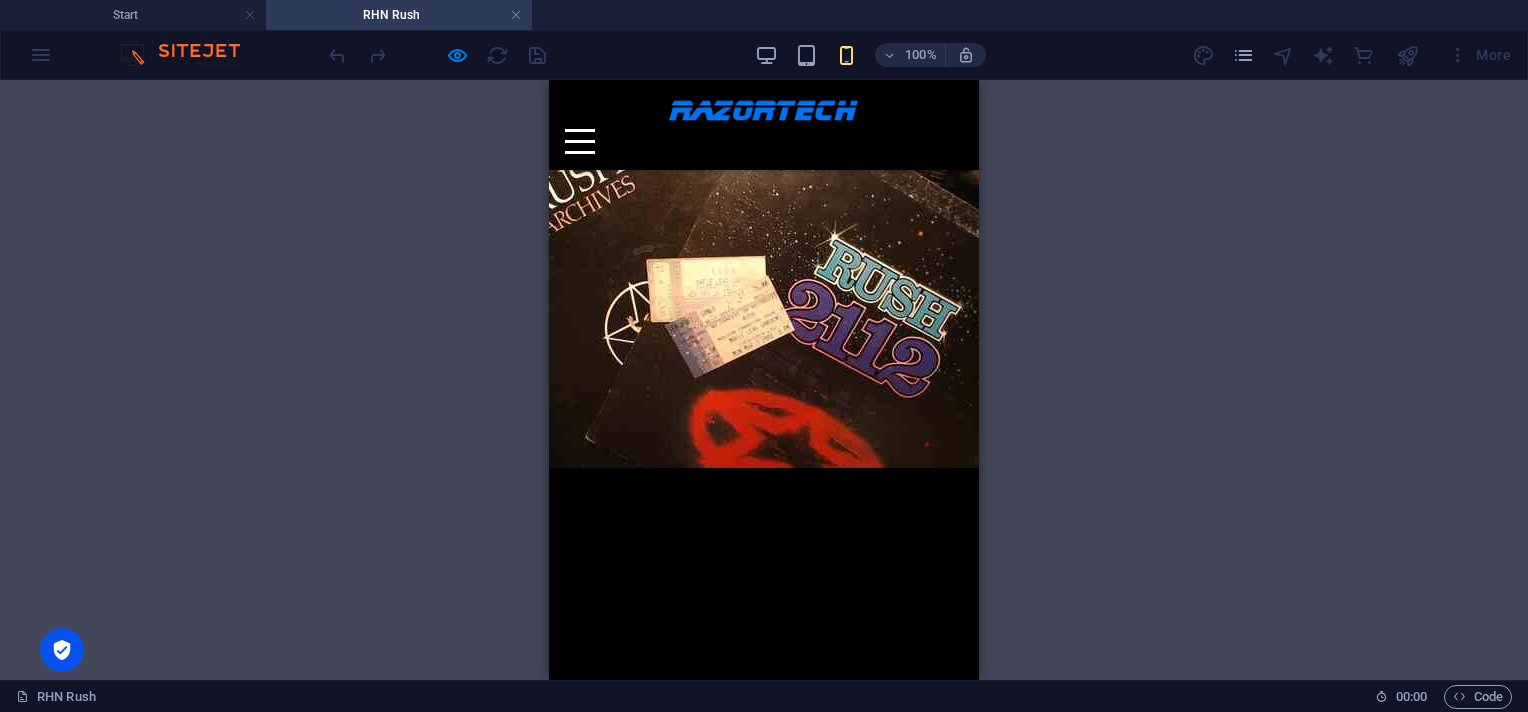 scroll, scrollTop: 0, scrollLeft: 0, axis: both 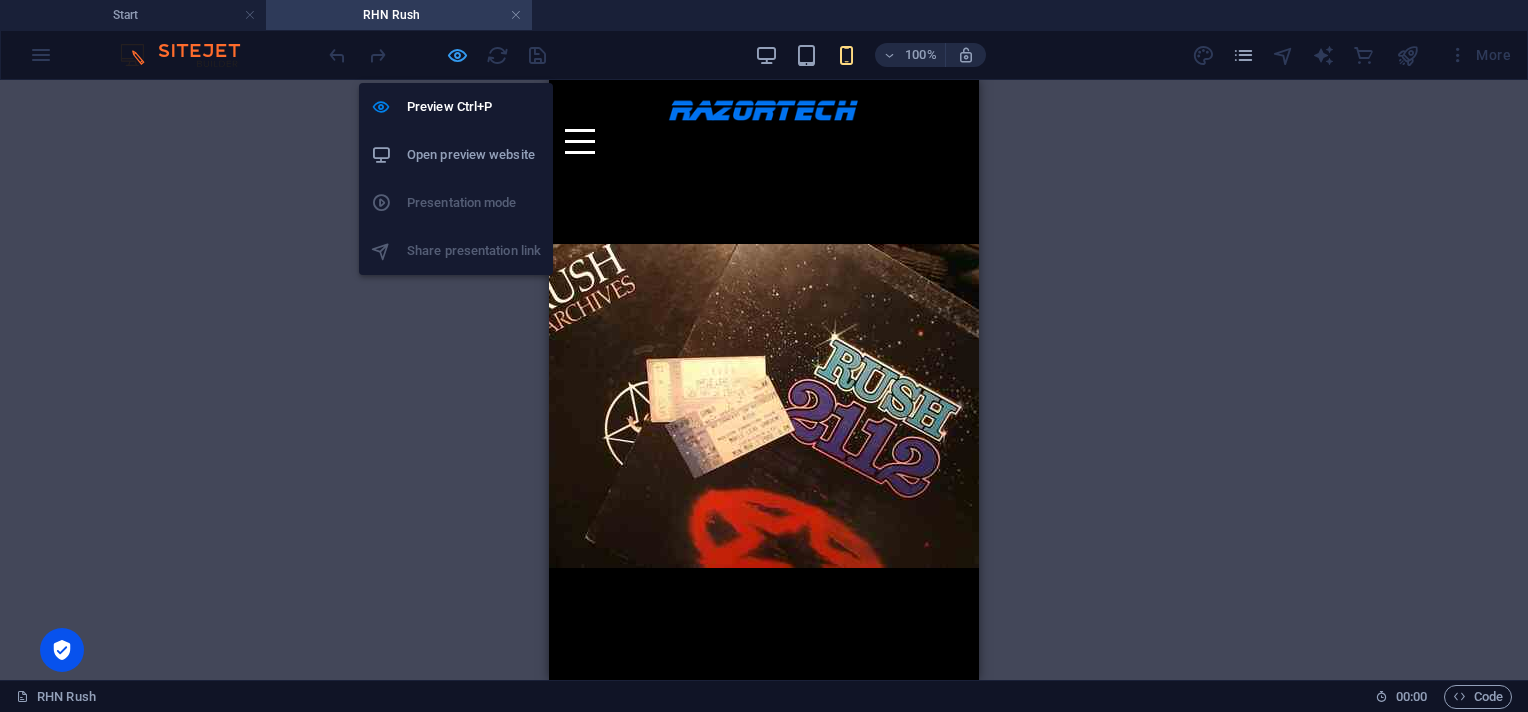 click at bounding box center [457, 55] 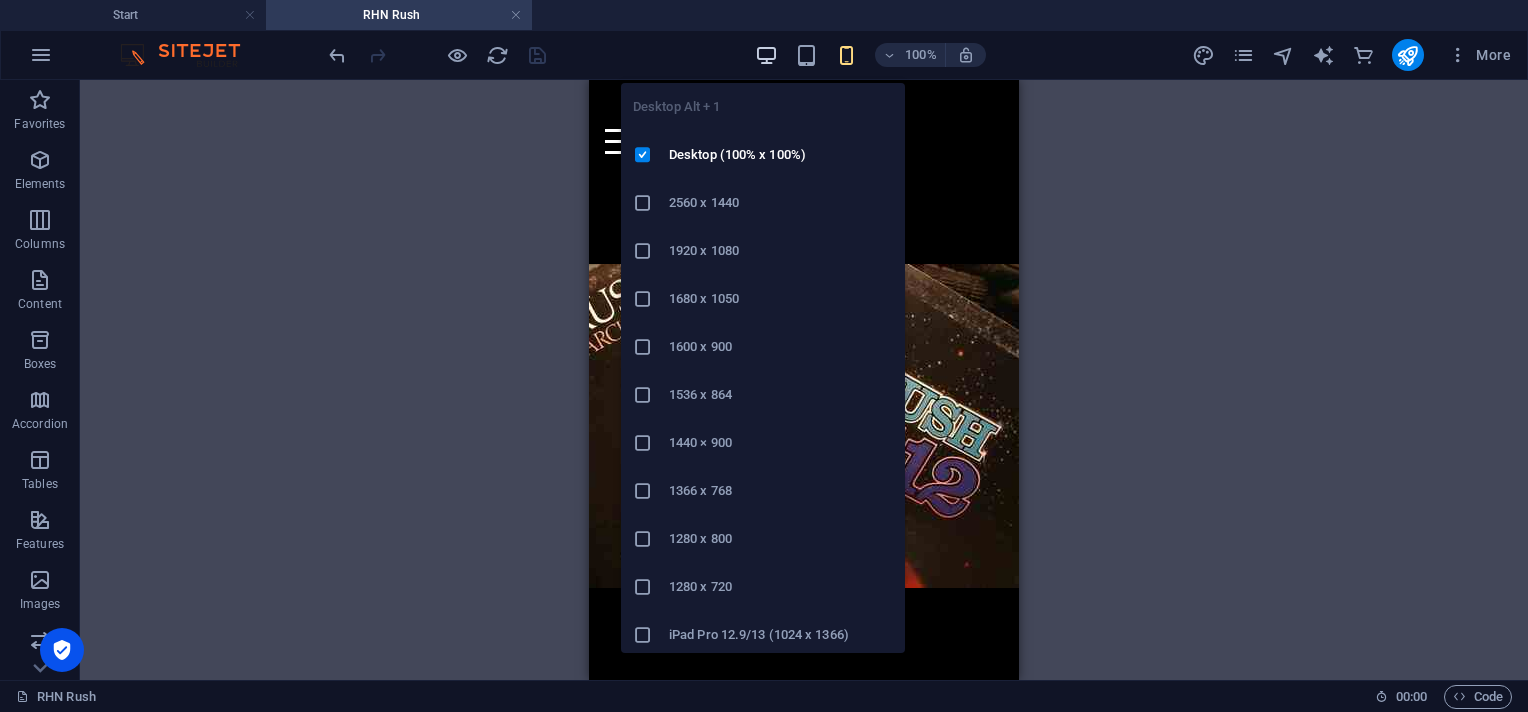 click at bounding box center [766, 55] 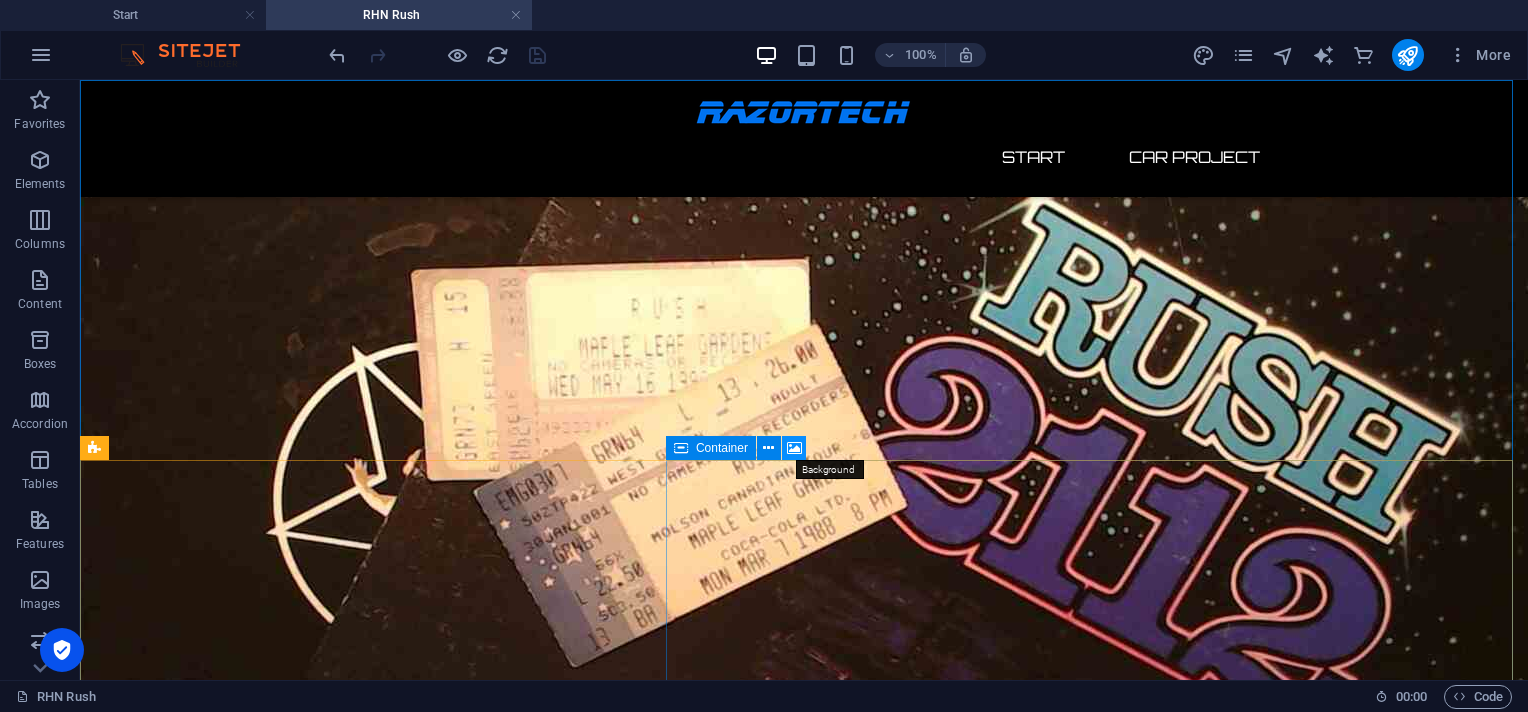 click at bounding box center [794, 448] 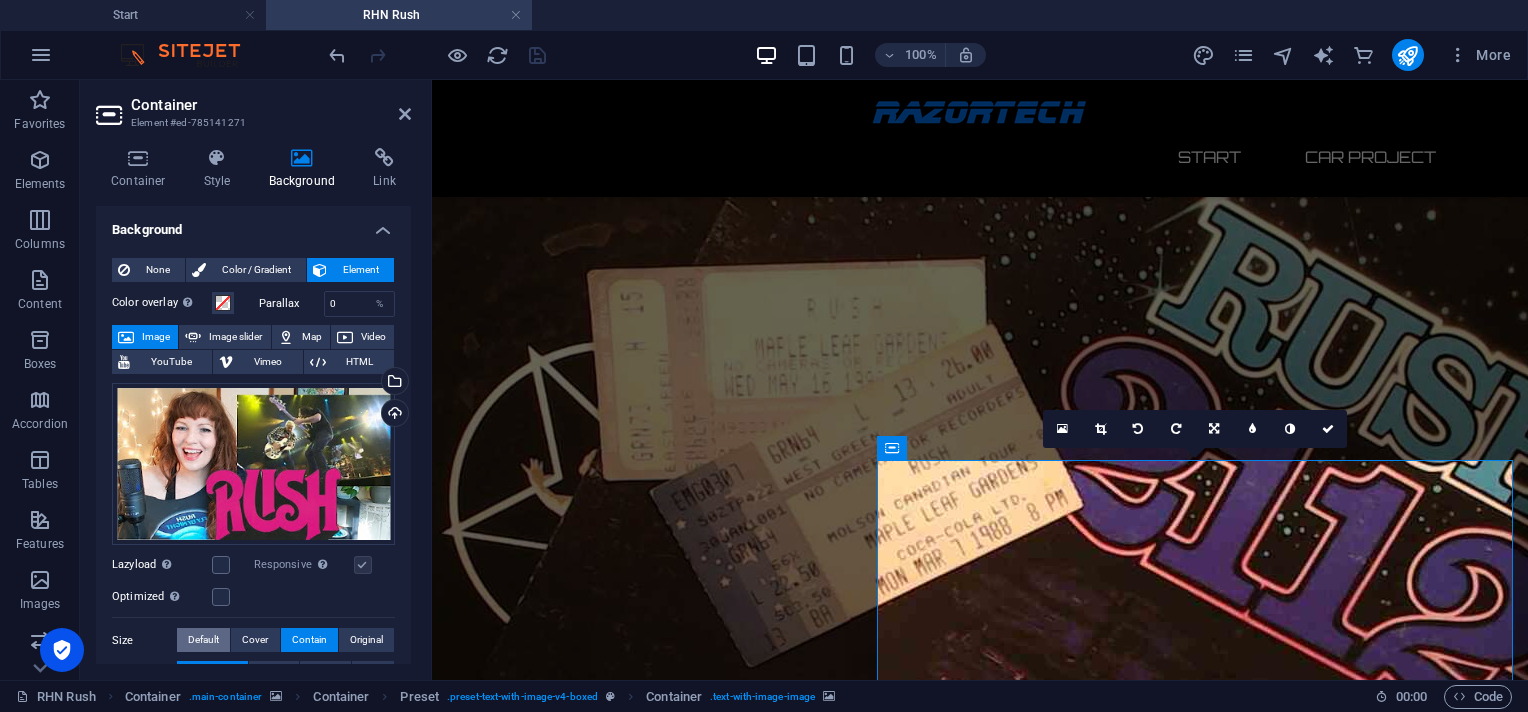 click on "Default" at bounding box center (203, 640) 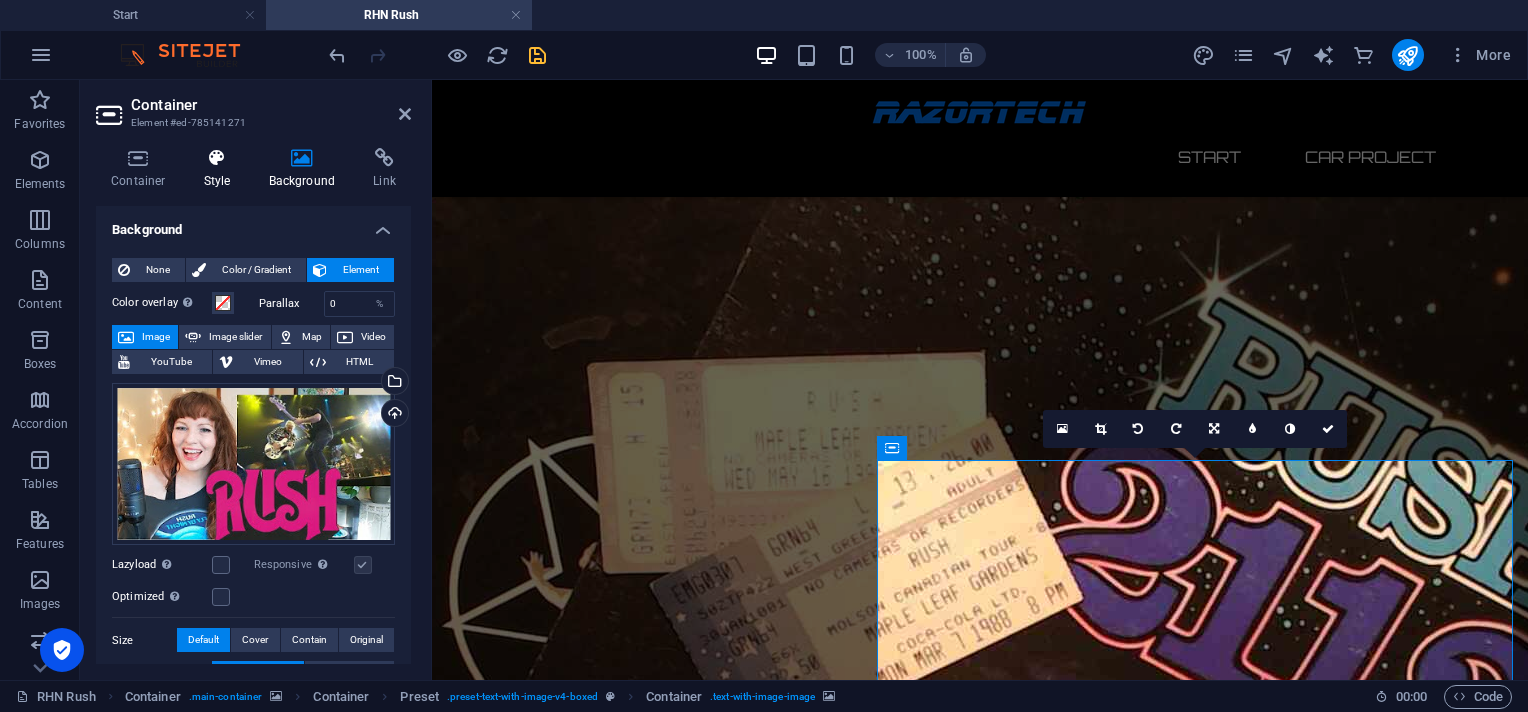 click at bounding box center [217, 158] 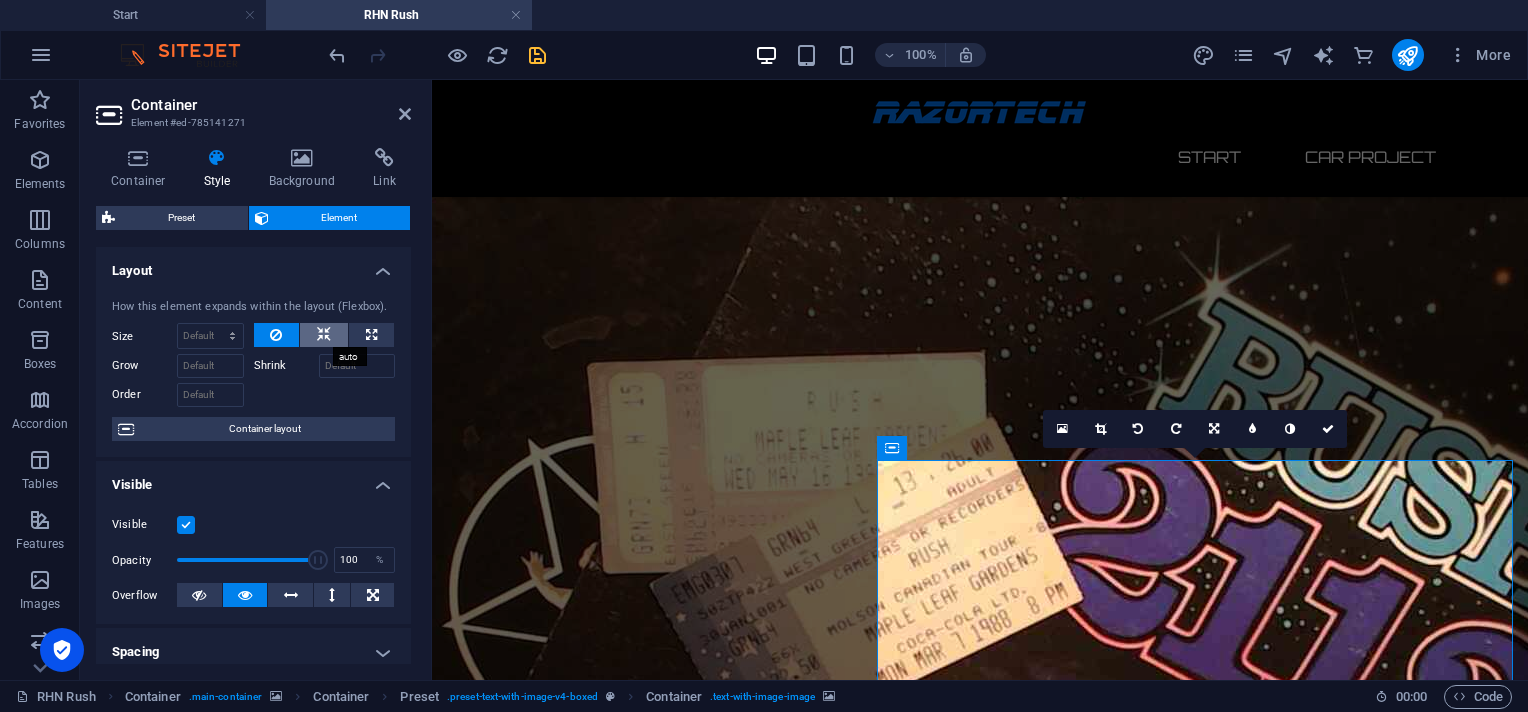 click at bounding box center (324, 335) 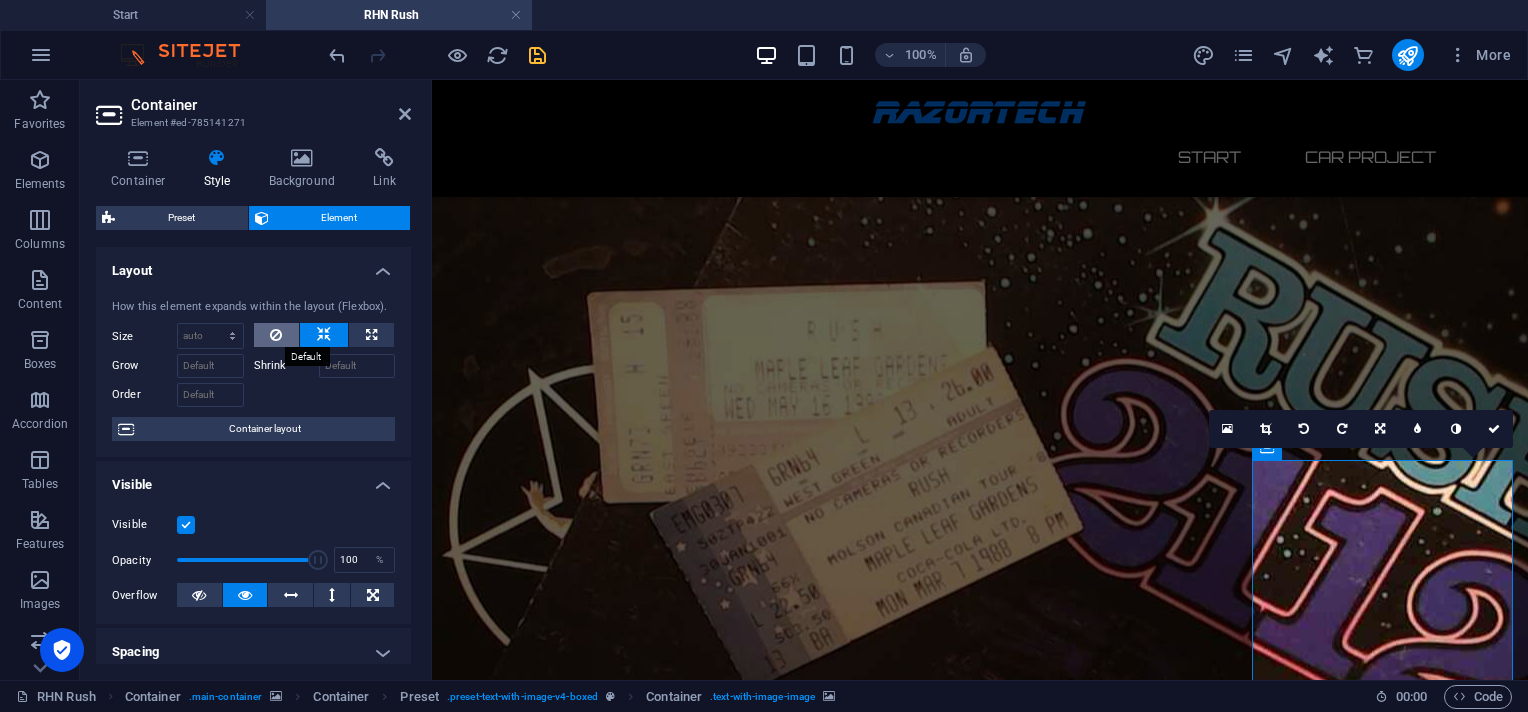 click at bounding box center (277, 335) 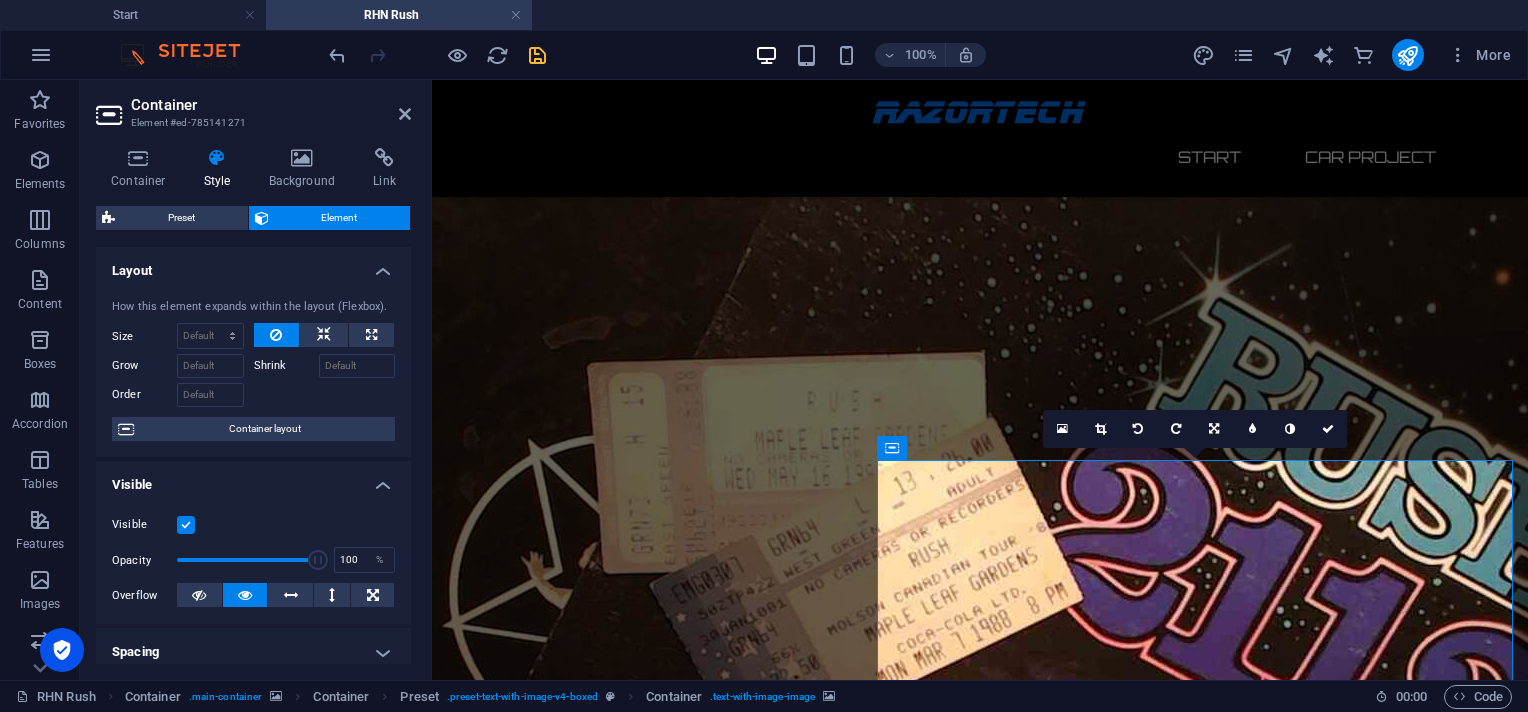 click at bounding box center [217, 158] 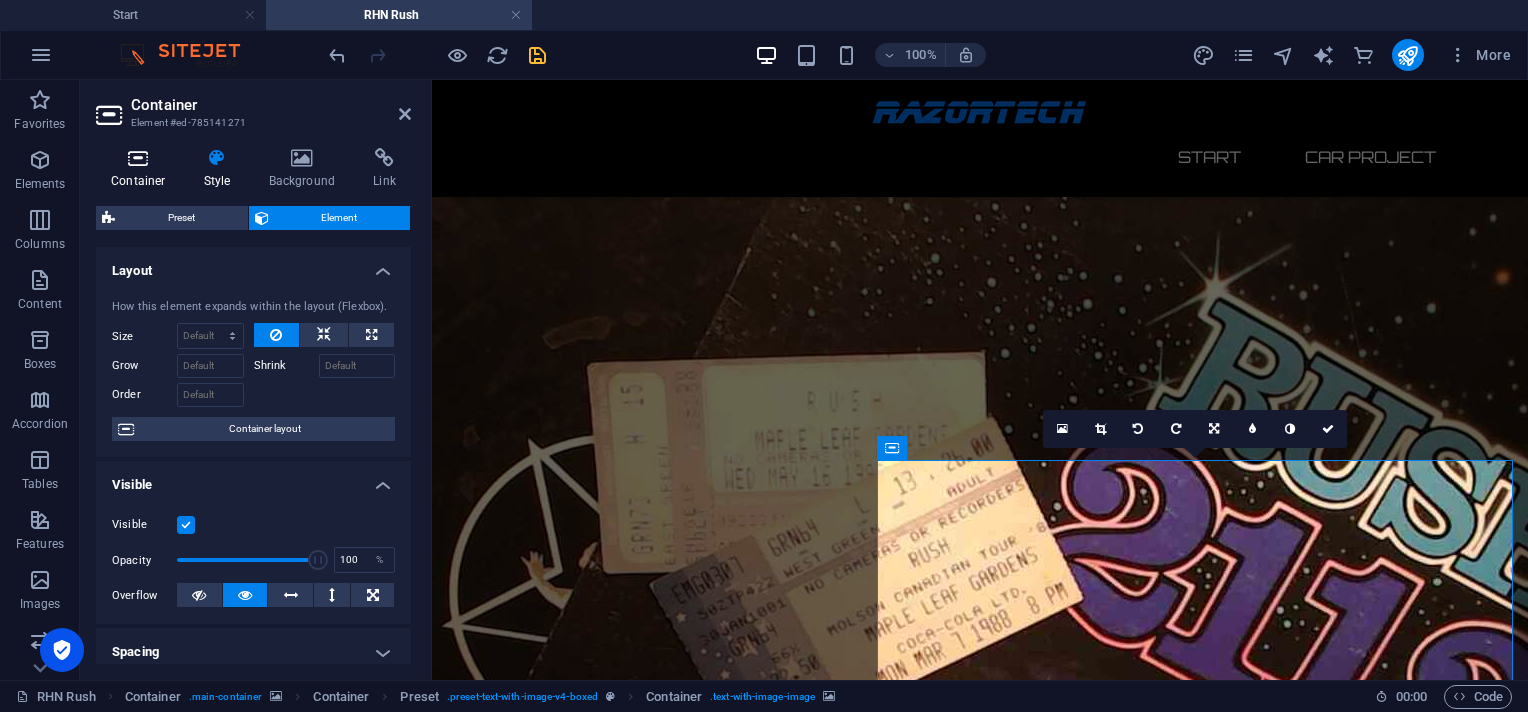click on "Container" at bounding box center (142, 169) 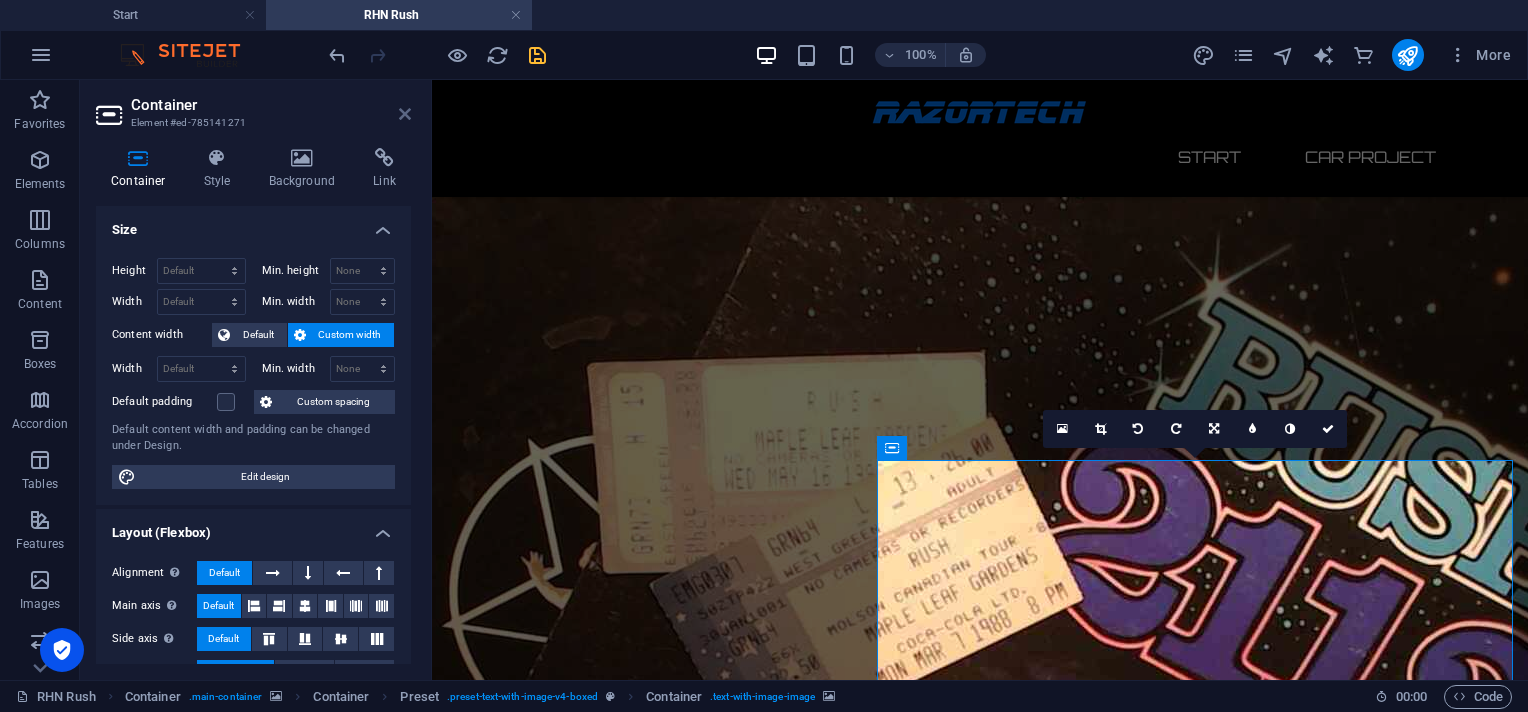 click at bounding box center (405, 114) 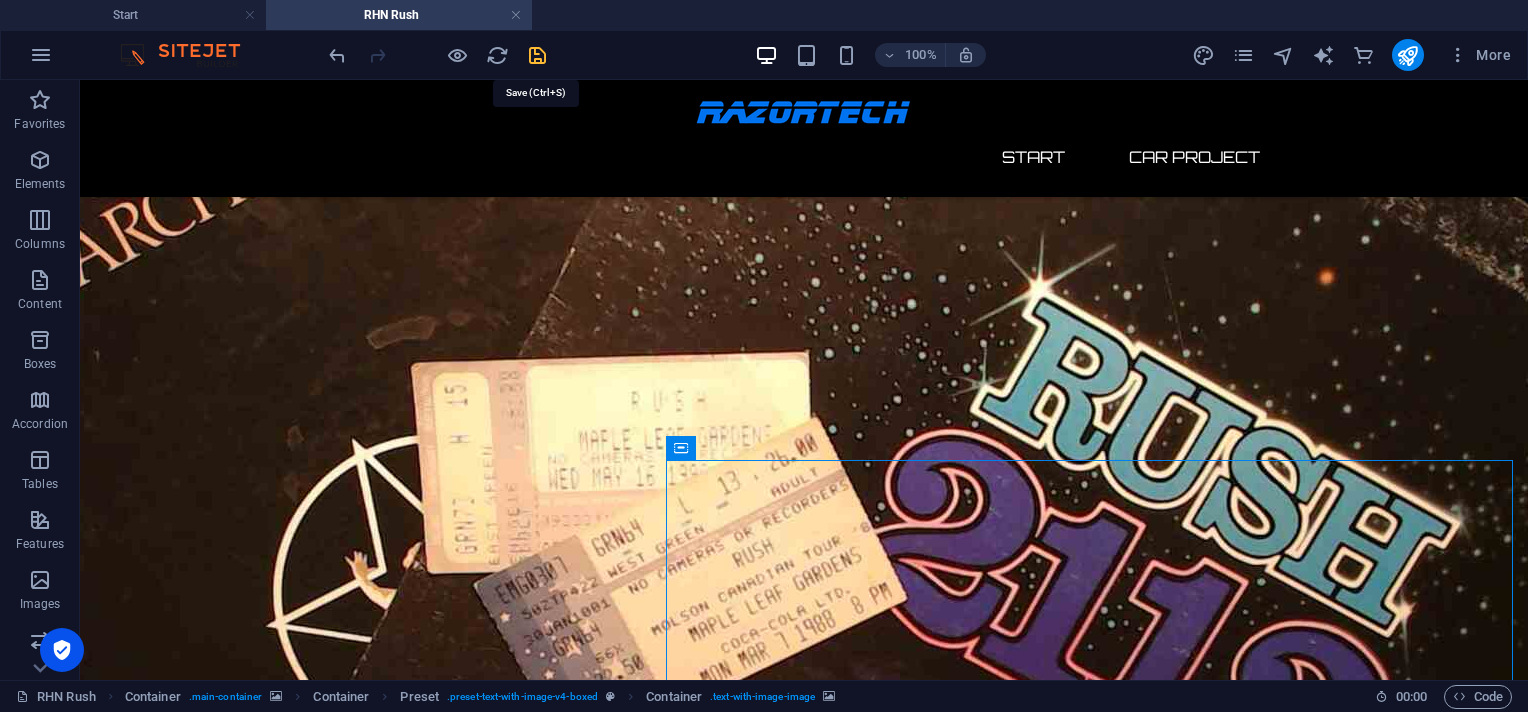 click at bounding box center [537, 55] 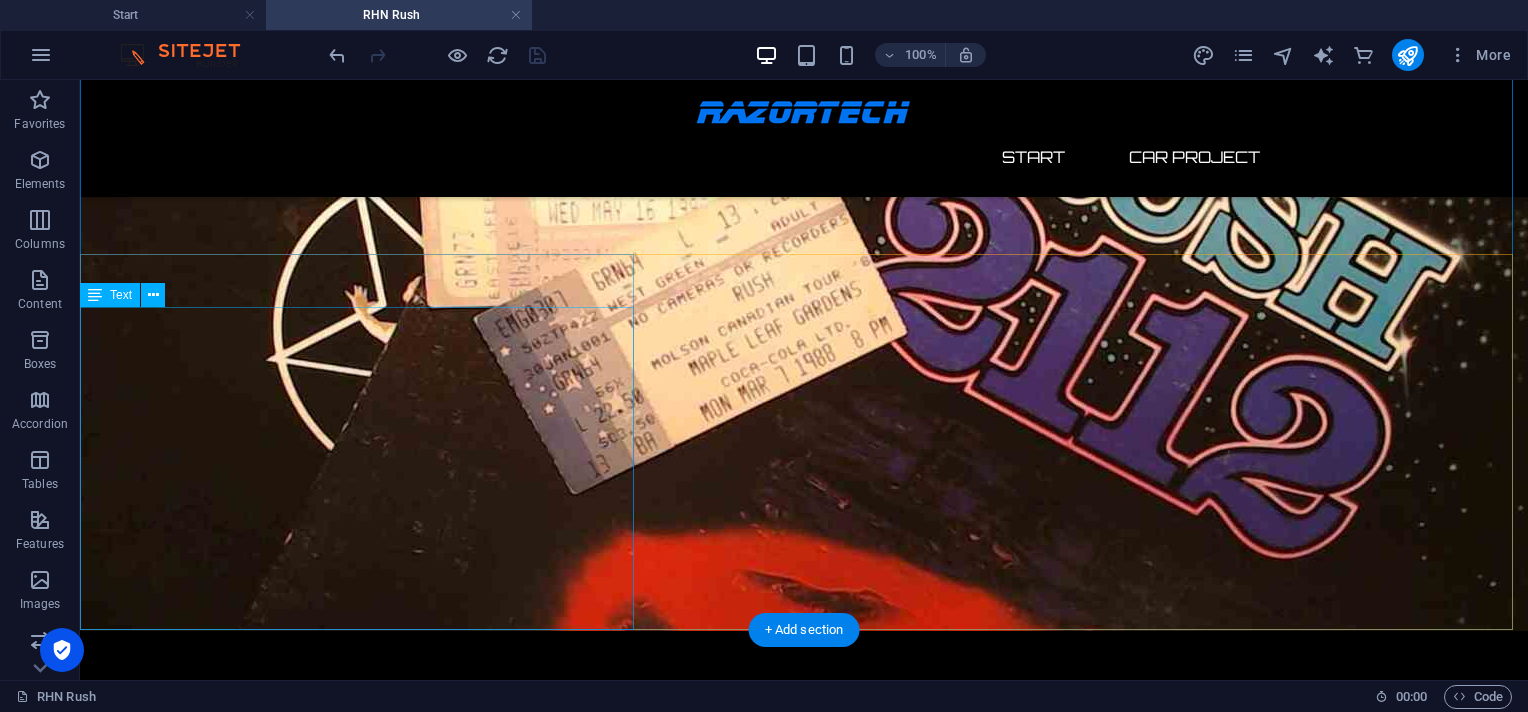 scroll, scrollTop: 0, scrollLeft: 0, axis: both 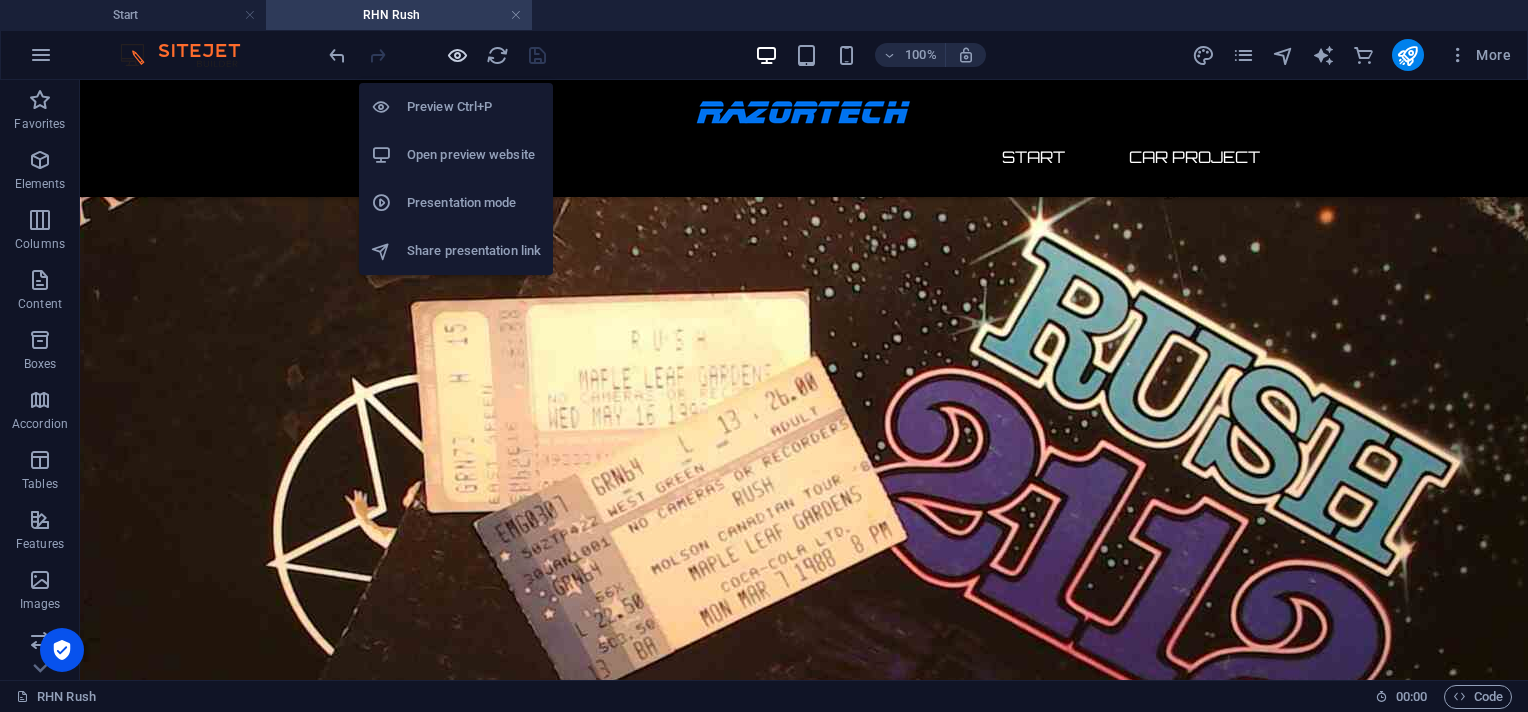 click at bounding box center (457, 55) 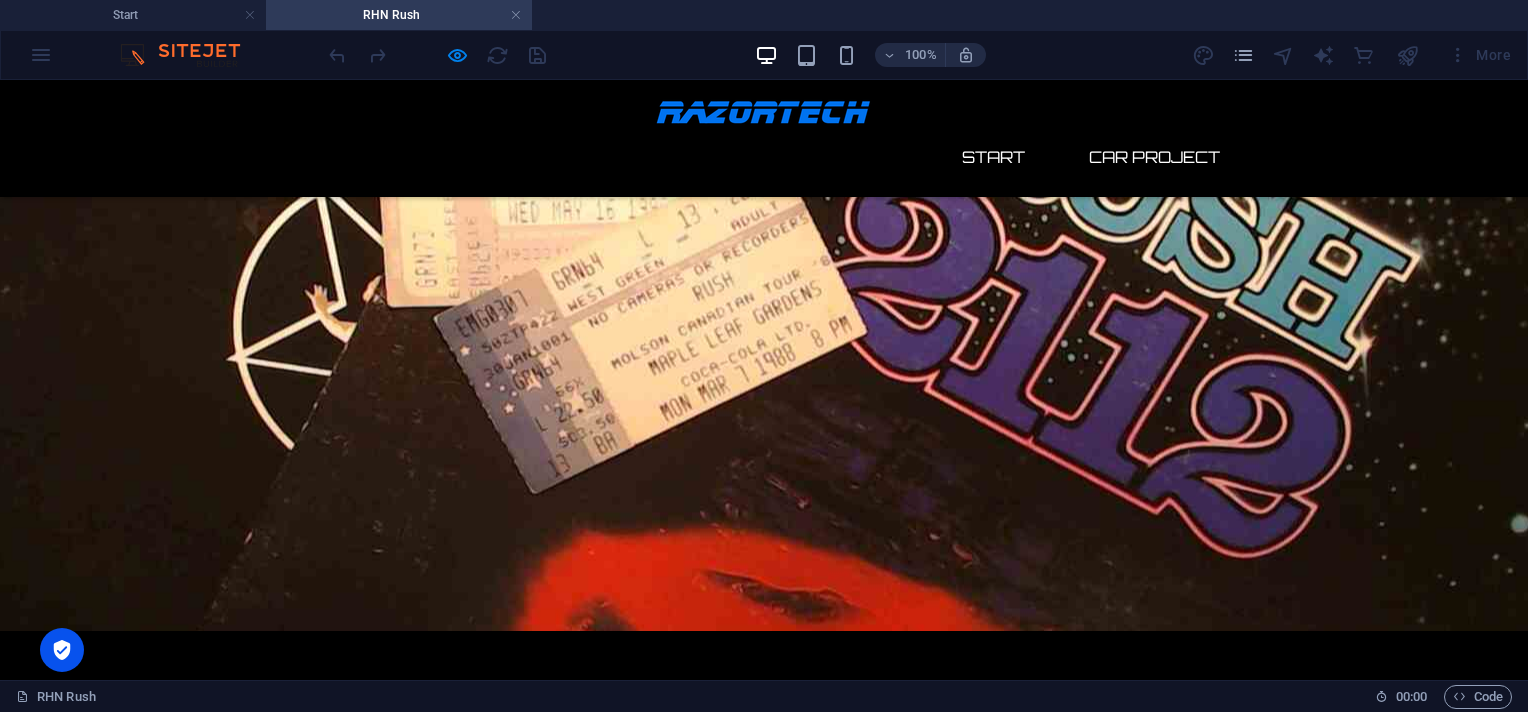 scroll, scrollTop: 0, scrollLeft: 0, axis: both 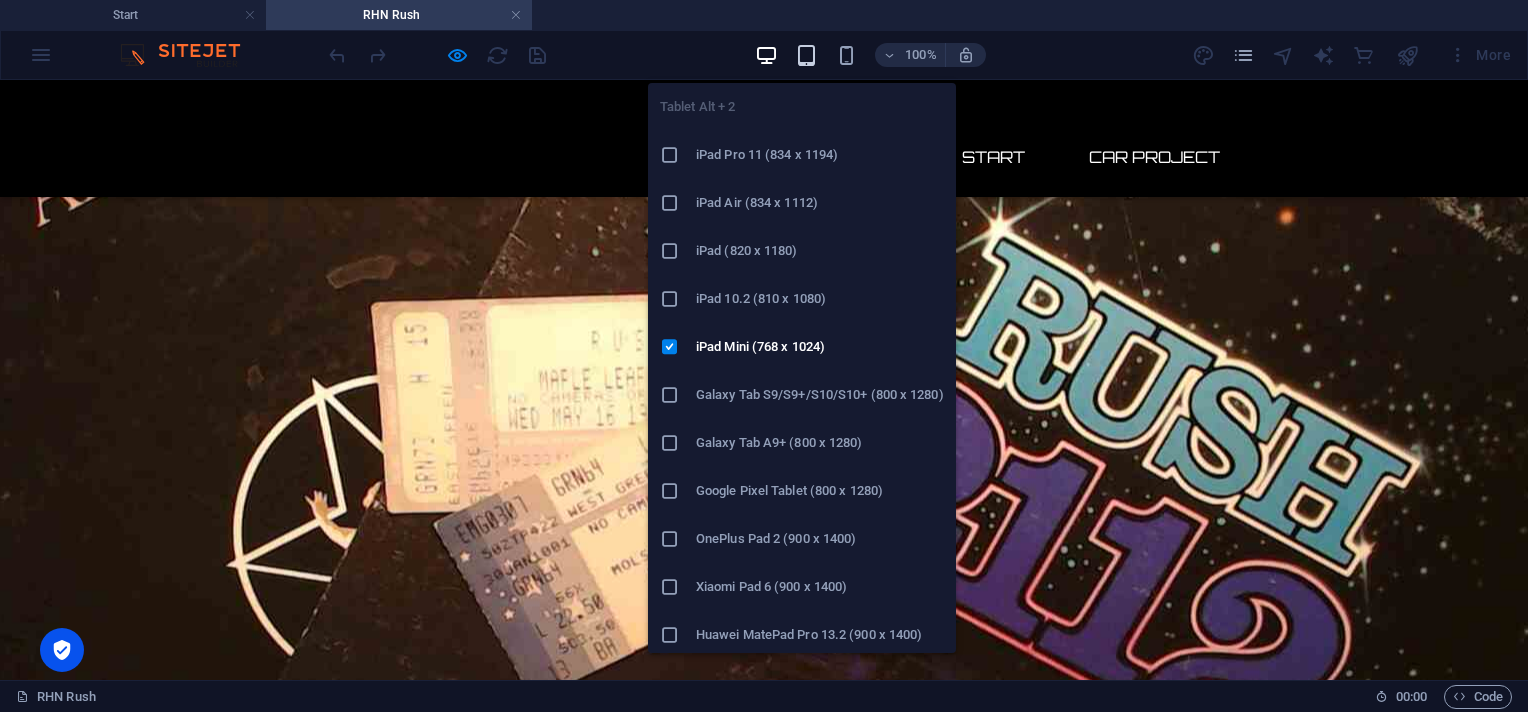 click at bounding box center [806, 55] 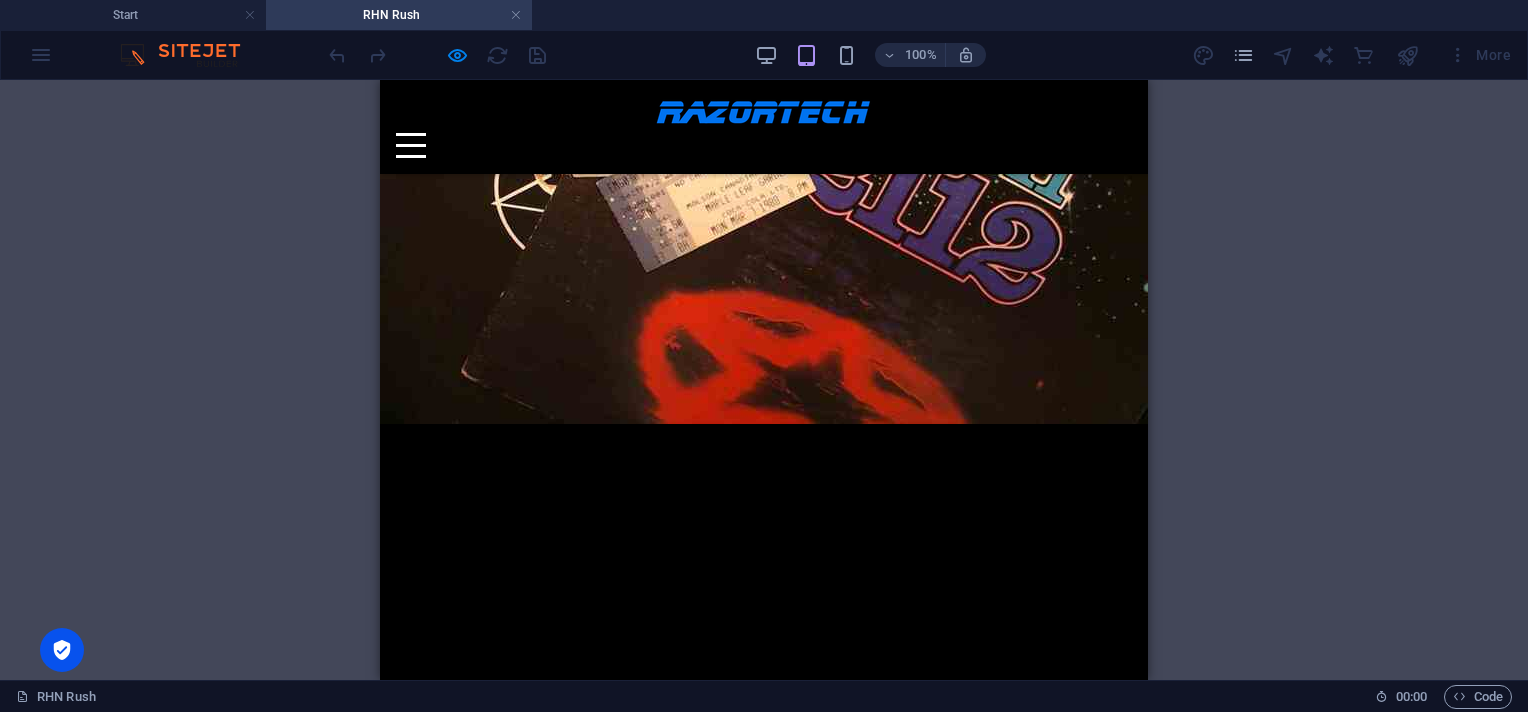 scroll, scrollTop: 0, scrollLeft: 0, axis: both 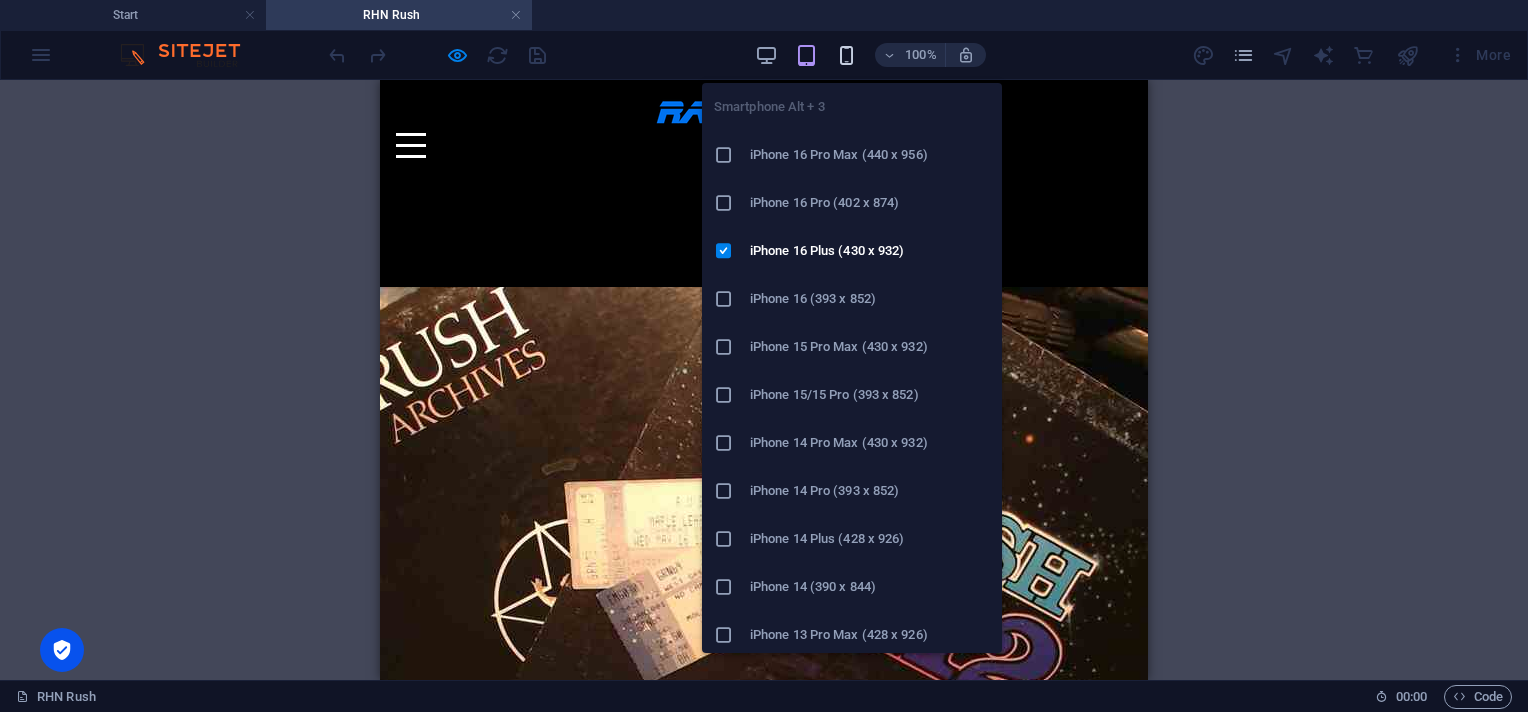 click at bounding box center [846, 55] 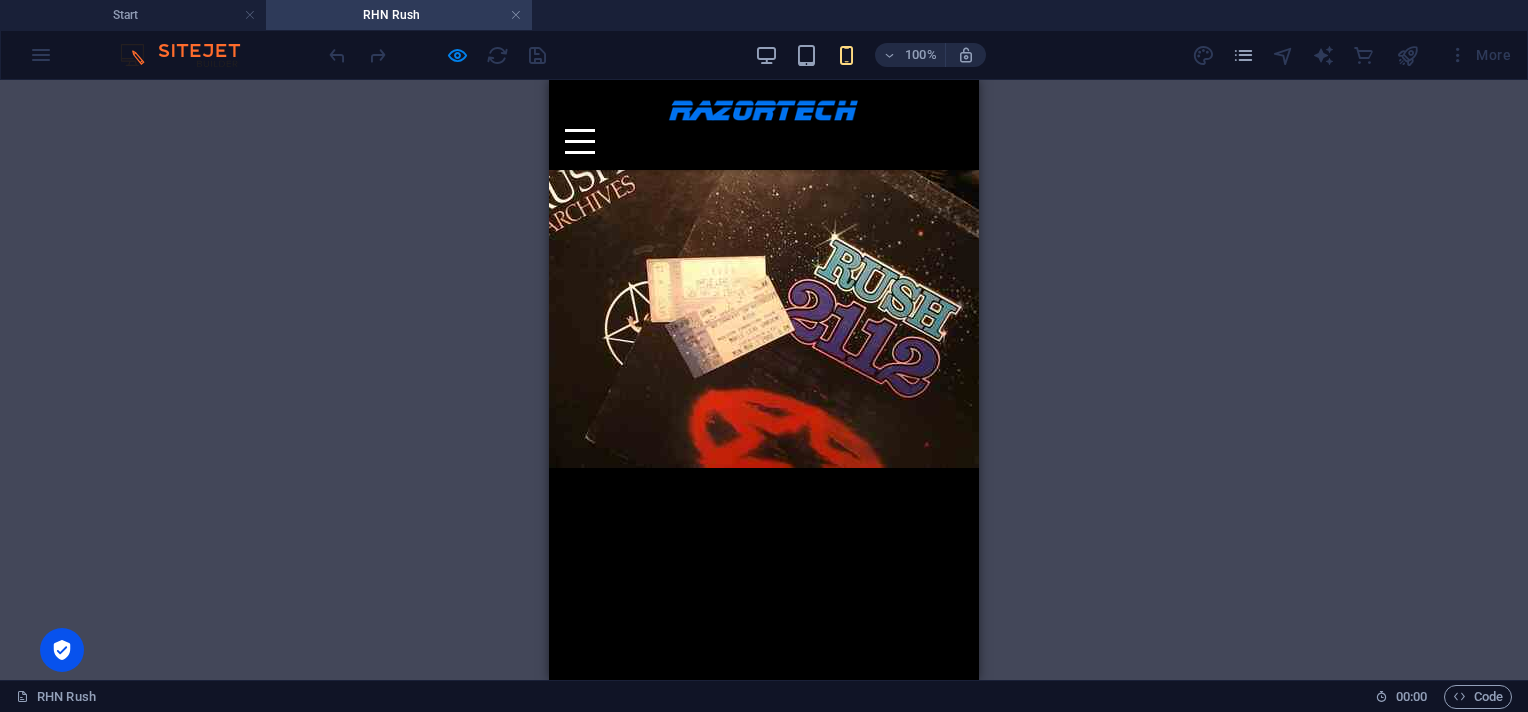 scroll, scrollTop: 0, scrollLeft: 0, axis: both 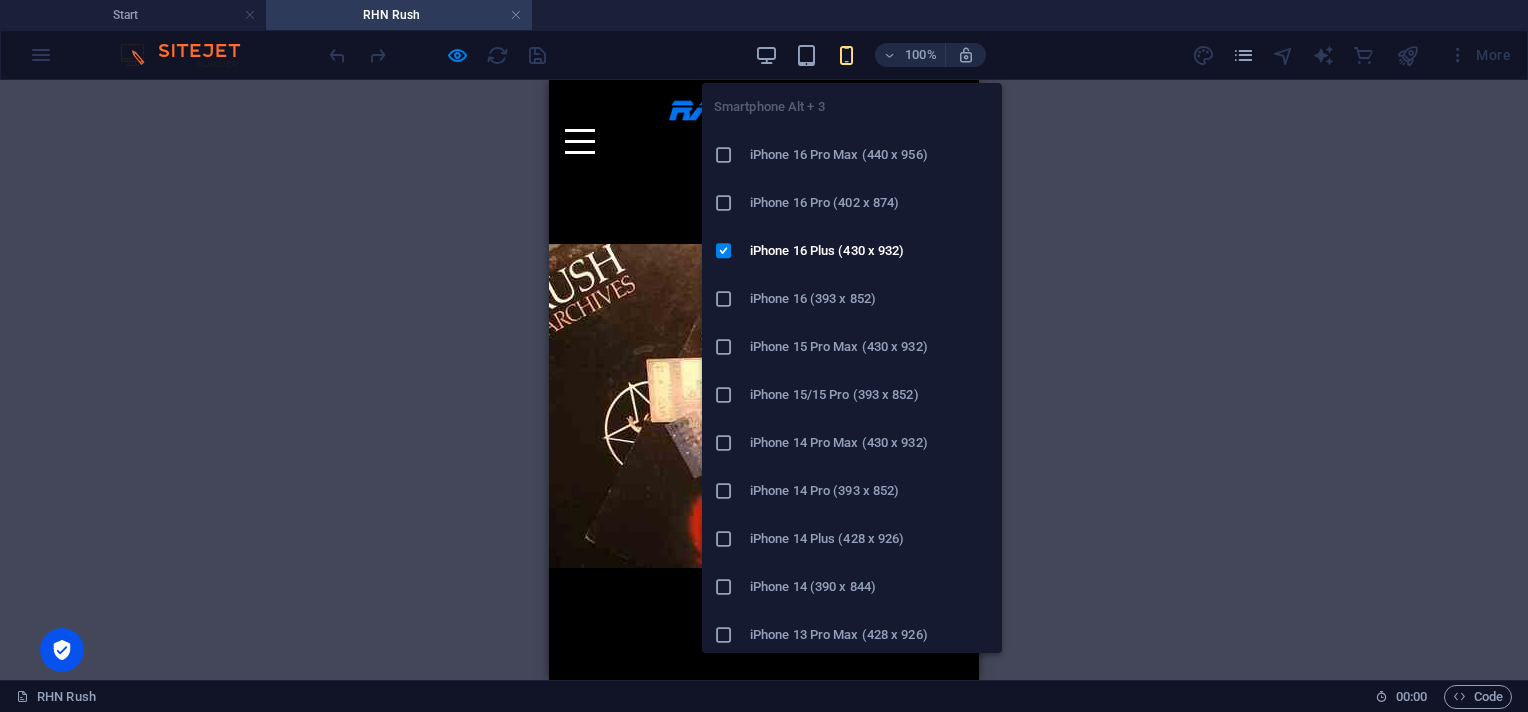 click at bounding box center [846, 55] 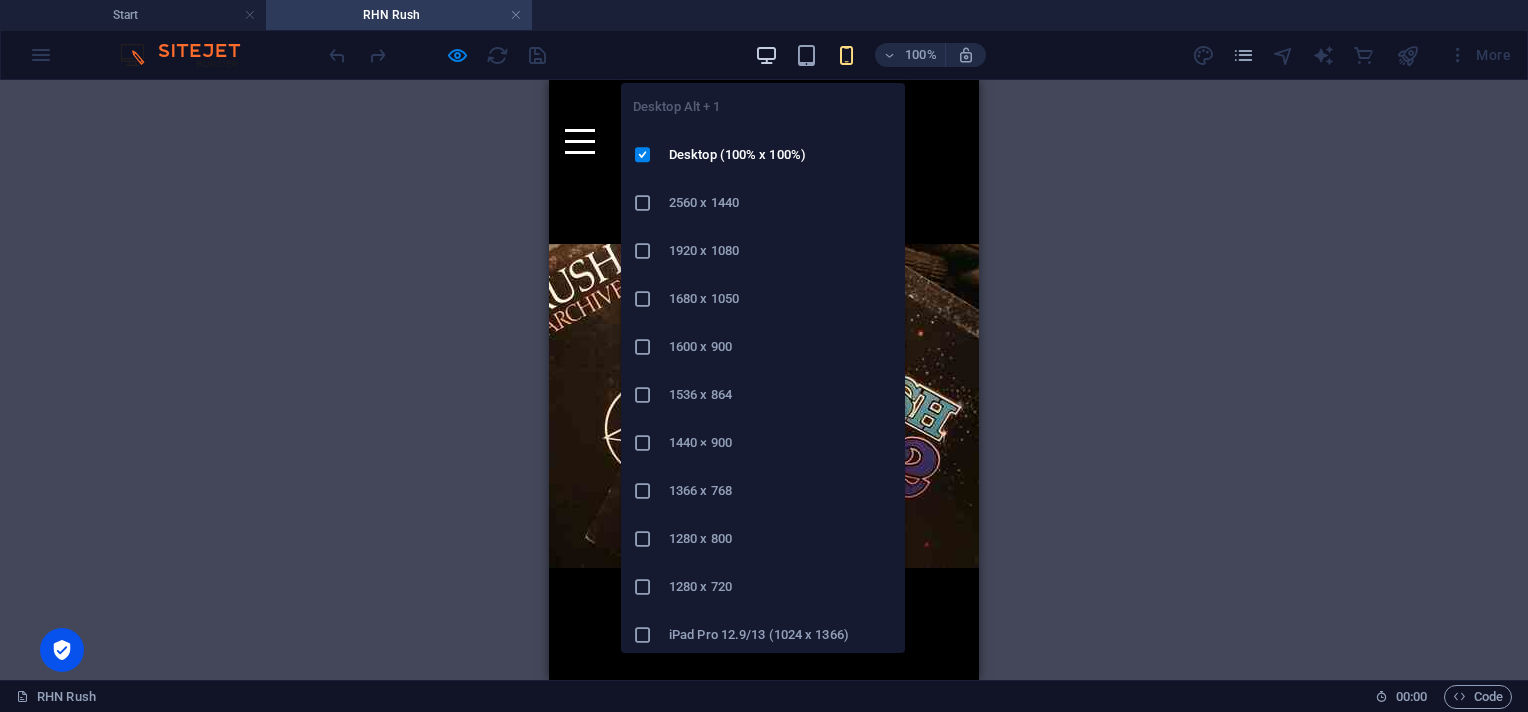 click at bounding box center (766, 55) 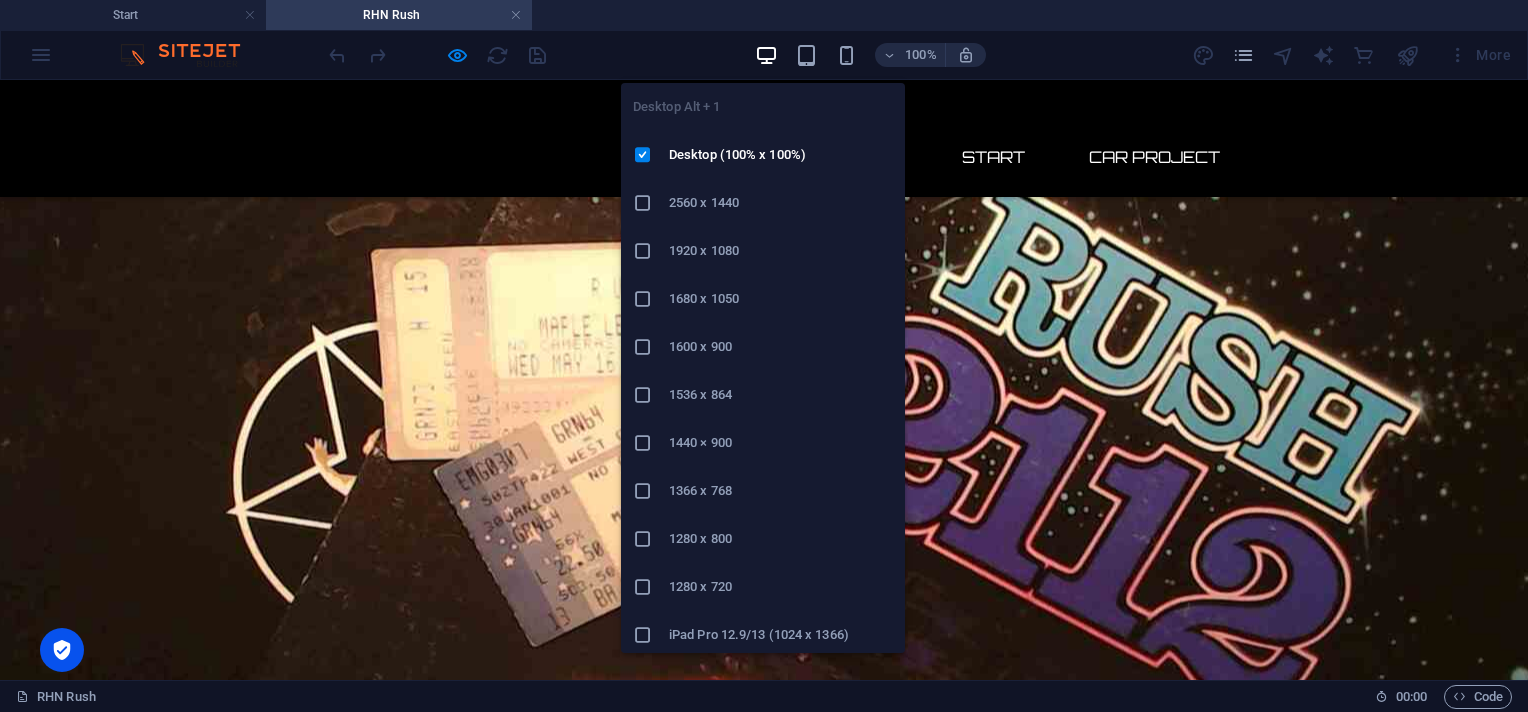click at bounding box center (643, 395) 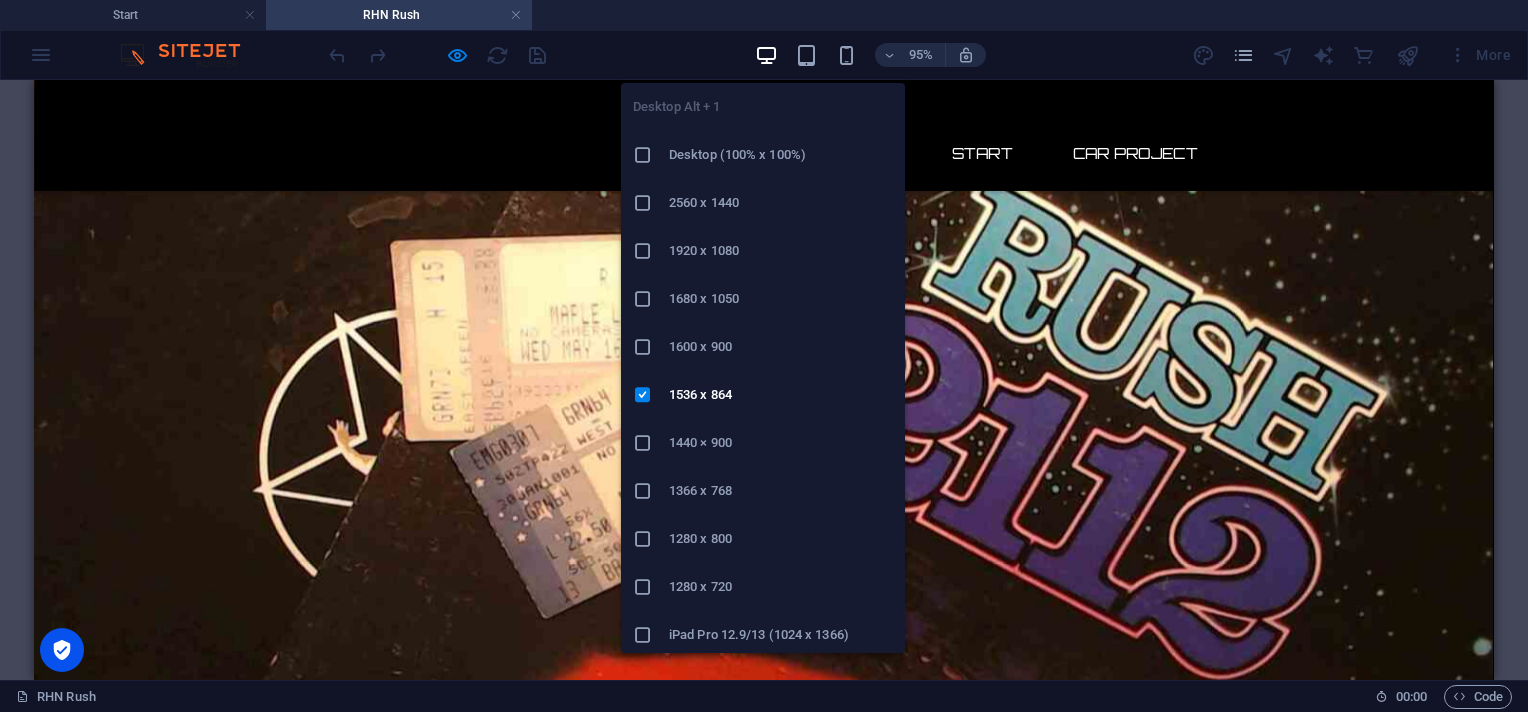 click at bounding box center (766, 55) 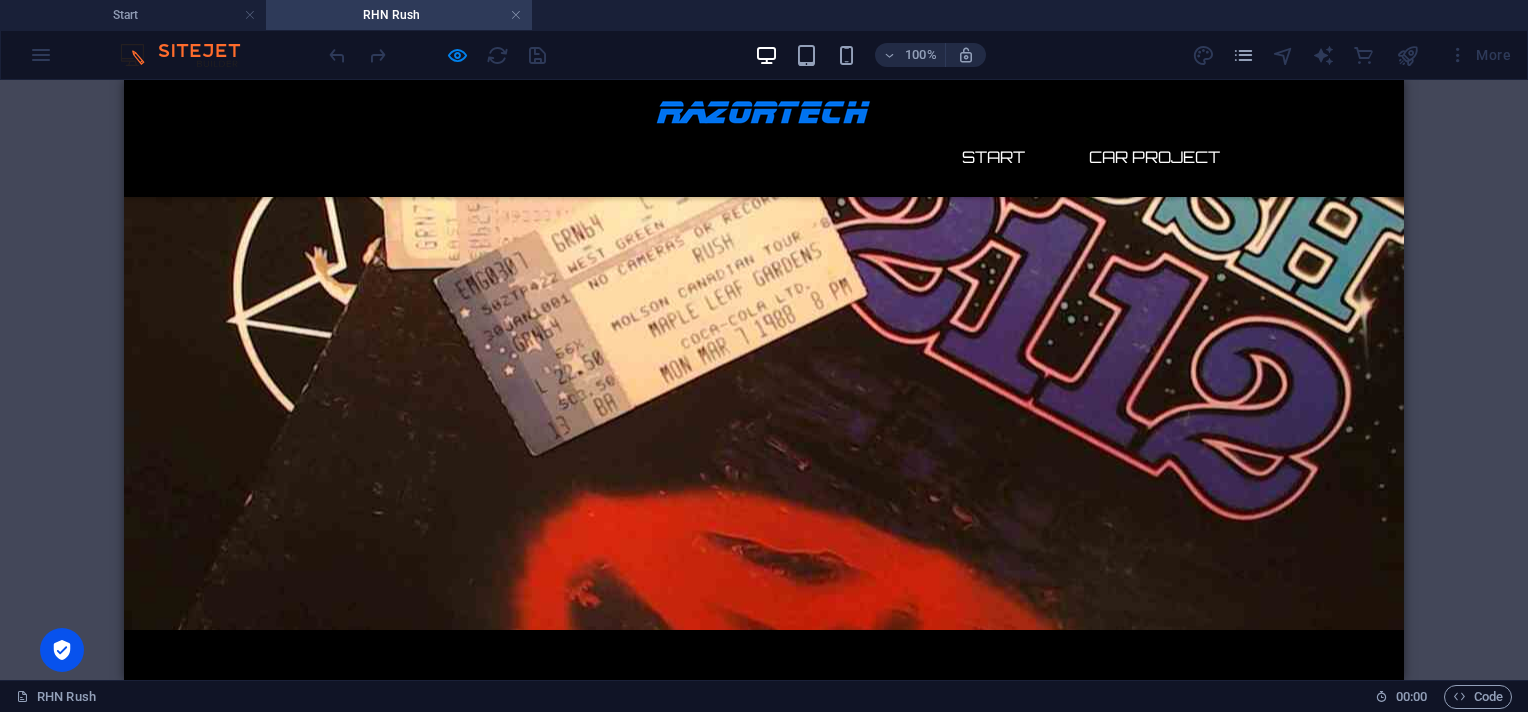scroll, scrollTop: 0, scrollLeft: 0, axis: both 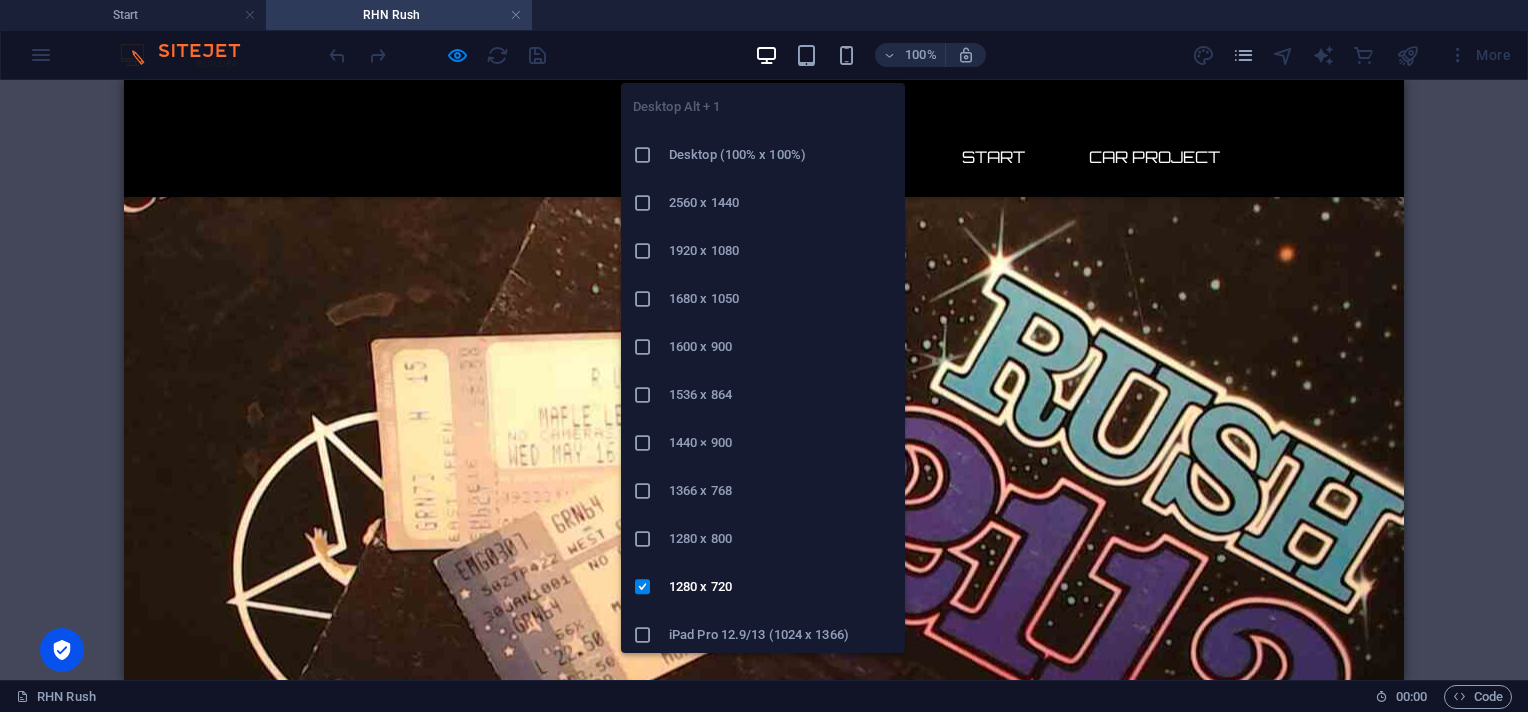 click at bounding box center (766, 55) 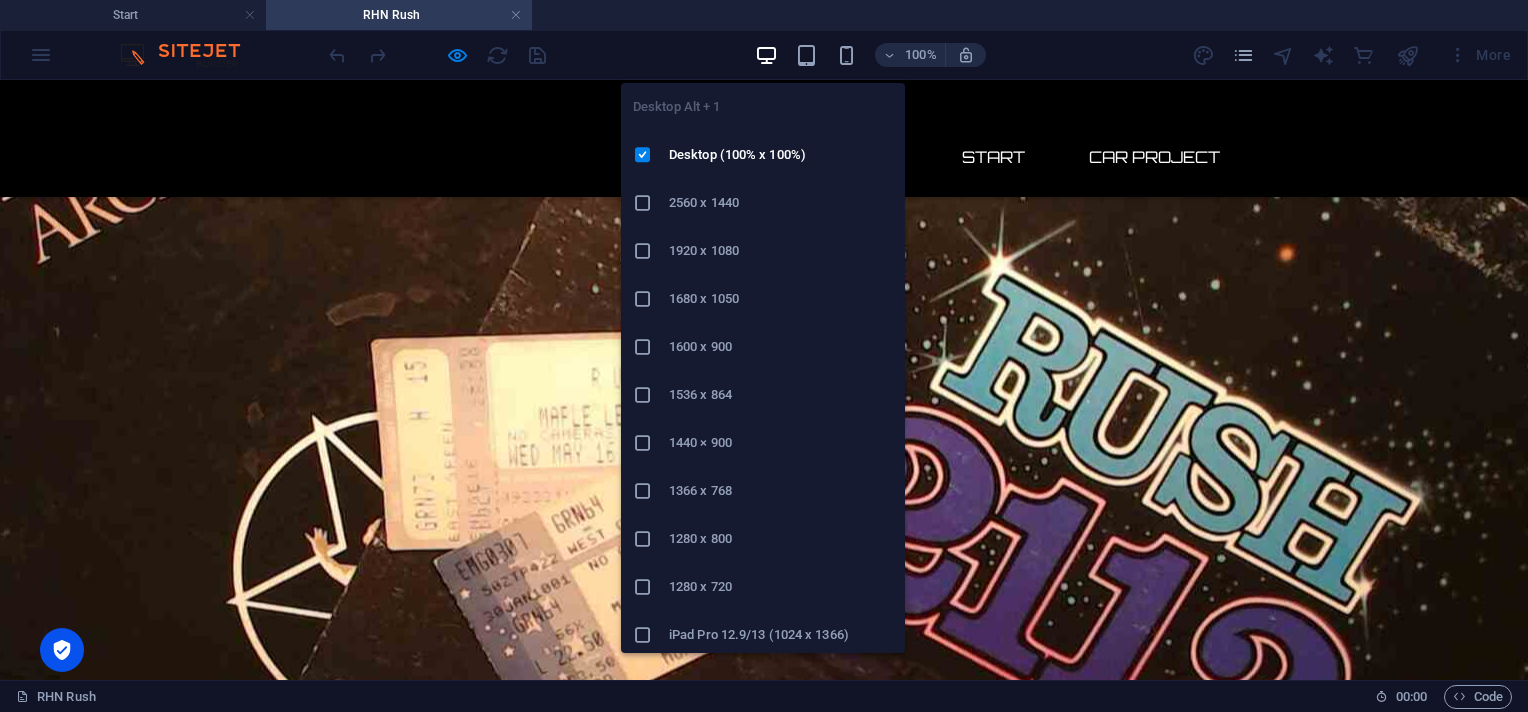 click at bounding box center [766, 55] 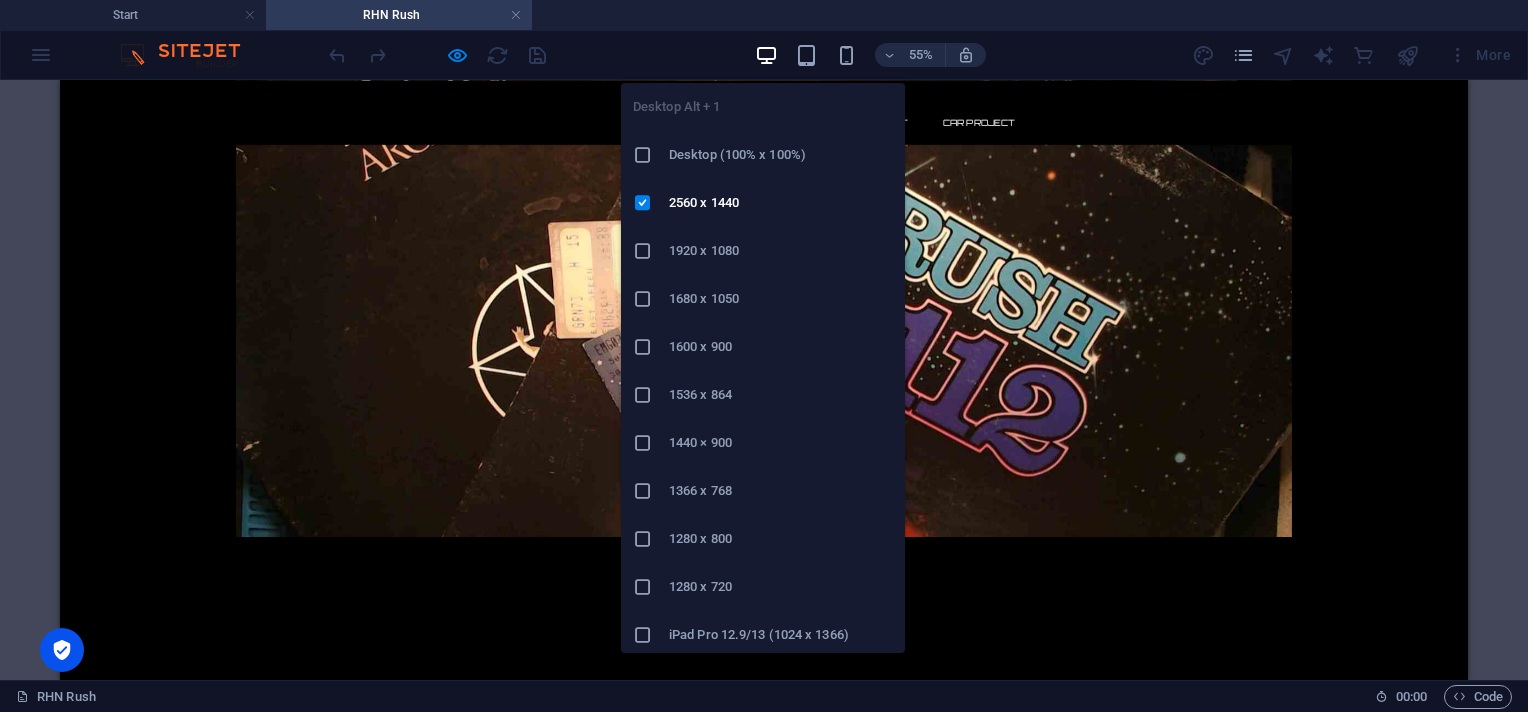 click at bounding box center (643, 251) 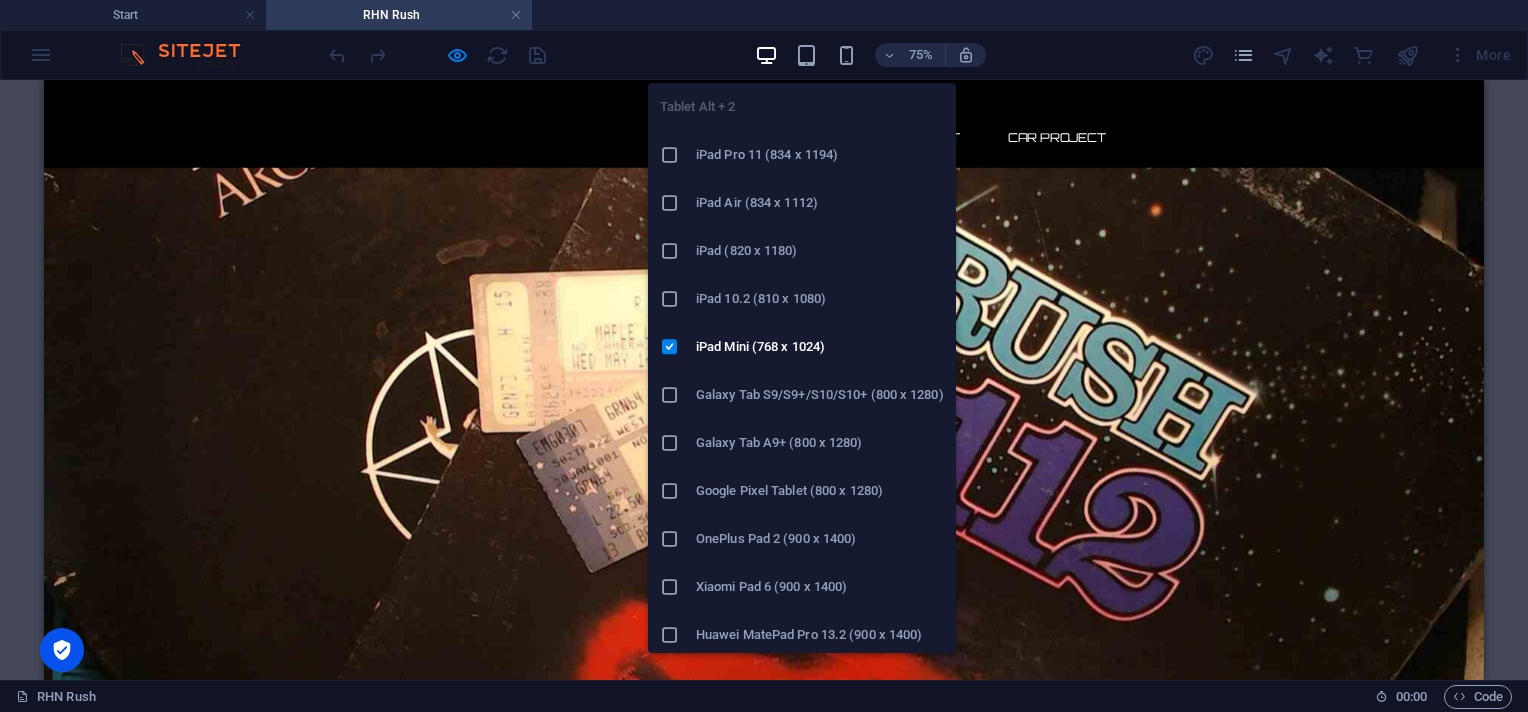click at bounding box center (670, 155) 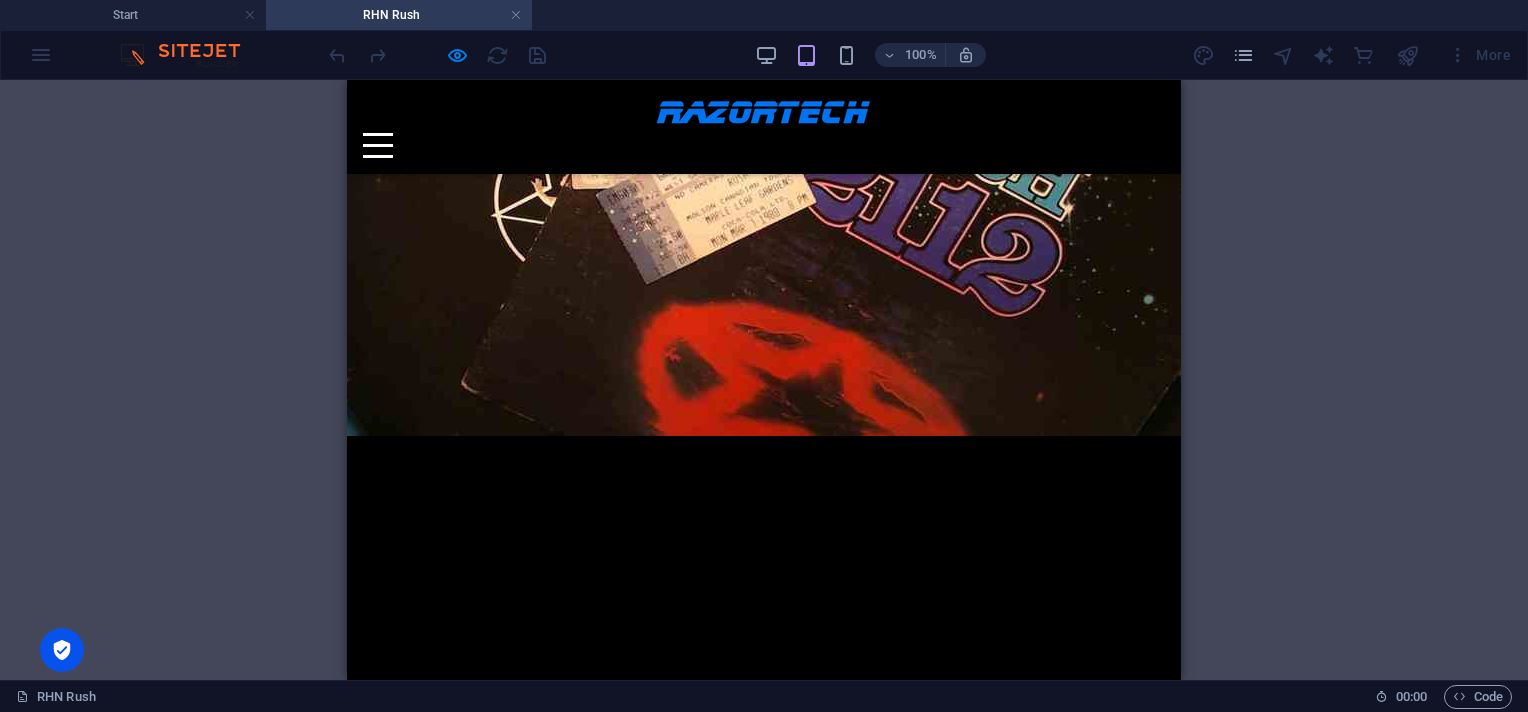 scroll, scrollTop: 0, scrollLeft: 0, axis: both 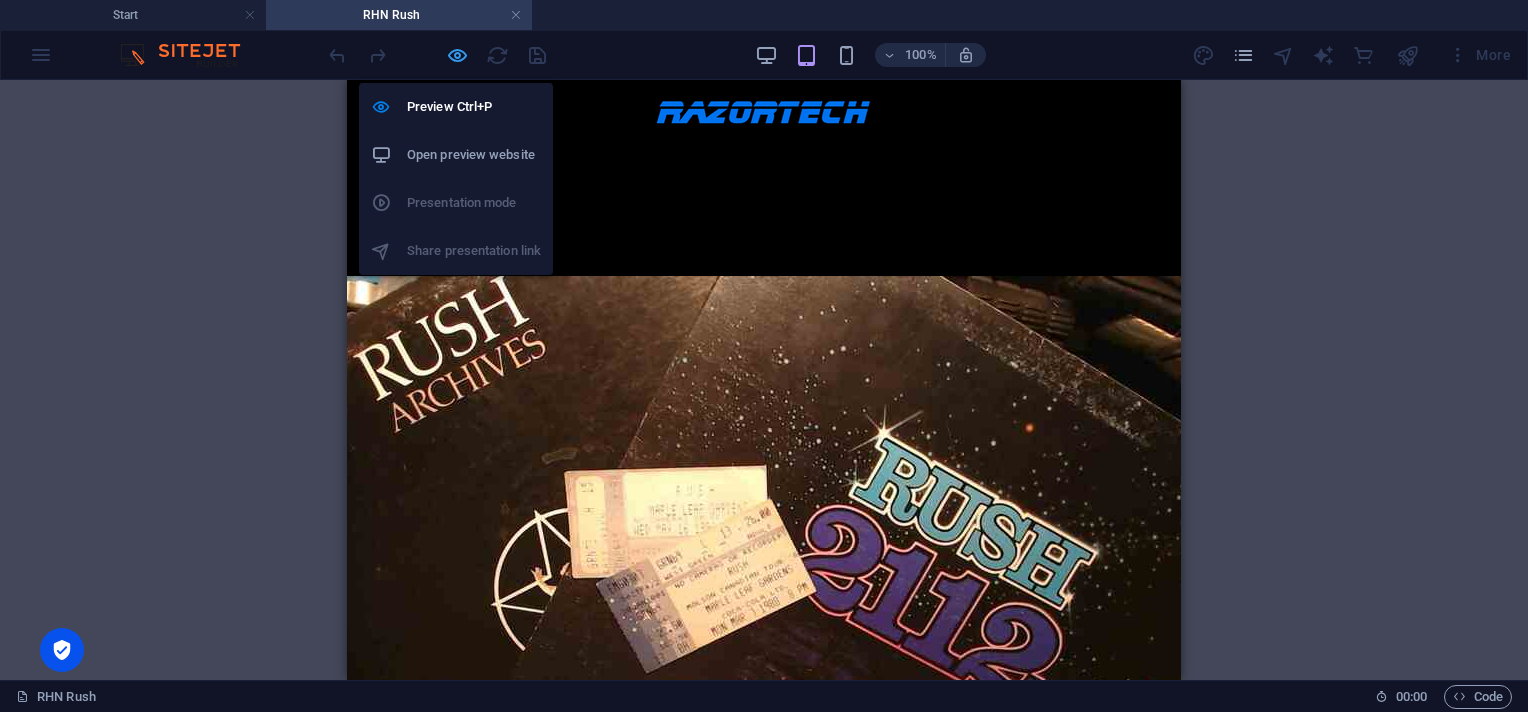 click at bounding box center (457, 55) 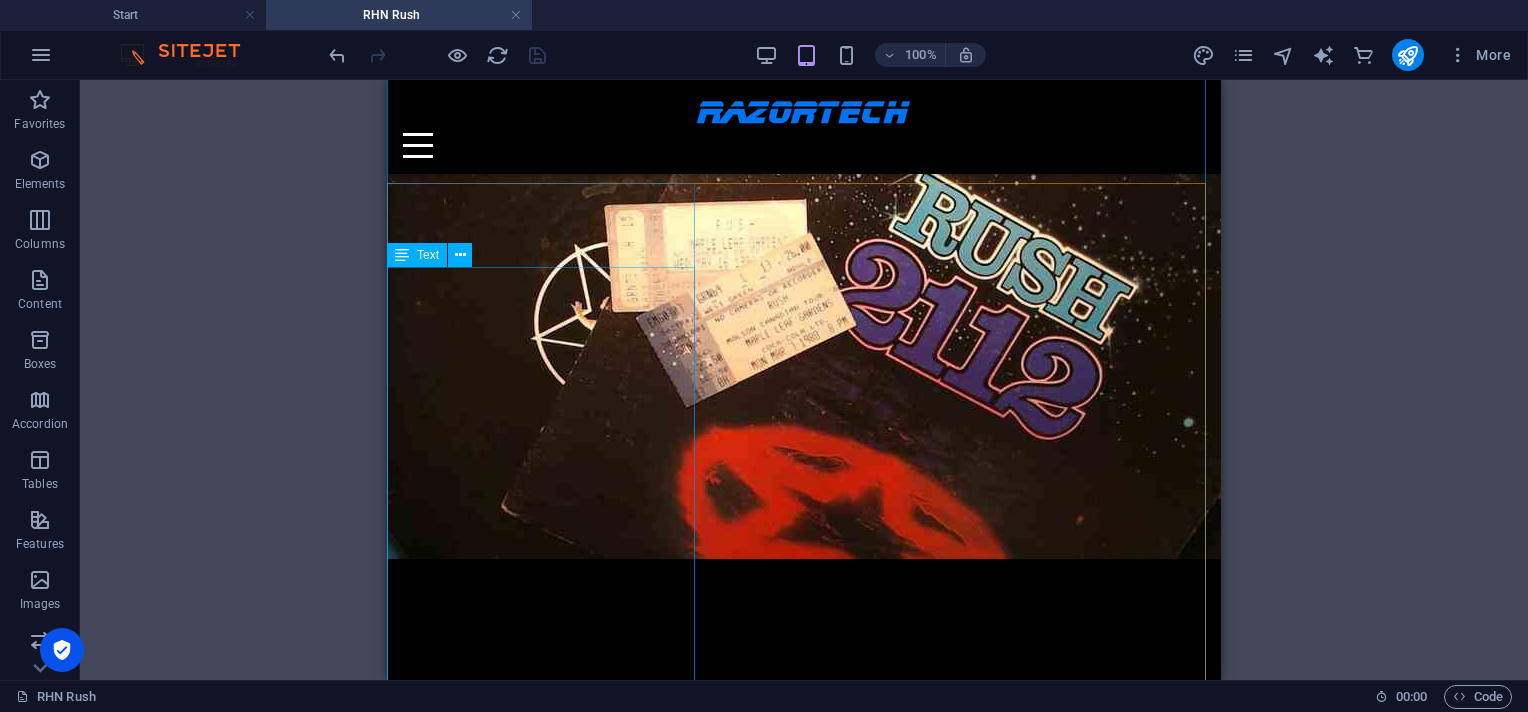 scroll, scrollTop: 389, scrollLeft: 0, axis: vertical 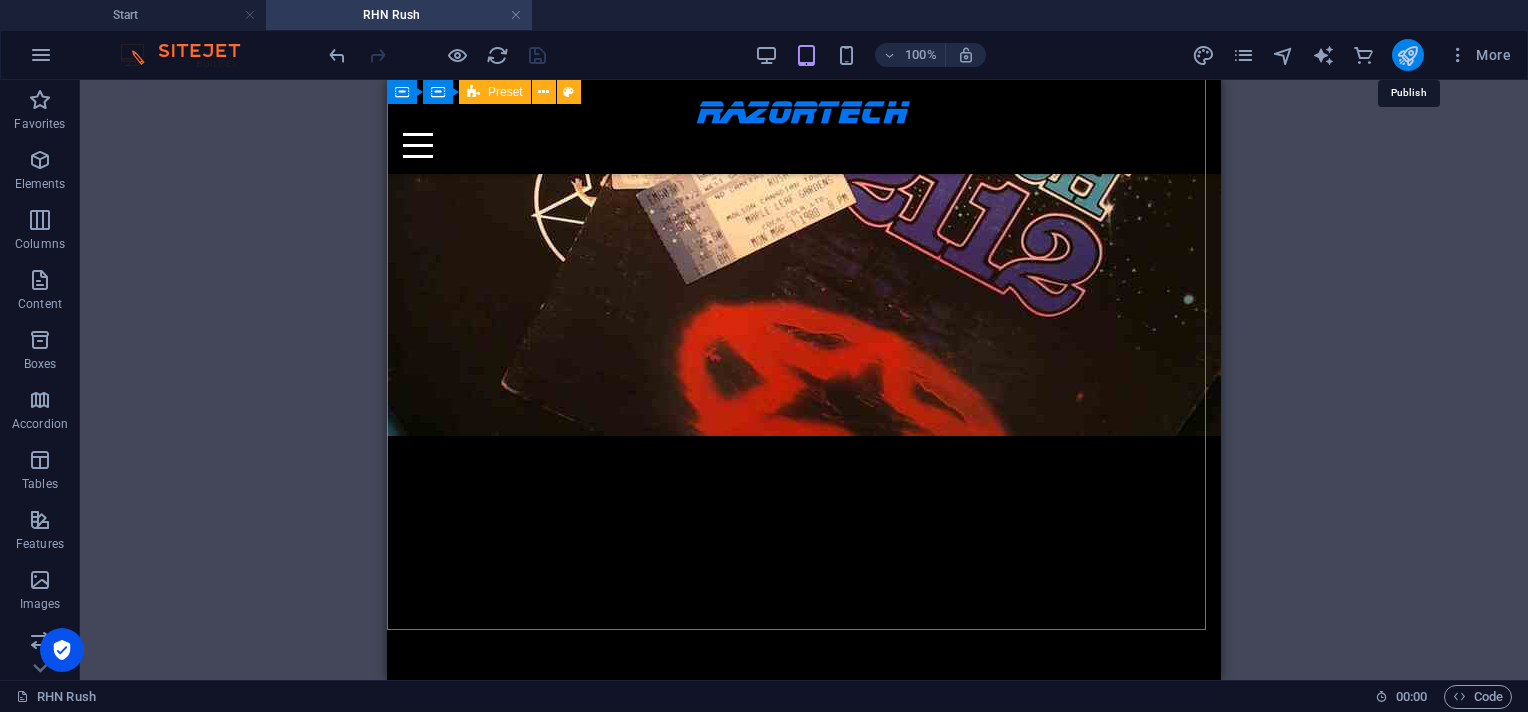 click at bounding box center (1407, 55) 